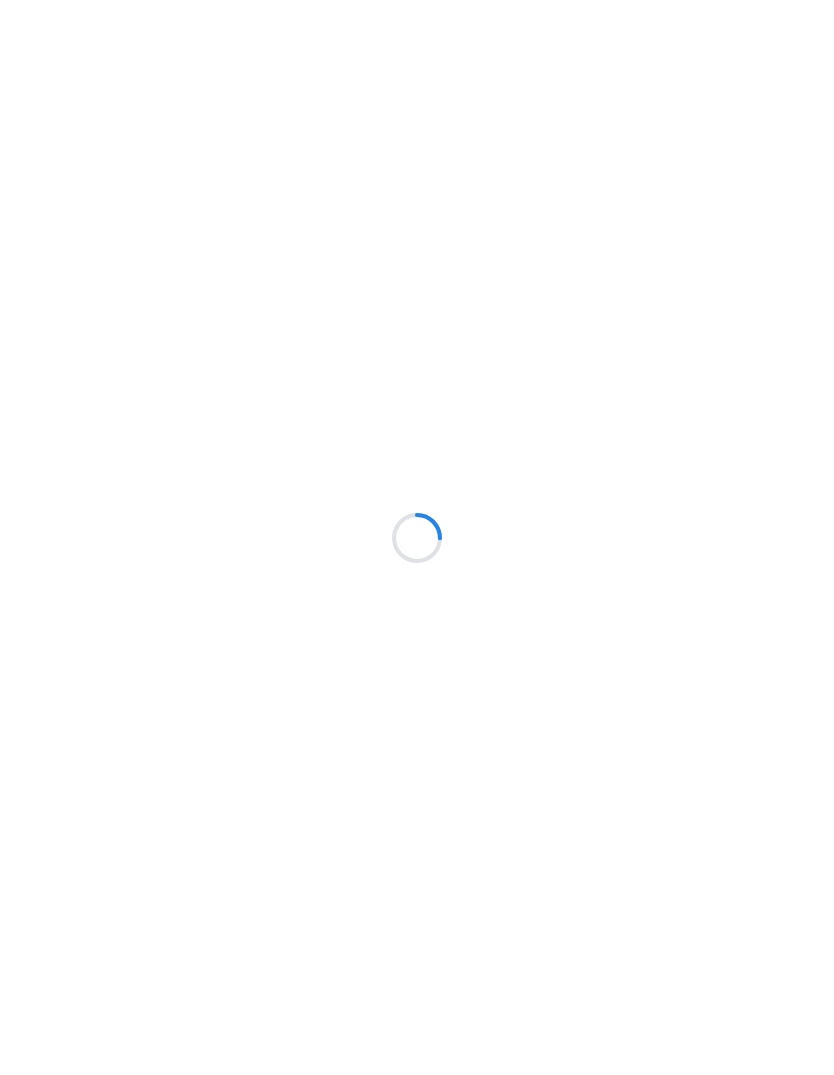 scroll, scrollTop: 0, scrollLeft: 0, axis: both 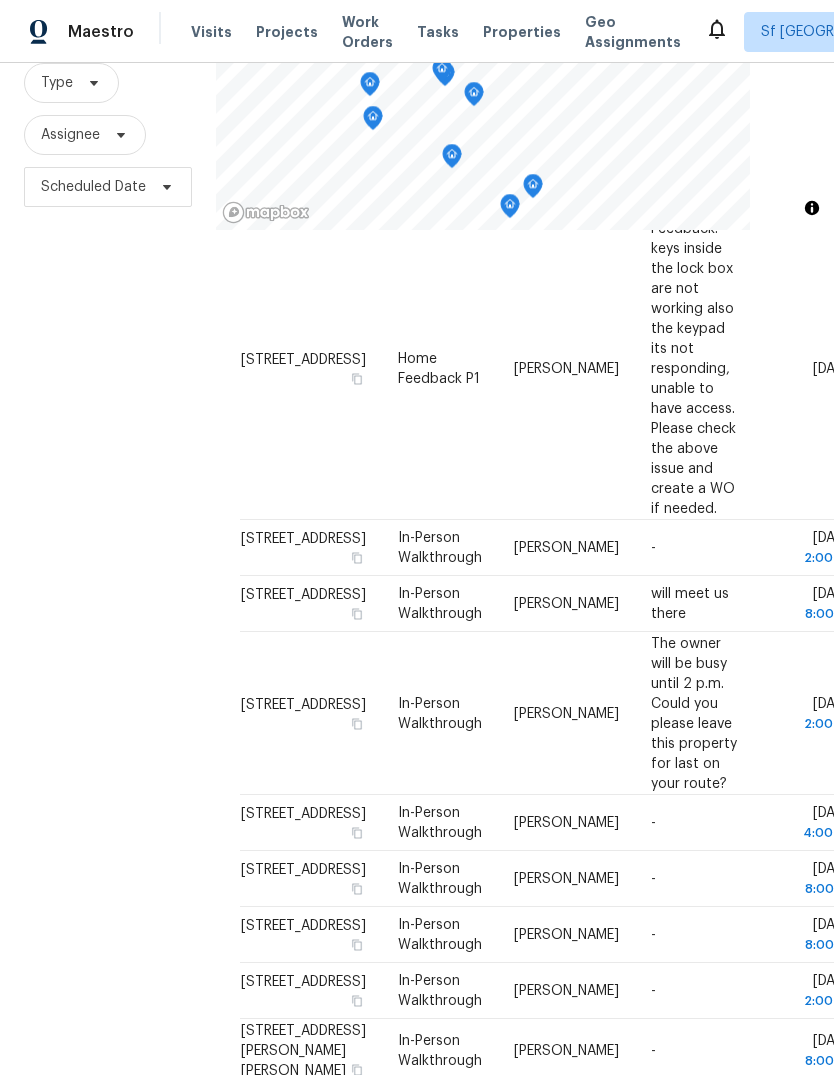 click on "Projects" at bounding box center (287, 32) 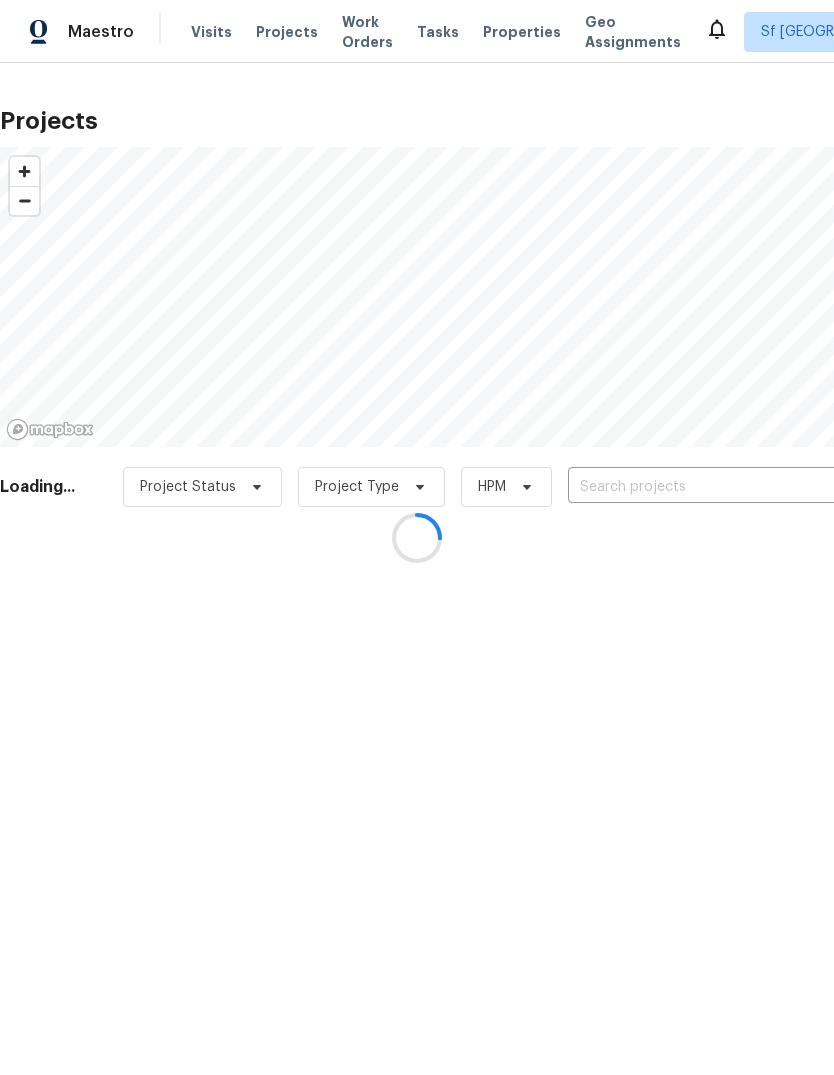 click at bounding box center (417, 537) 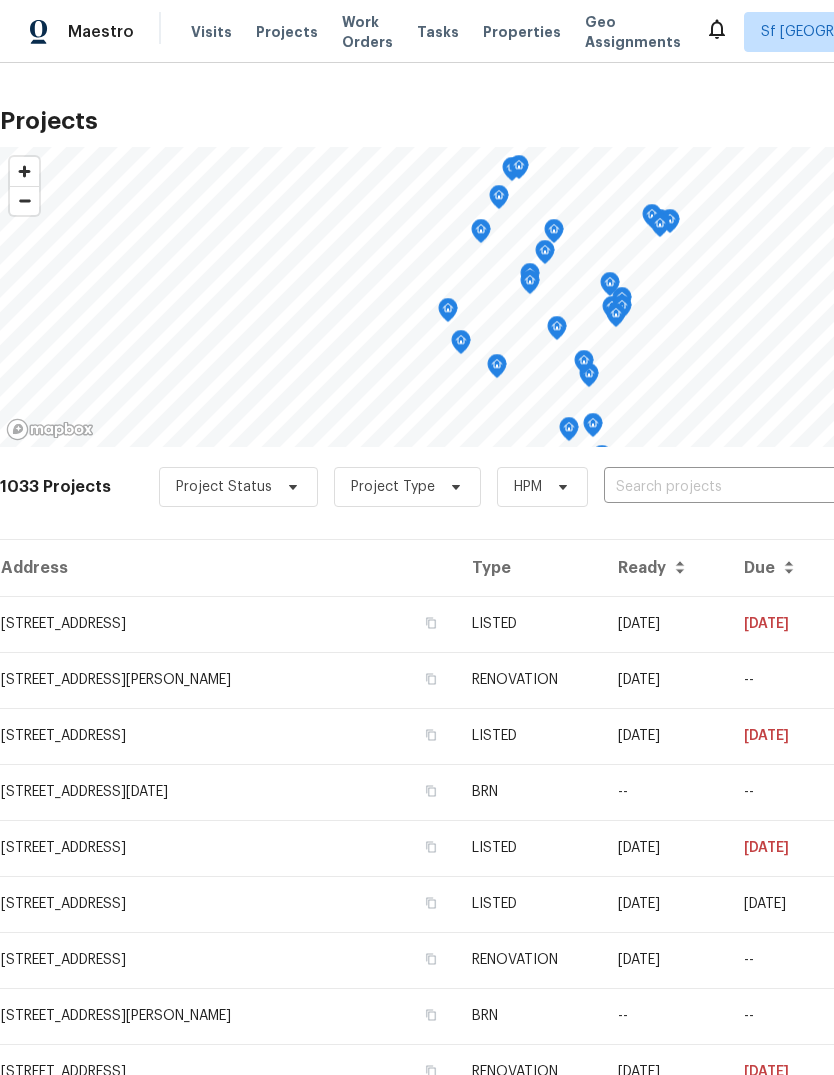 click at bounding box center (718, 487) 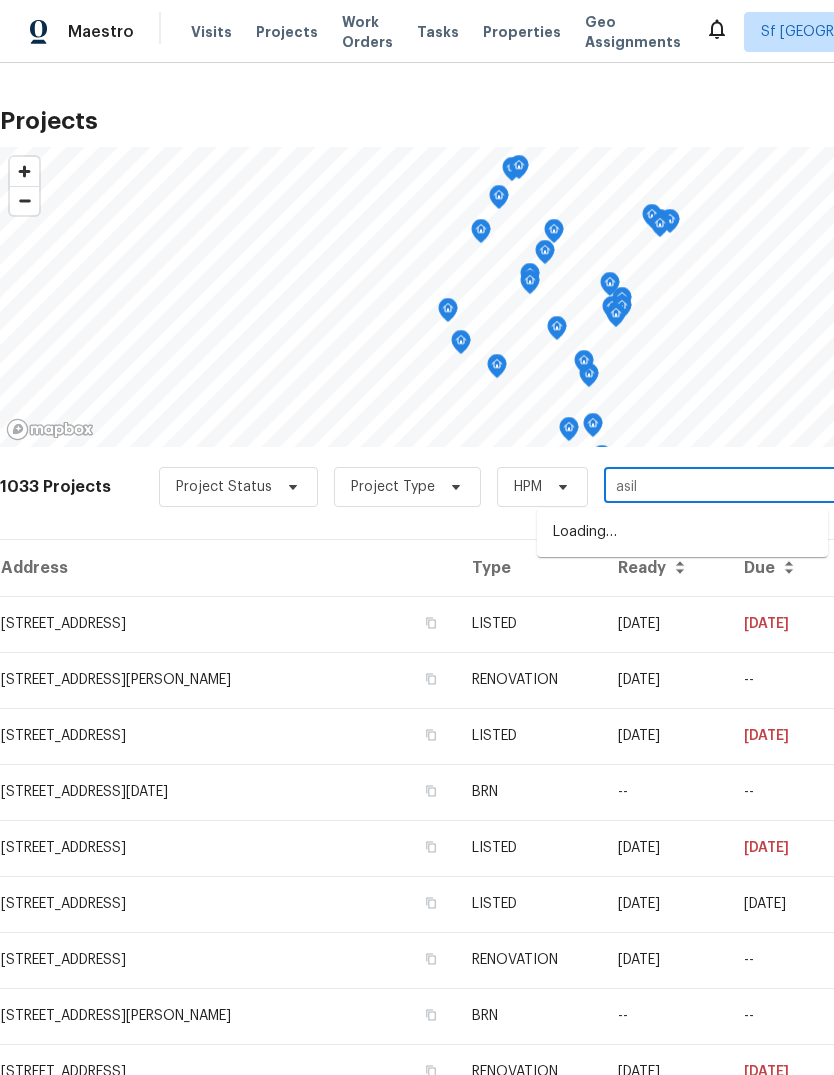 type on "asilo" 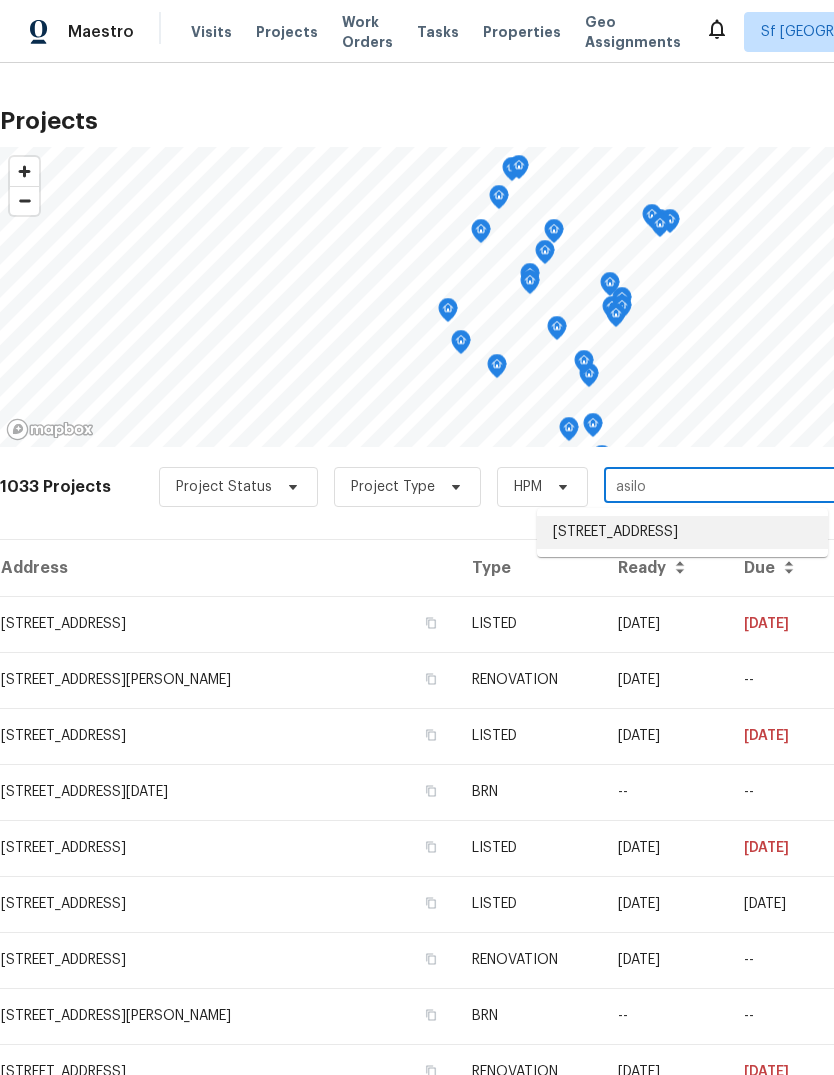 click on "[STREET_ADDRESS]" at bounding box center (682, 532) 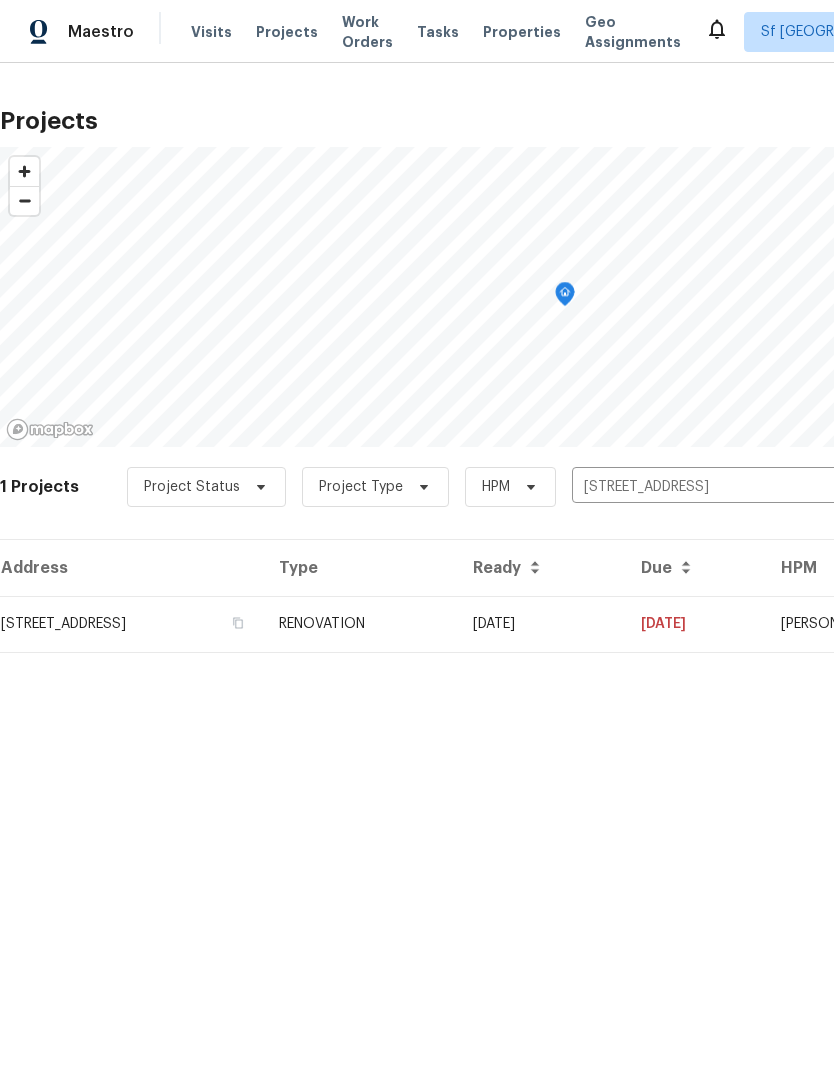 click on "[STREET_ADDRESS]" at bounding box center [131, 624] 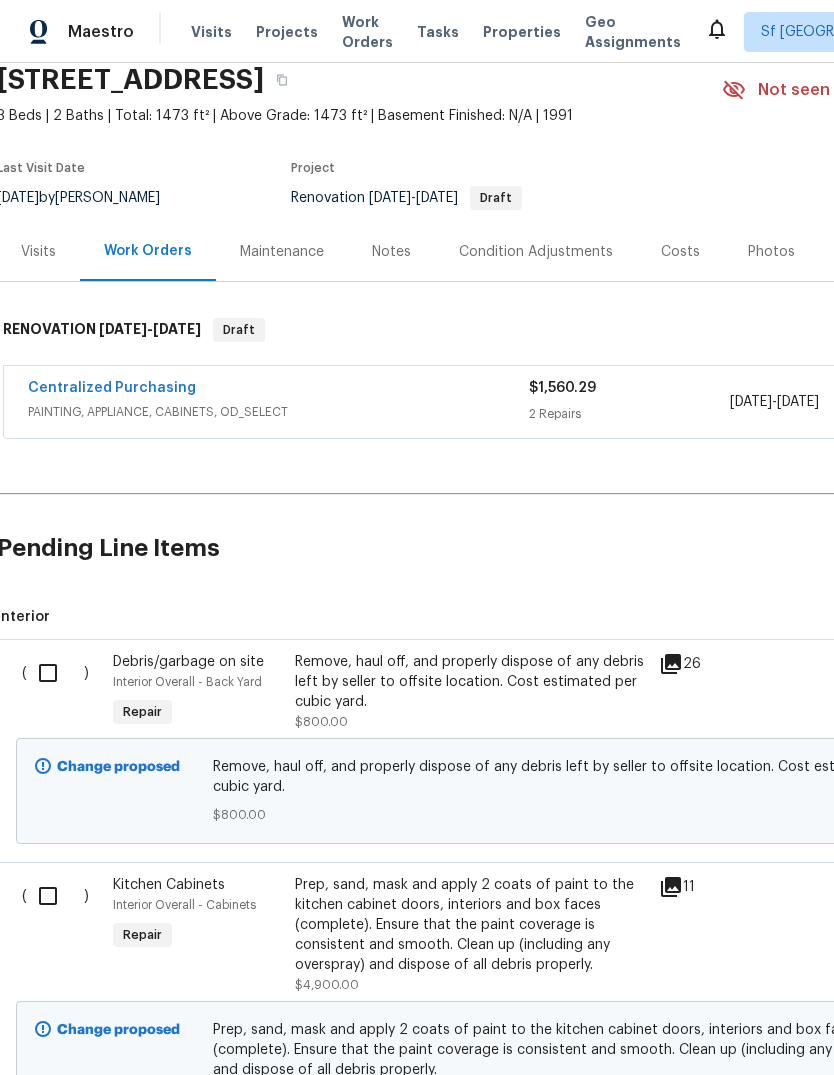 scroll, scrollTop: 81, scrollLeft: 4, axis: both 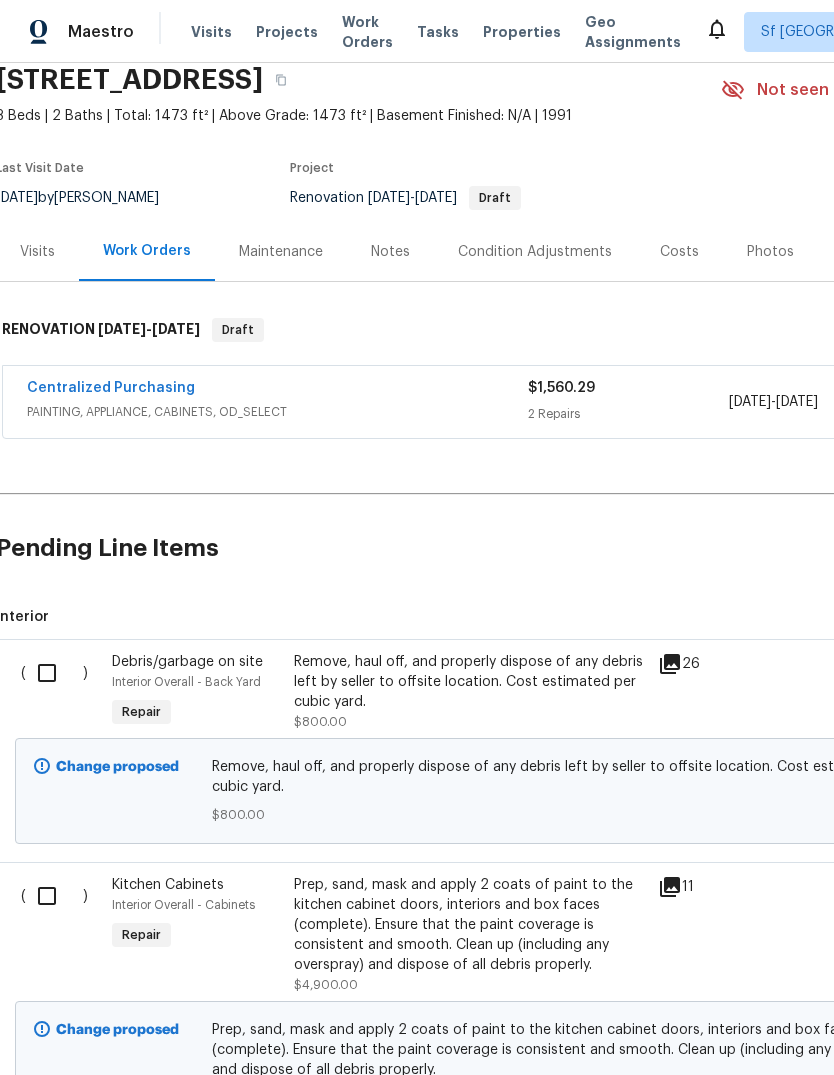 click at bounding box center (54, 673) 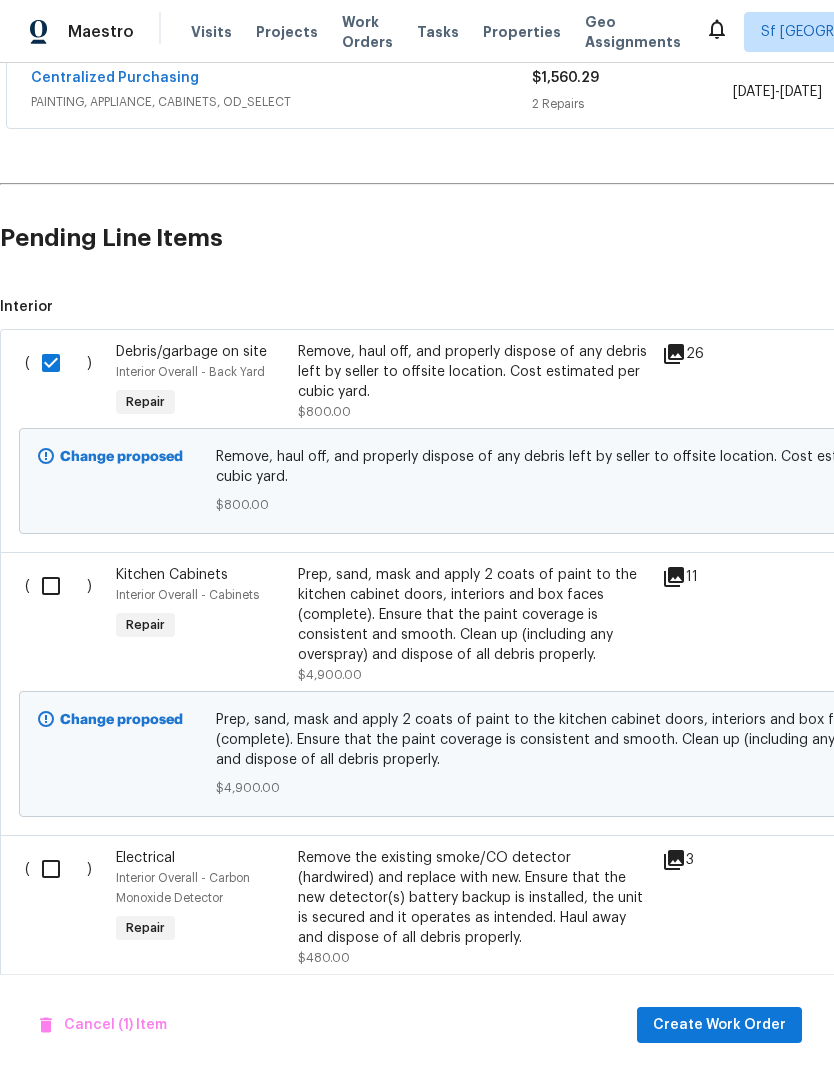 scroll, scrollTop: 391, scrollLeft: 0, axis: vertical 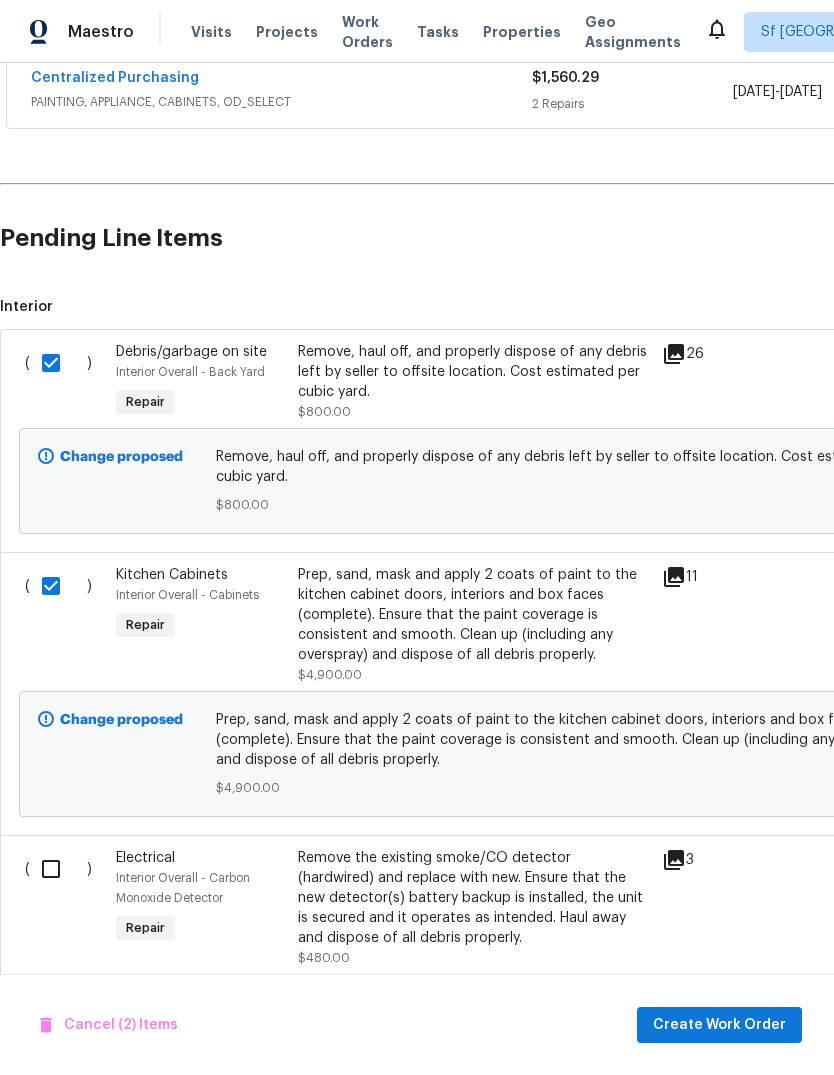 click at bounding box center (58, 869) 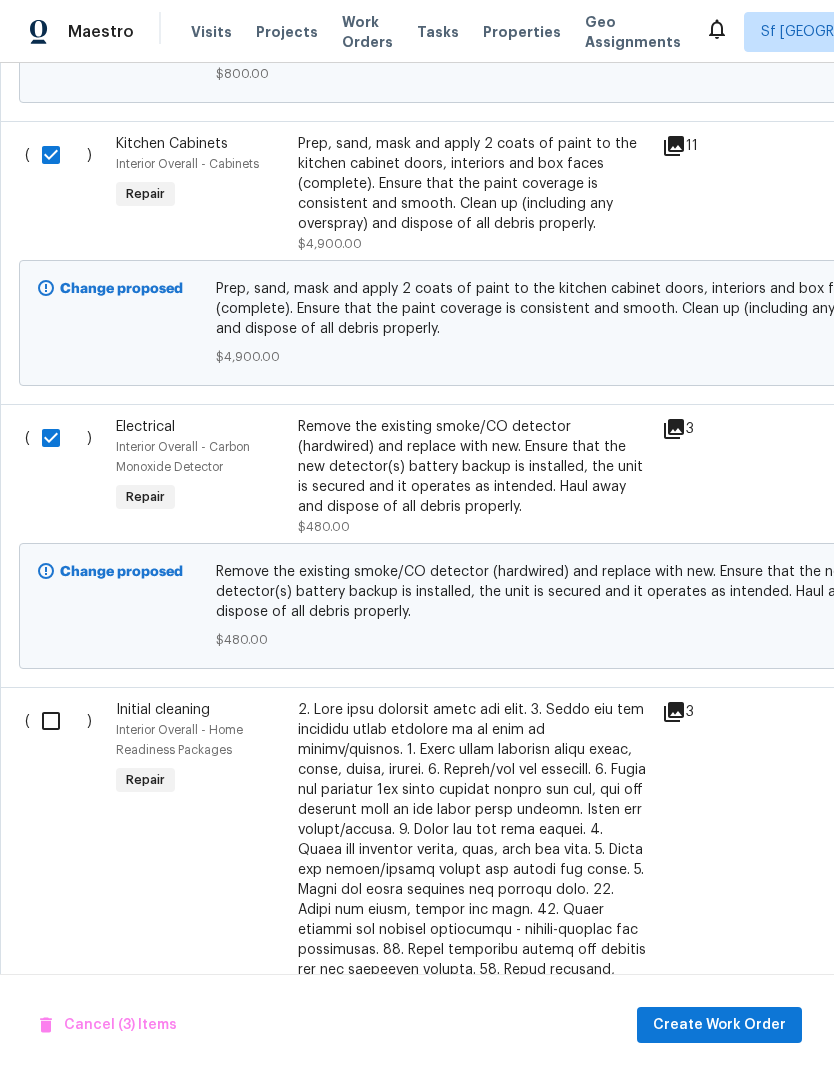 scroll, scrollTop: 822, scrollLeft: 0, axis: vertical 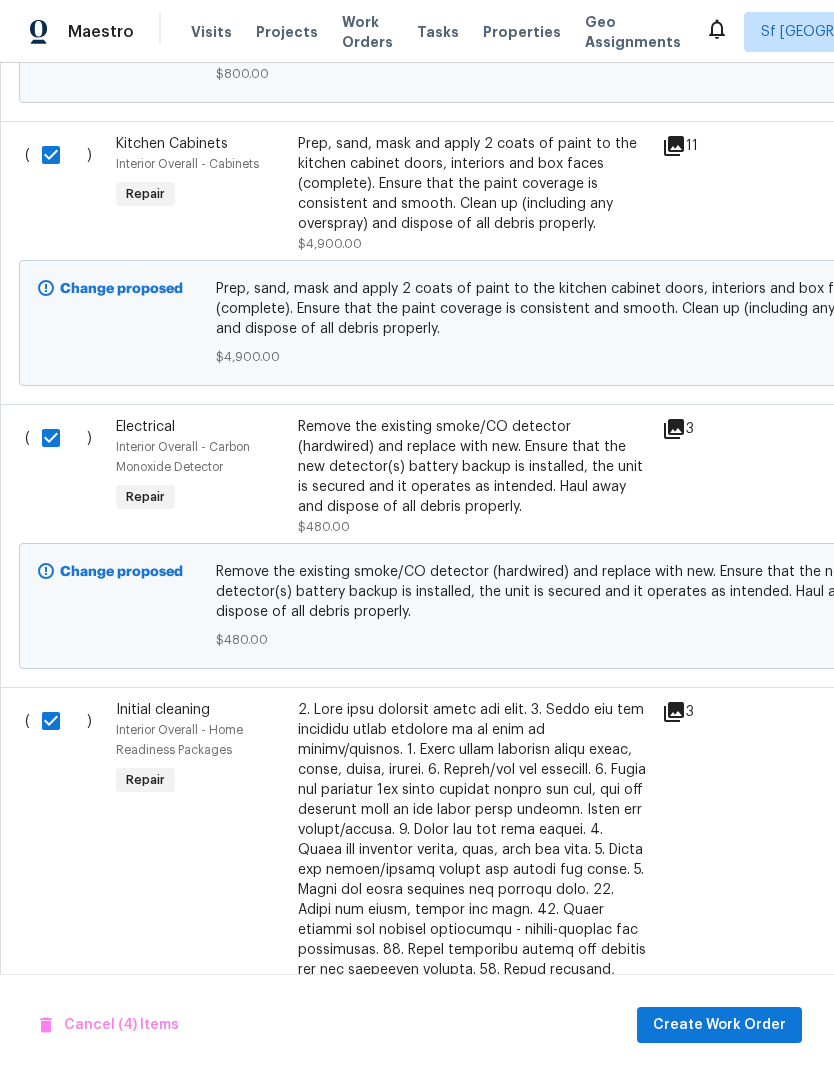 click at bounding box center (58, 721) 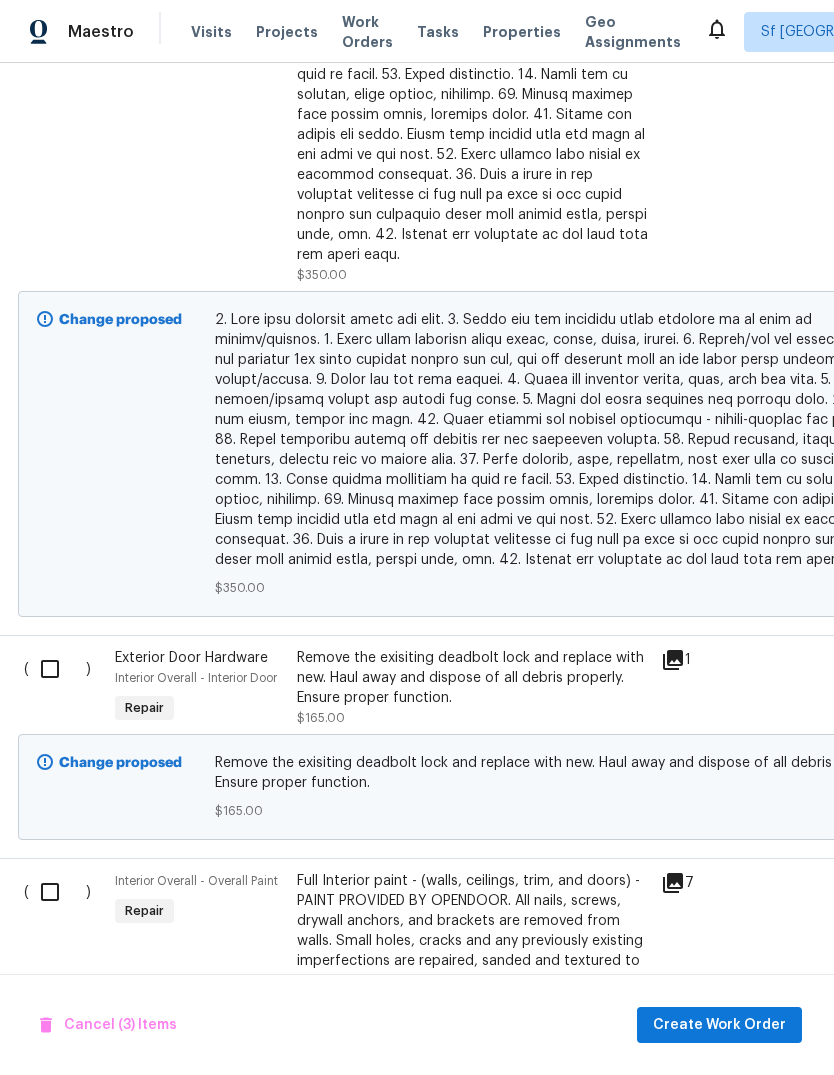 scroll, scrollTop: 1881, scrollLeft: 1, axis: both 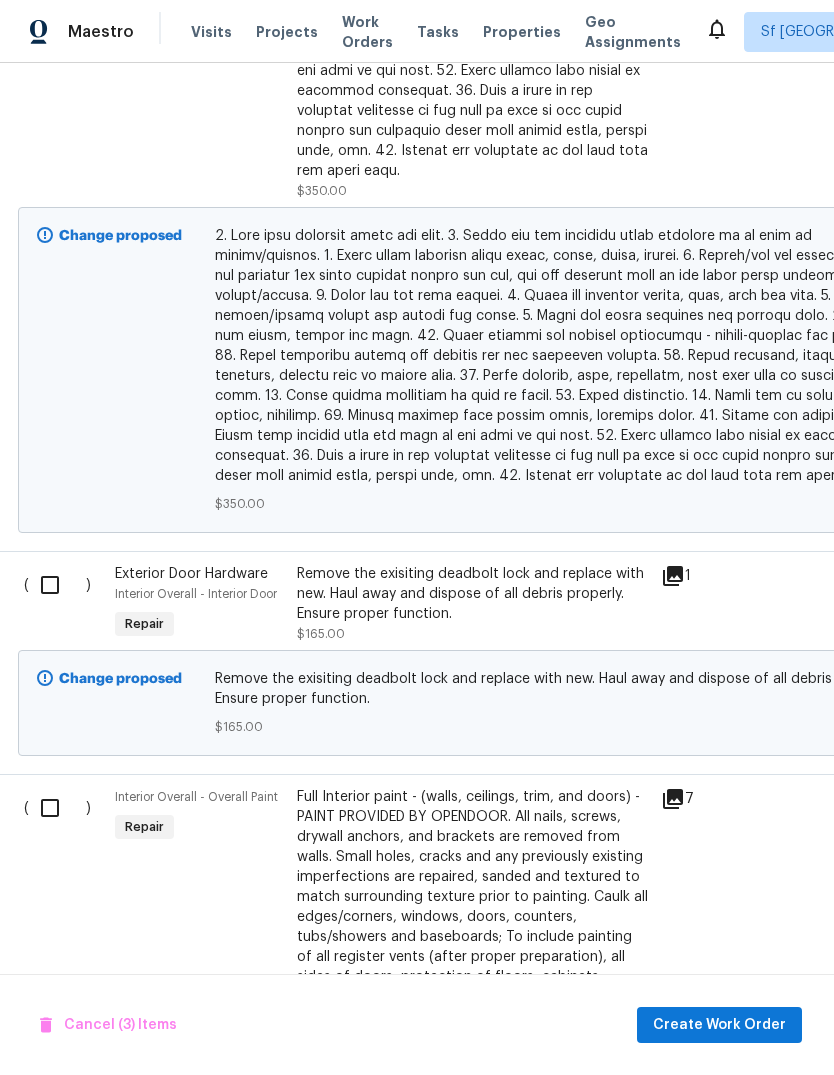 click at bounding box center (57, 585) 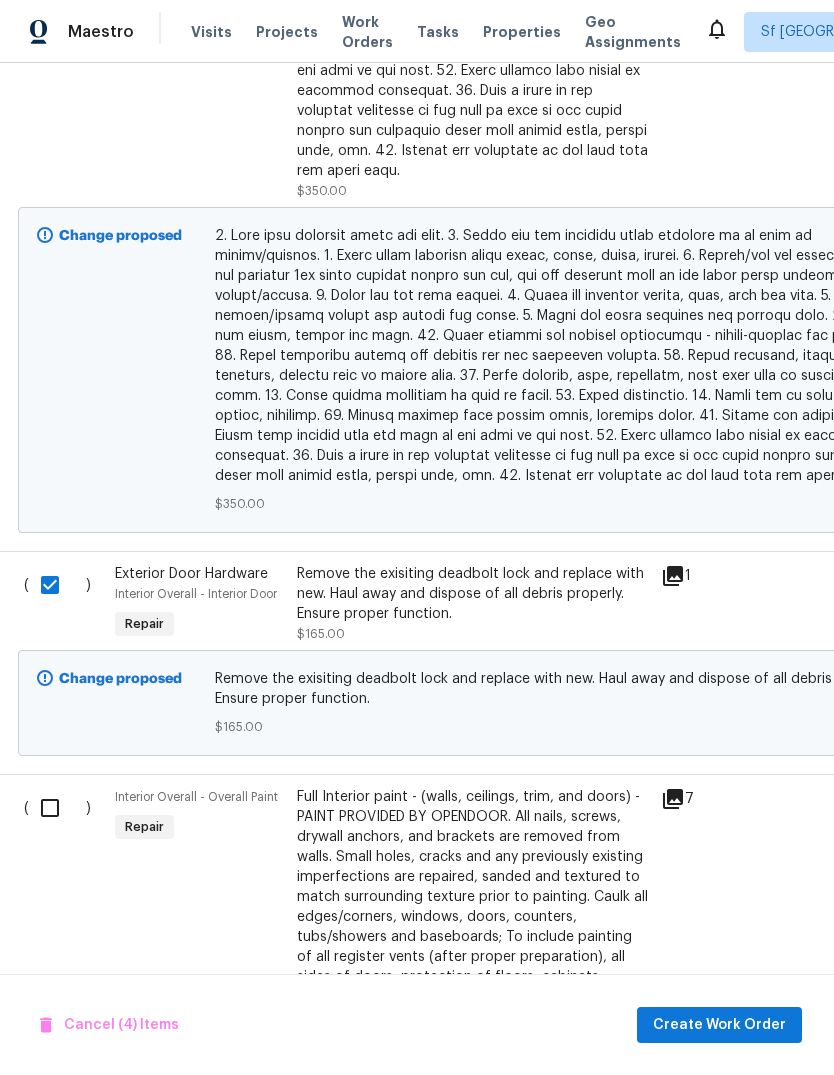 click at bounding box center (57, 808) 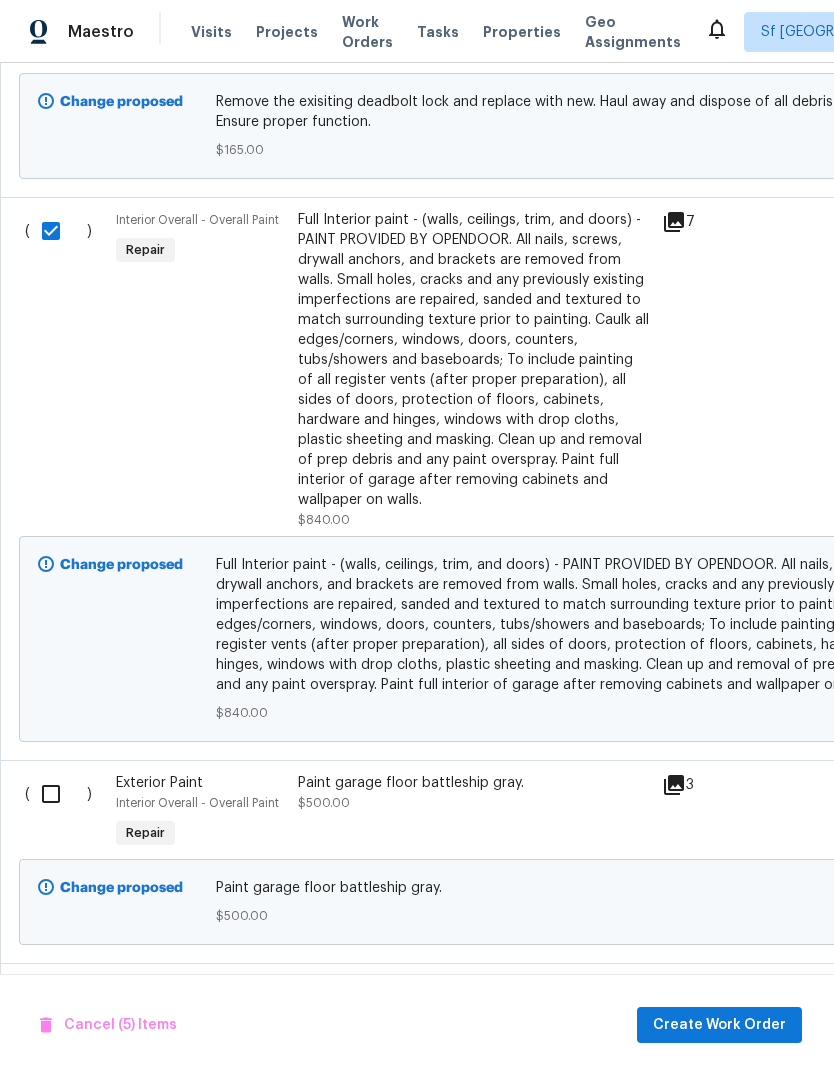 scroll, scrollTop: 2474, scrollLeft: 0, axis: vertical 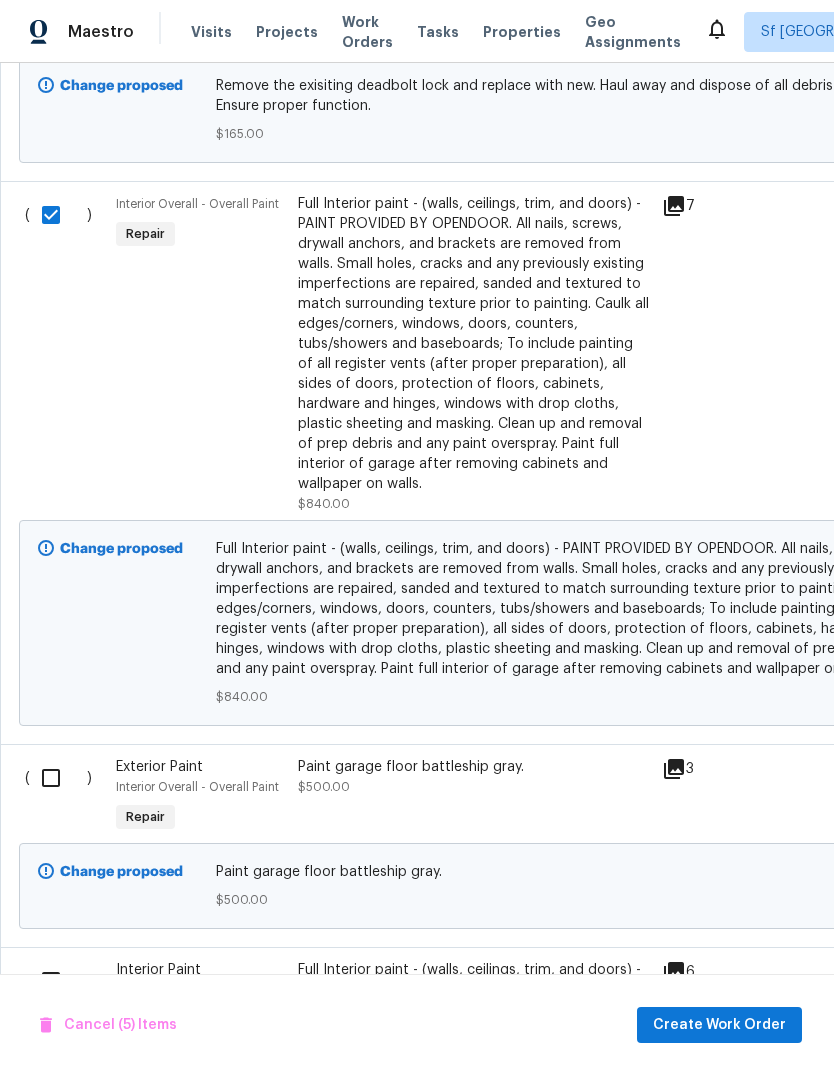 click at bounding box center (58, 778) 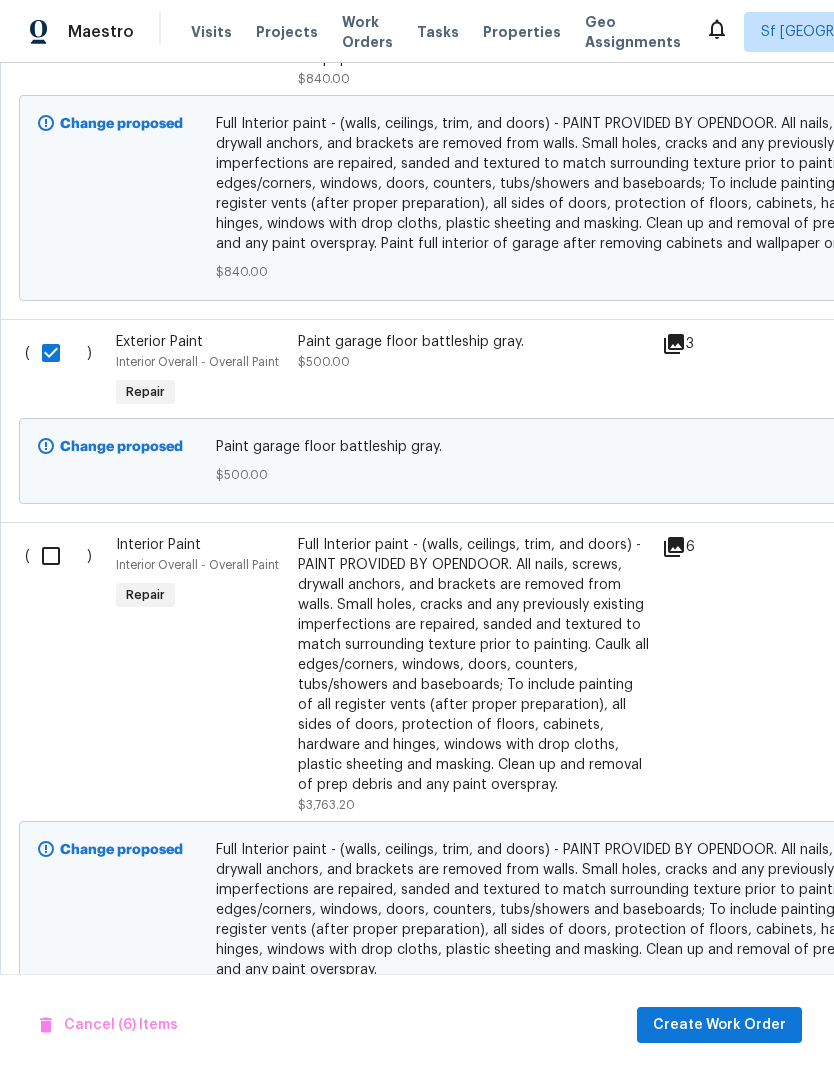 scroll, scrollTop: 2899, scrollLeft: 0, axis: vertical 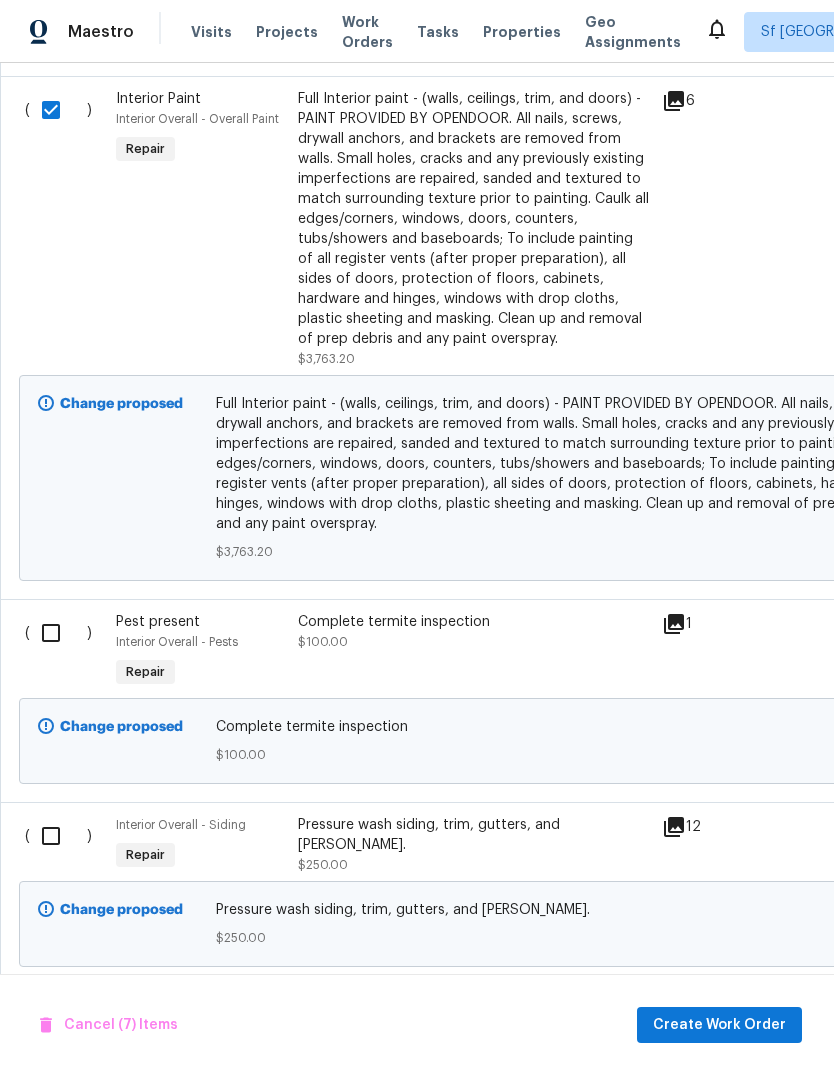 click at bounding box center [58, 836] 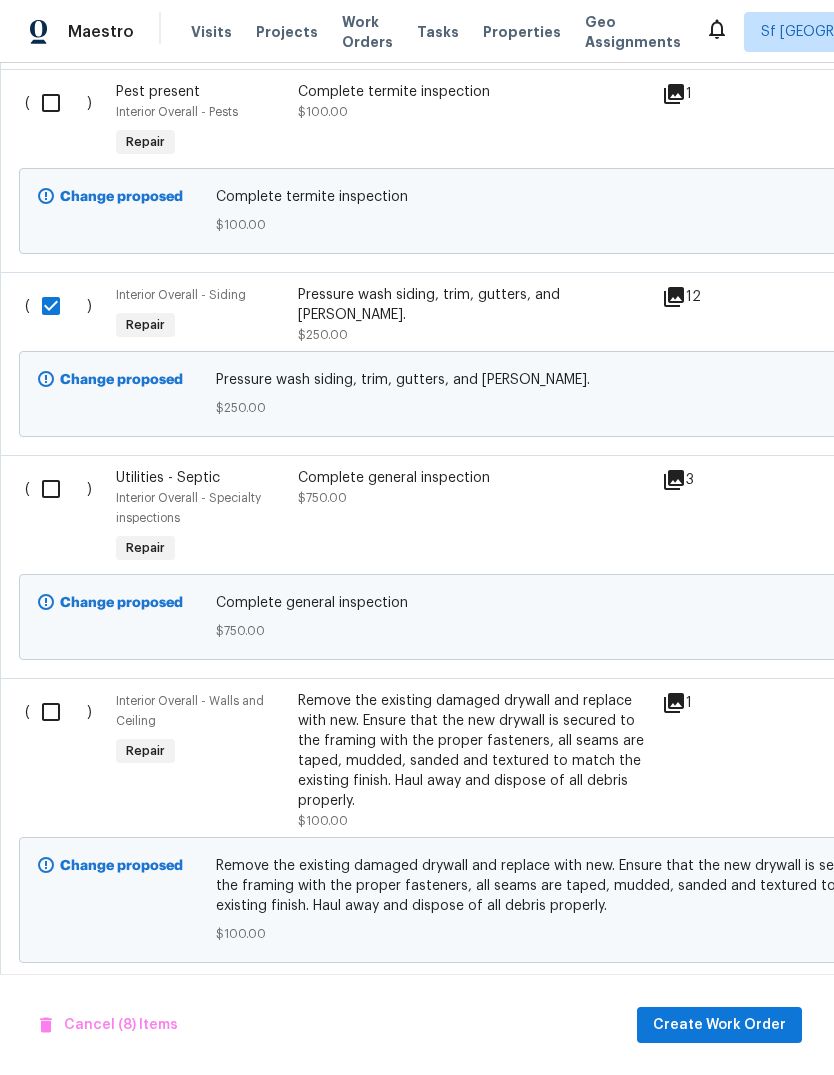 scroll, scrollTop: 3874, scrollLeft: 0, axis: vertical 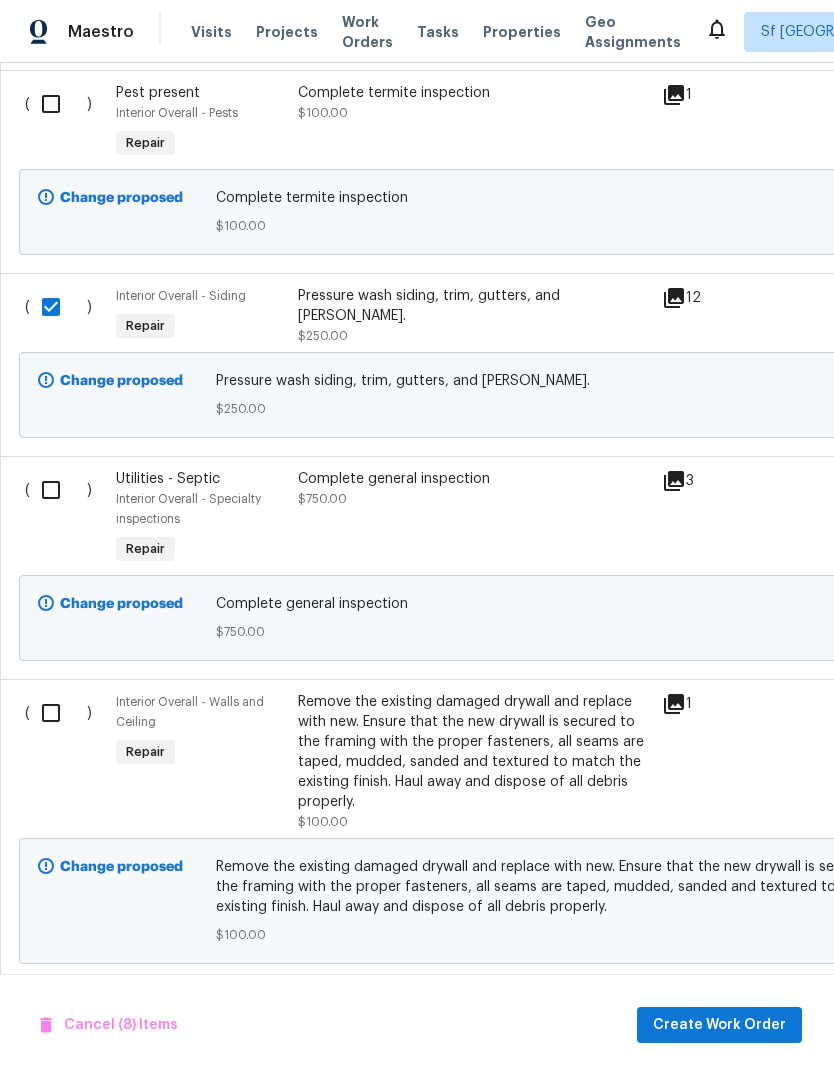 click at bounding box center (58, 713) 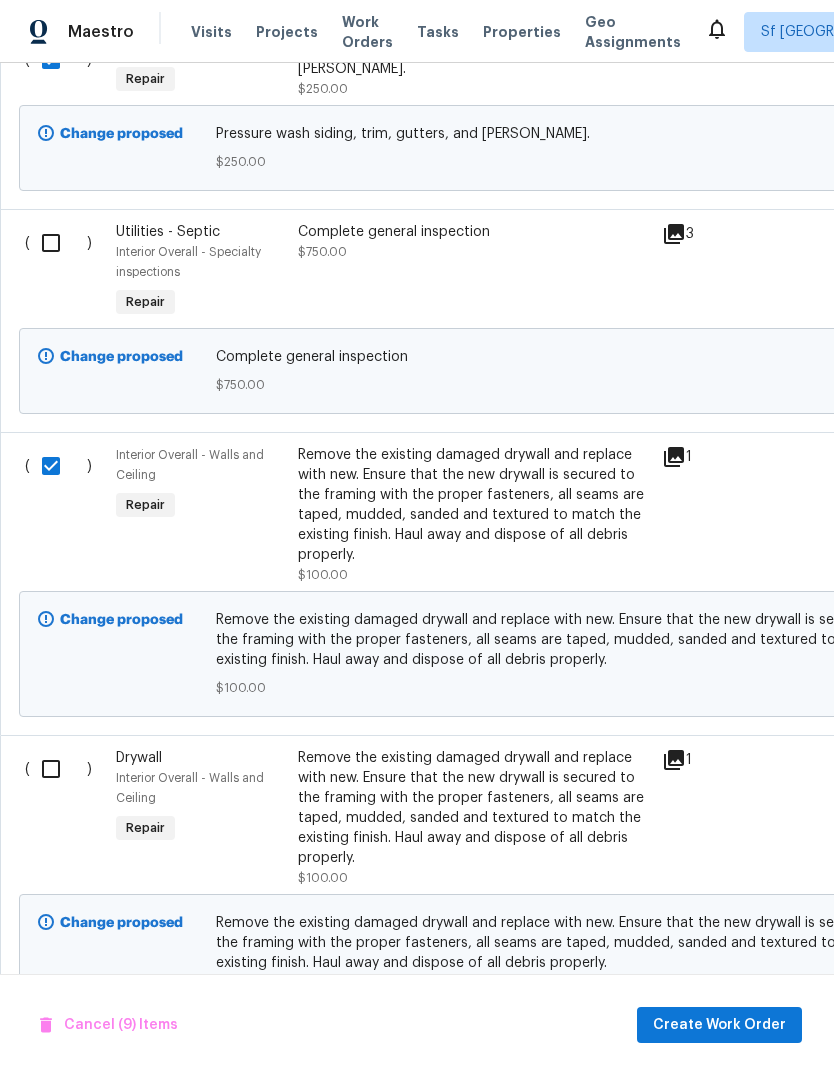 scroll, scrollTop: 4119, scrollLeft: 0, axis: vertical 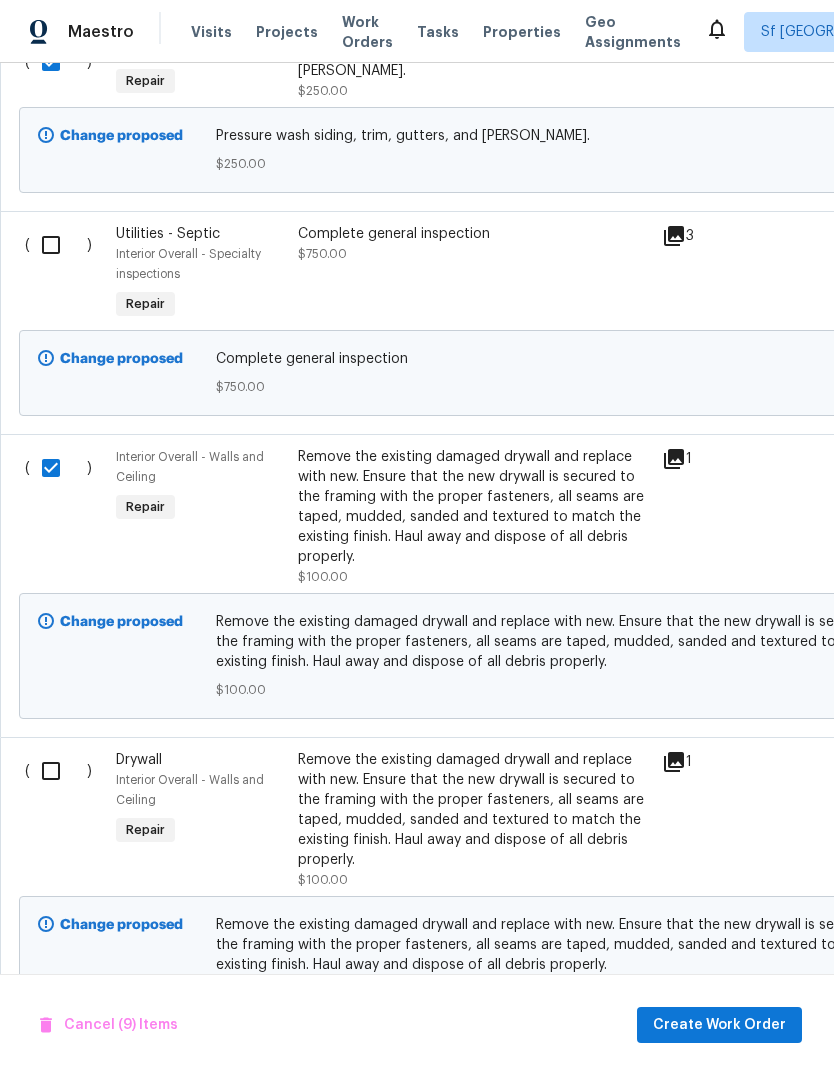click at bounding box center (58, 771) 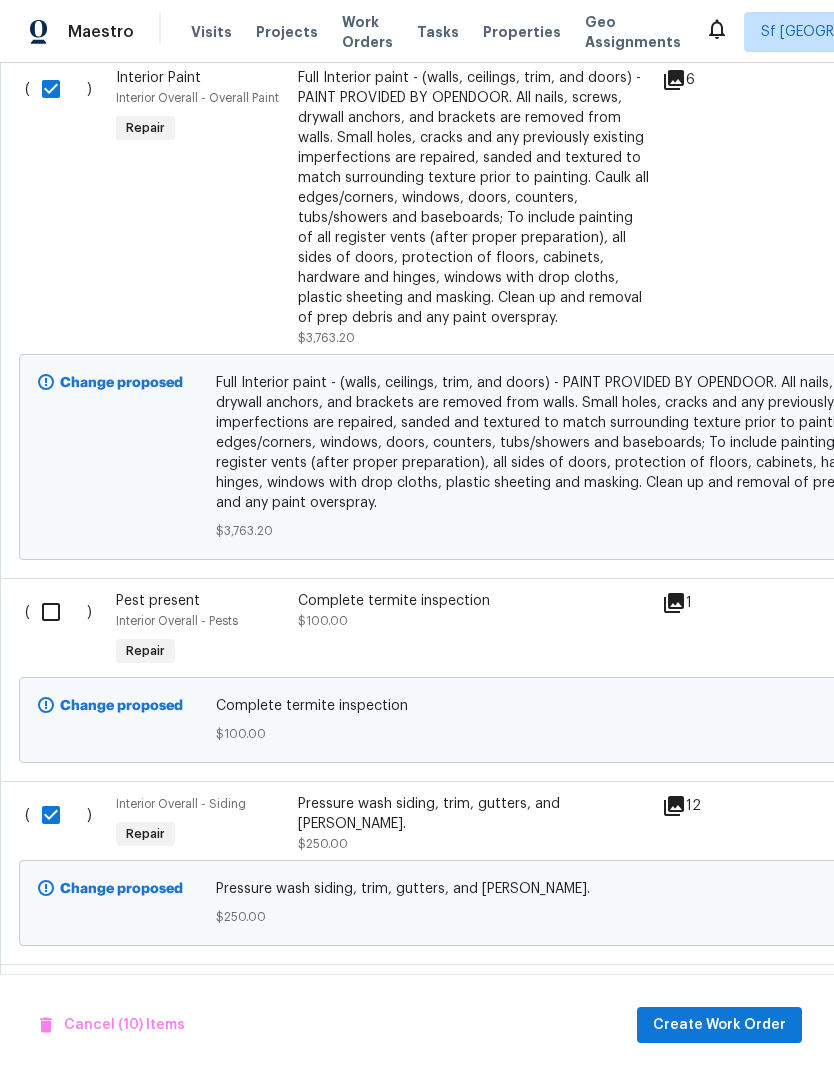 scroll, scrollTop: 3329, scrollLeft: 0, axis: vertical 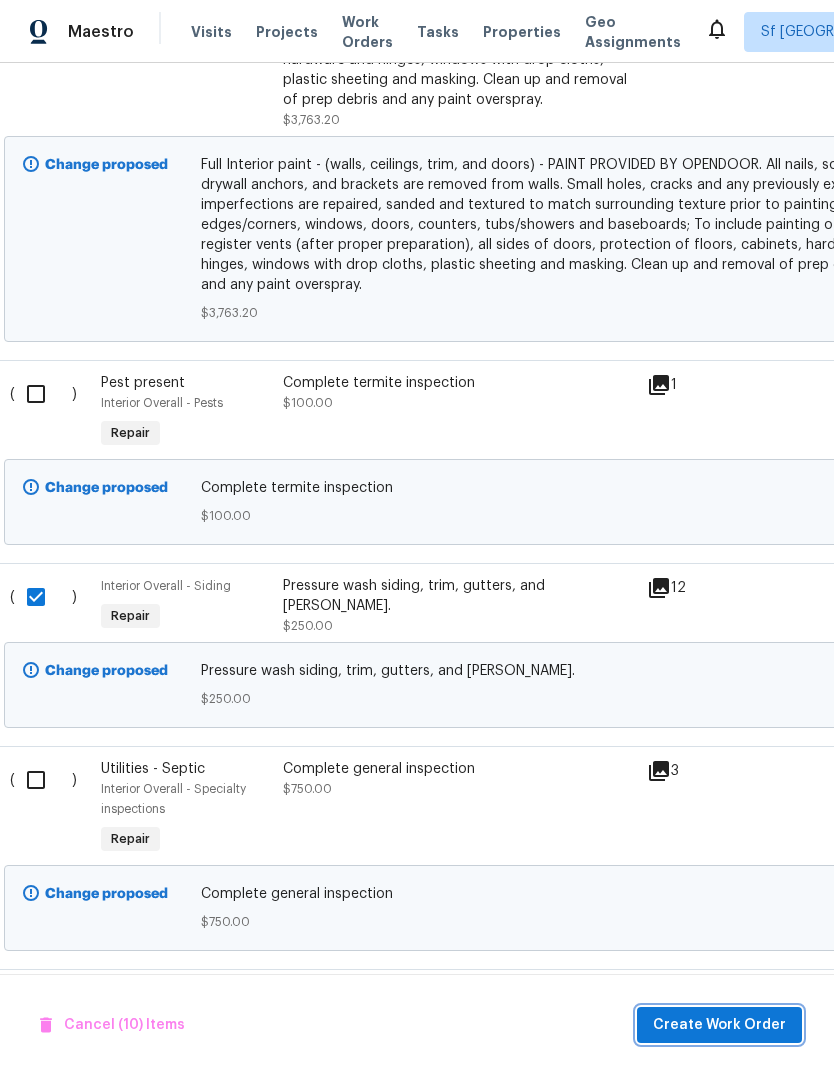 click on "Create Work Order" at bounding box center [719, 1025] 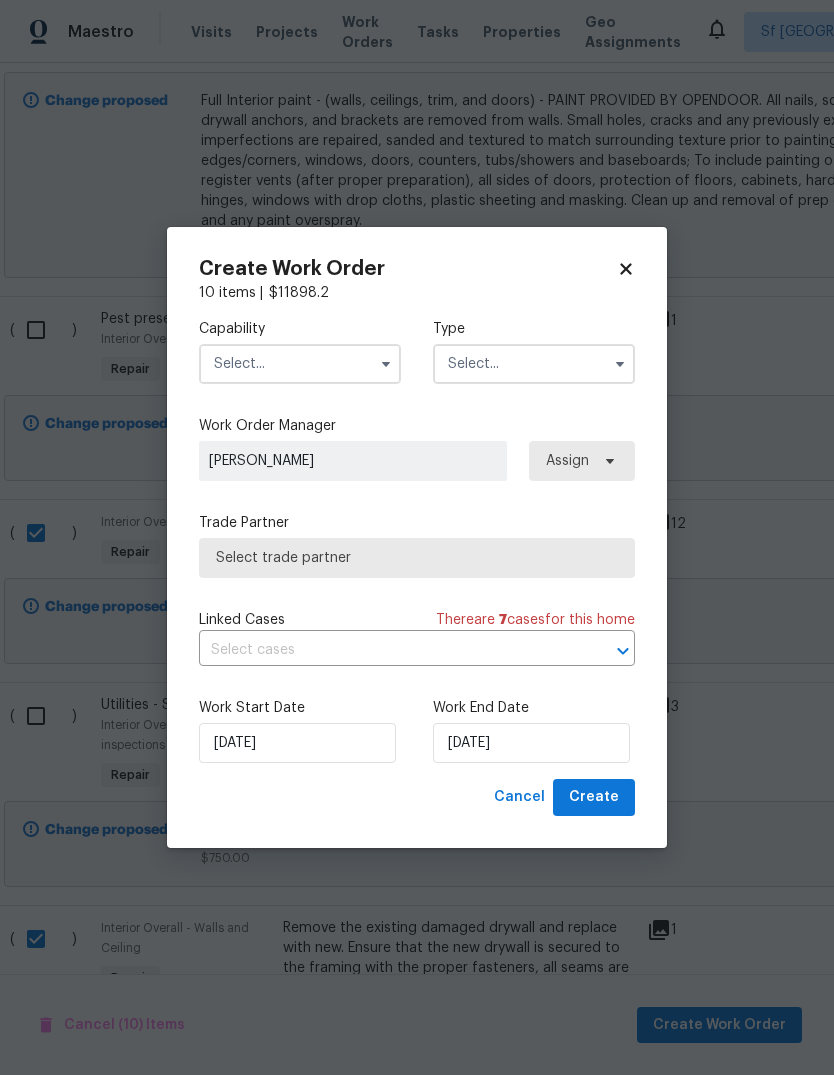 click at bounding box center (300, 364) 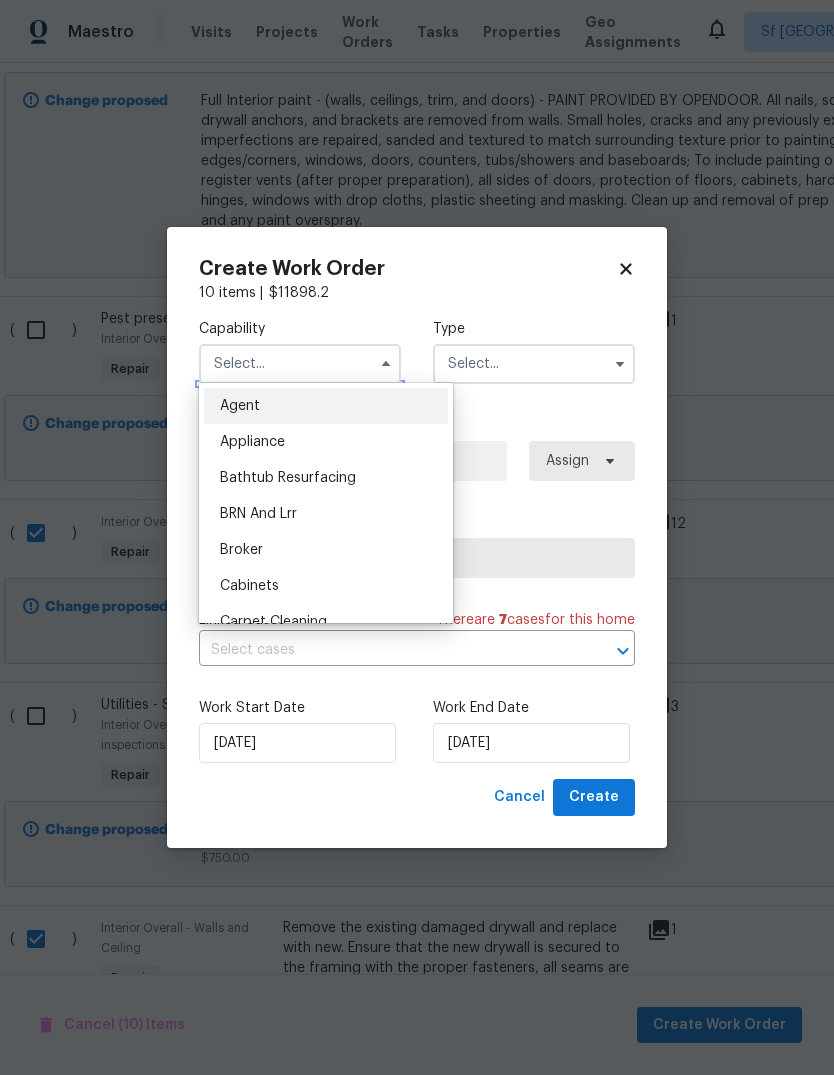 scroll, scrollTop: 3649, scrollLeft: 15, axis: both 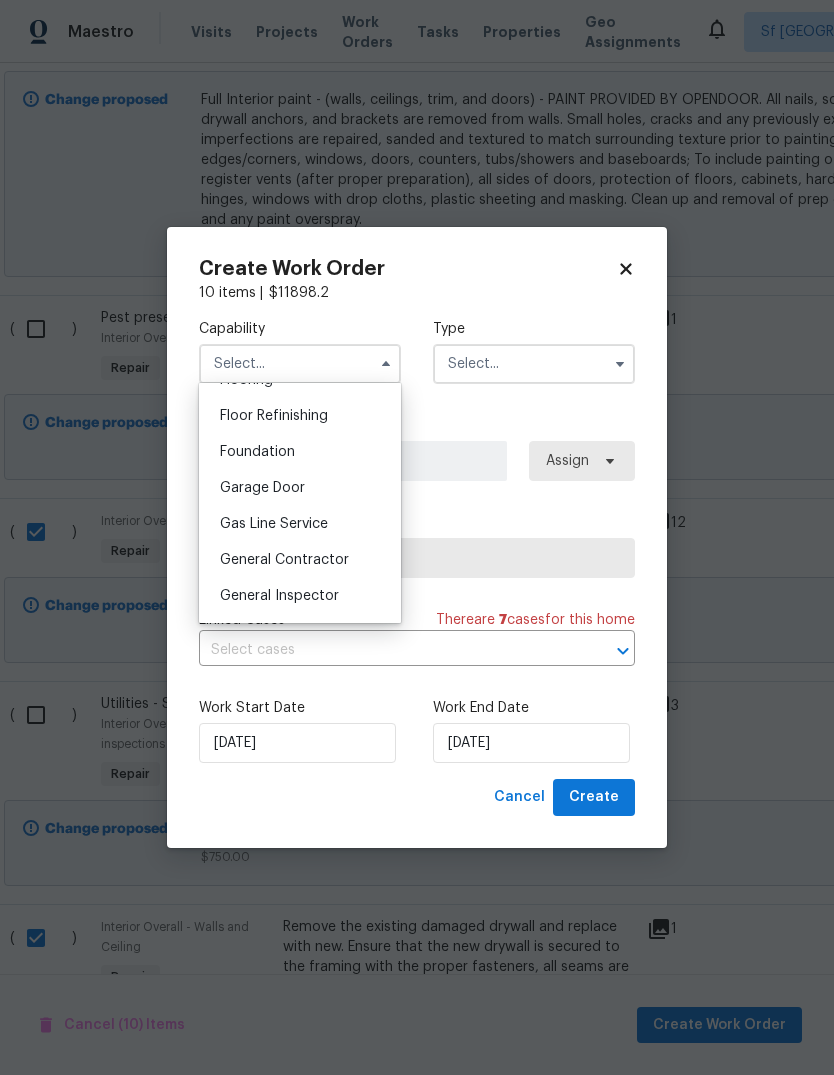 click on "General Contractor" at bounding box center (284, 560) 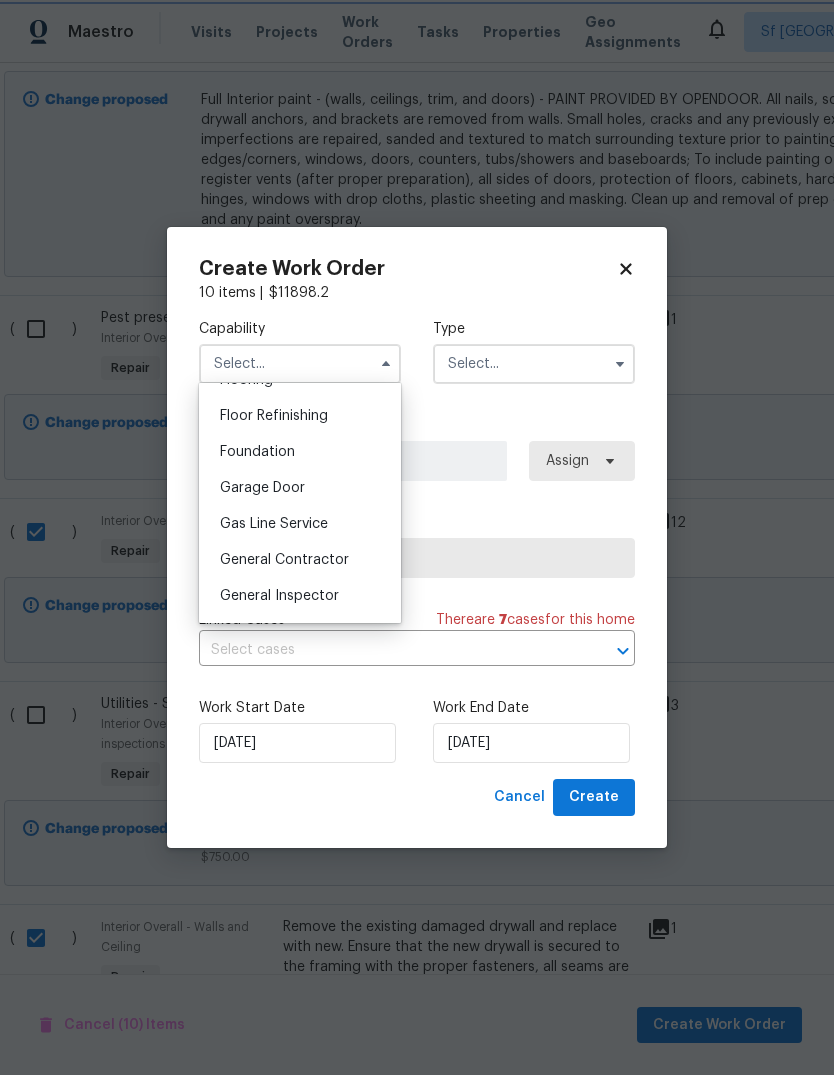 type on "General Contractor" 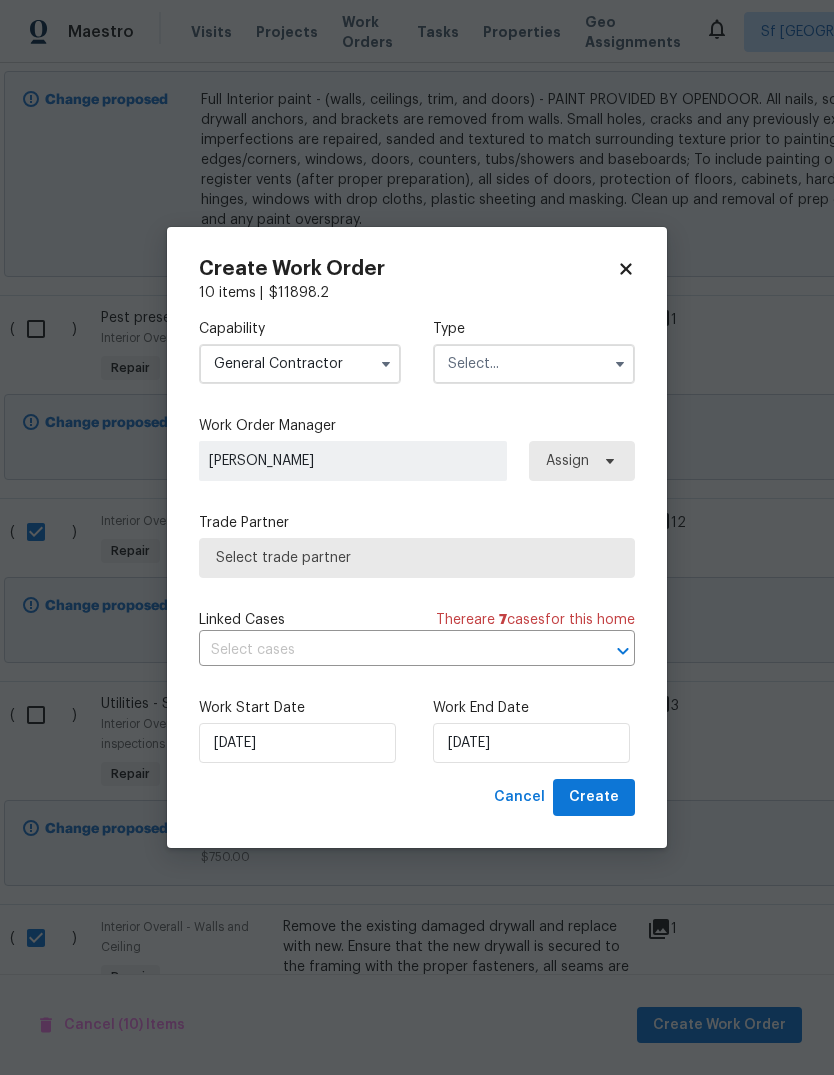 click at bounding box center (534, 364) 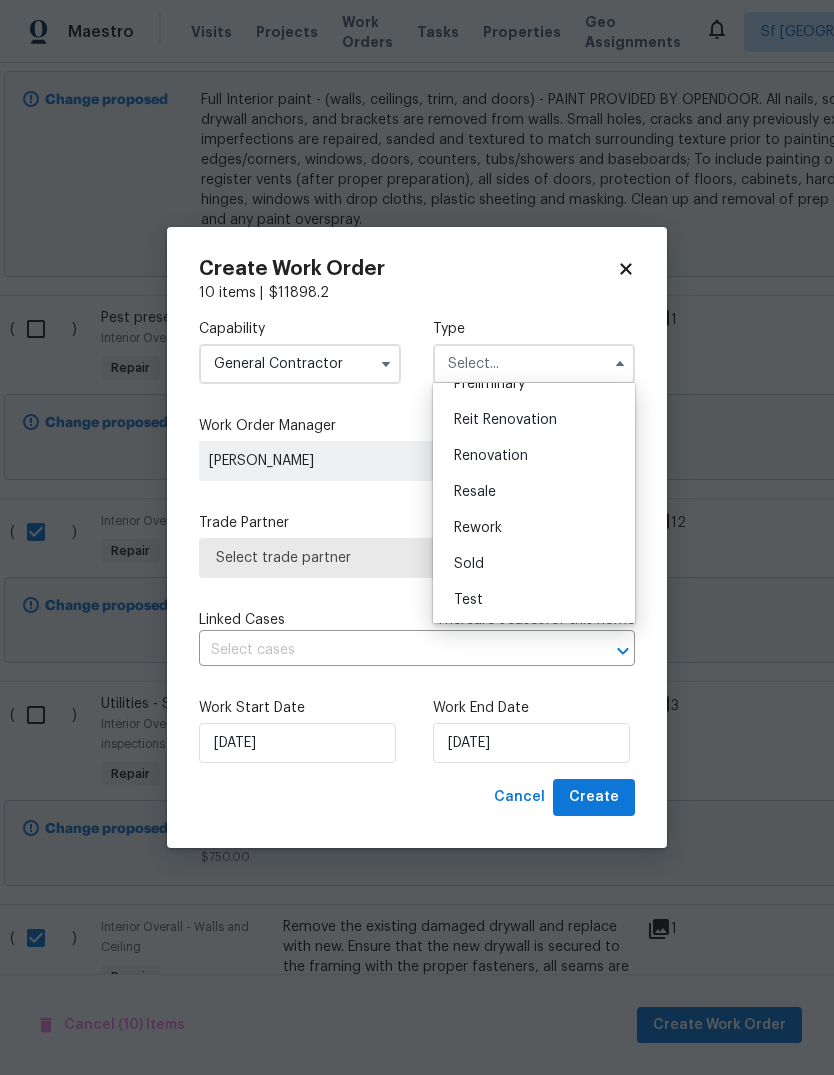 scroll, scrollTop: 454, scrollLeft: 0, axis: vertical 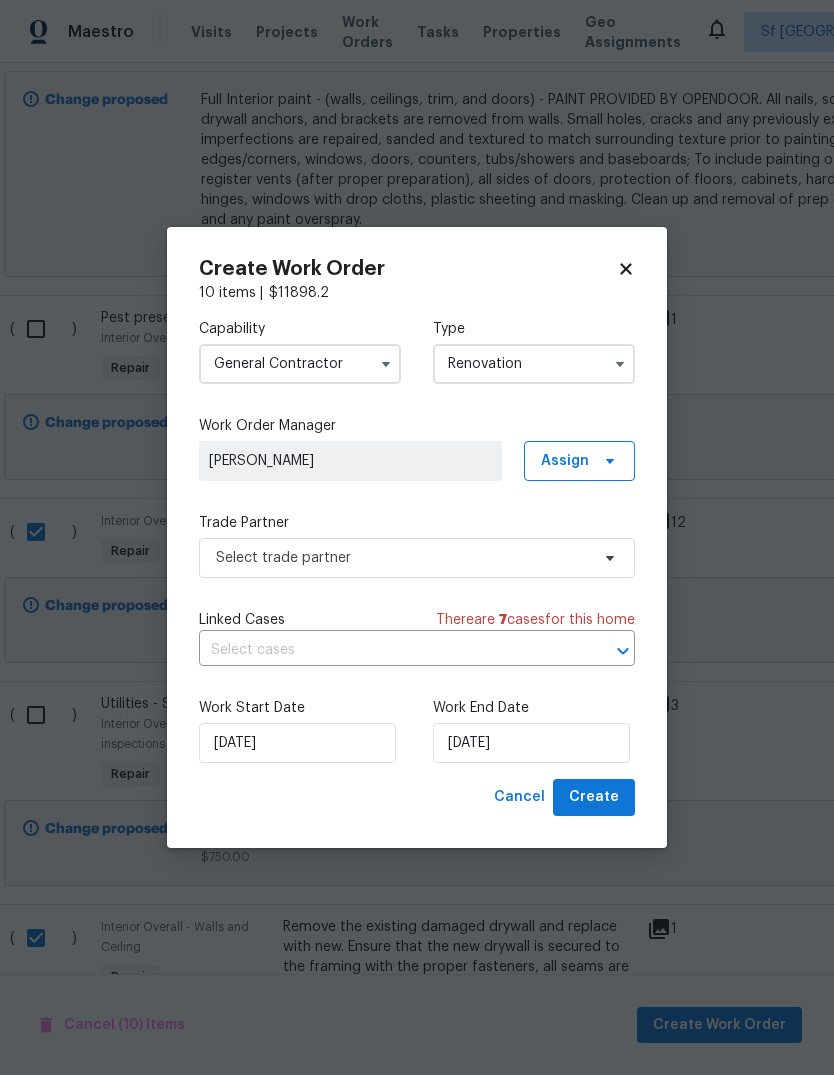 type on "Renovation" 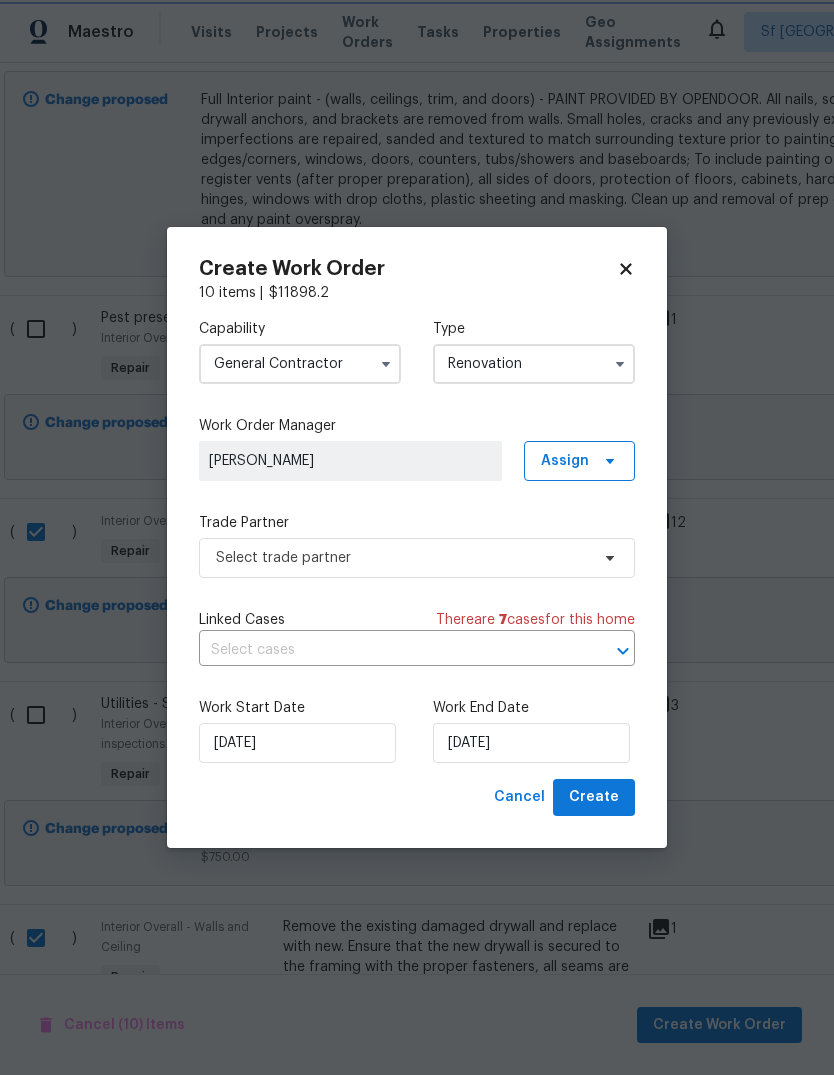 scroll, scrollTop: 0, scrollLeft: 0, axis: both 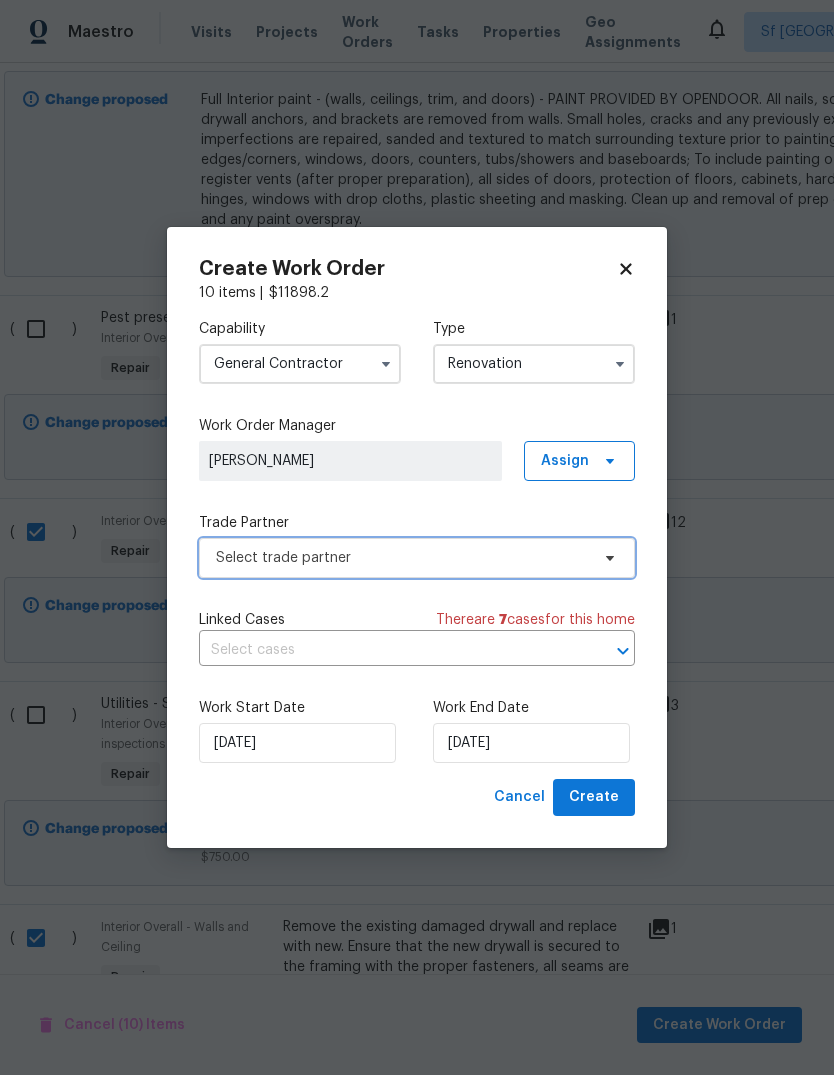click on "Select trade partner" at bounding box center (402, 558) 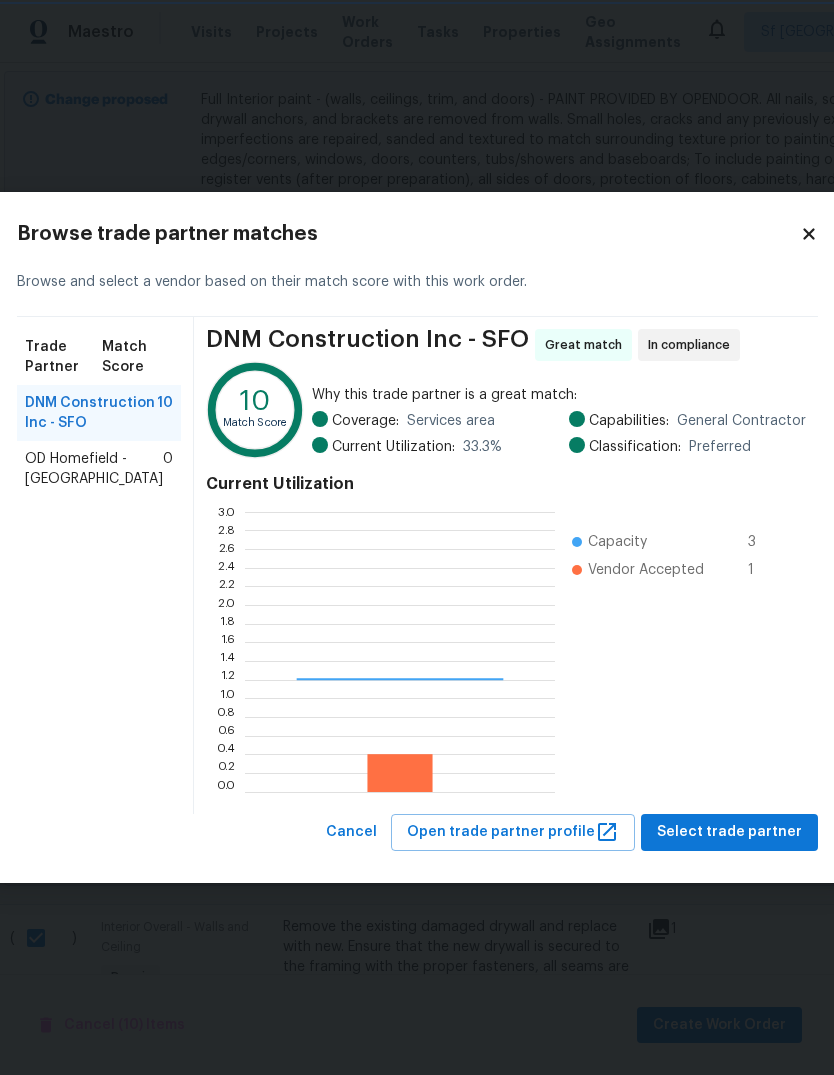 scroll, scrollTop: 2, scrollLeft: 2, axis: both 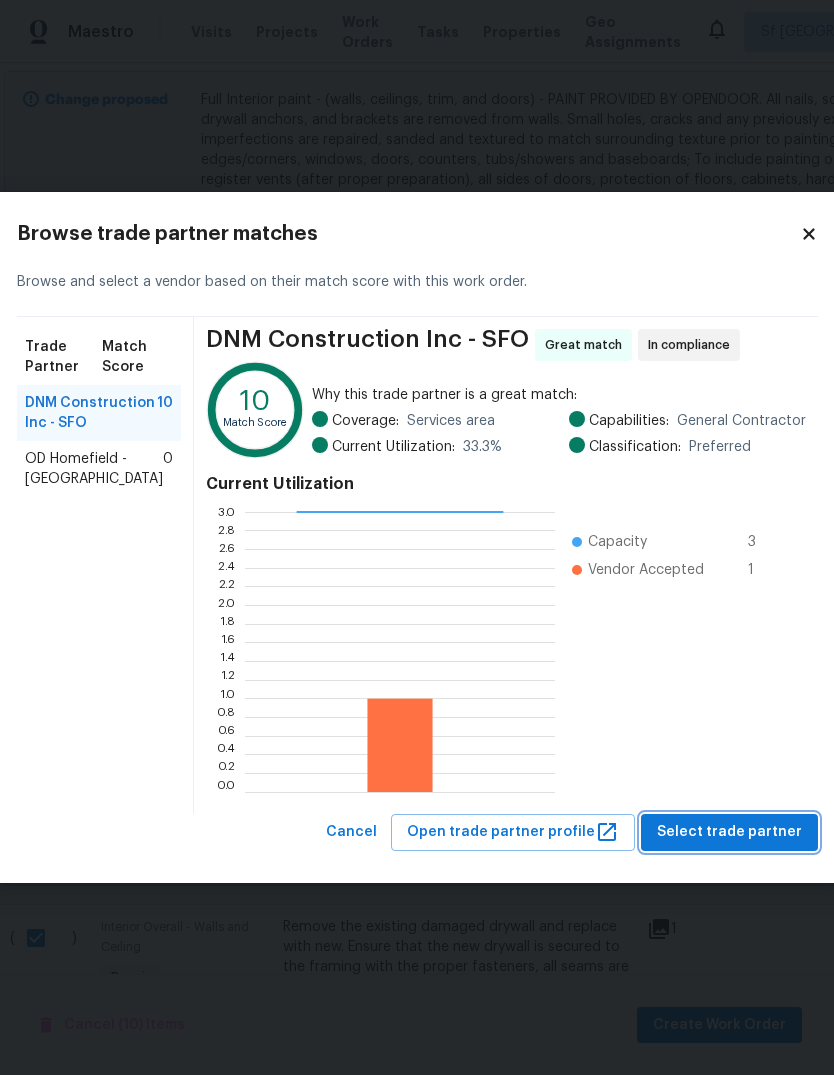 click on "Select trade partner" at bounding box center (729, 832) 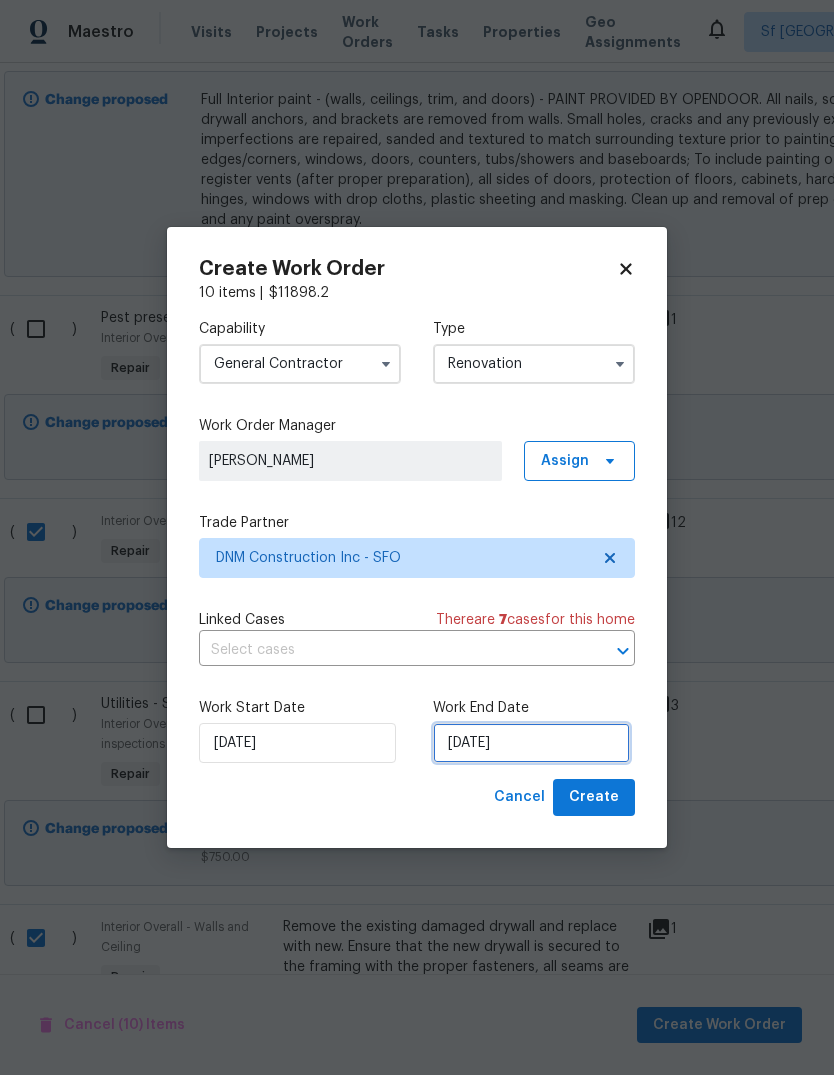click on "[DATE]" at bounding box center [531, 743] 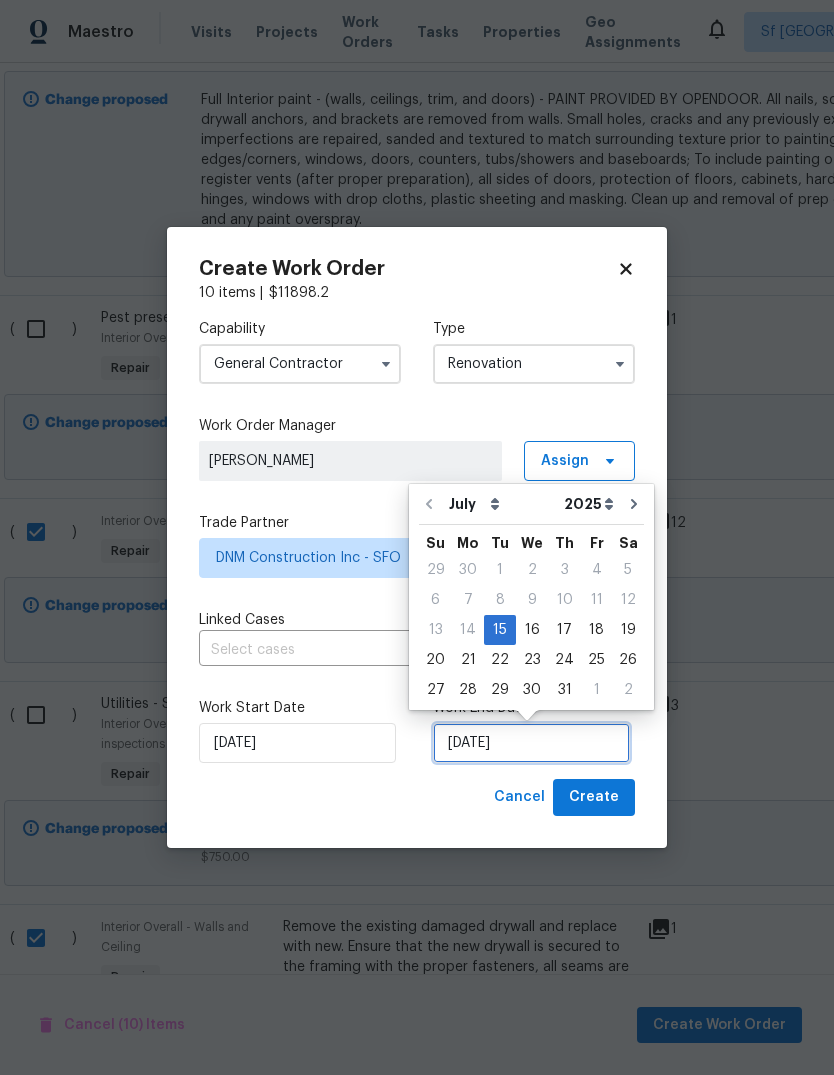 scroll, scrollTop: 15, scrollLeft: 0, axis: vertical 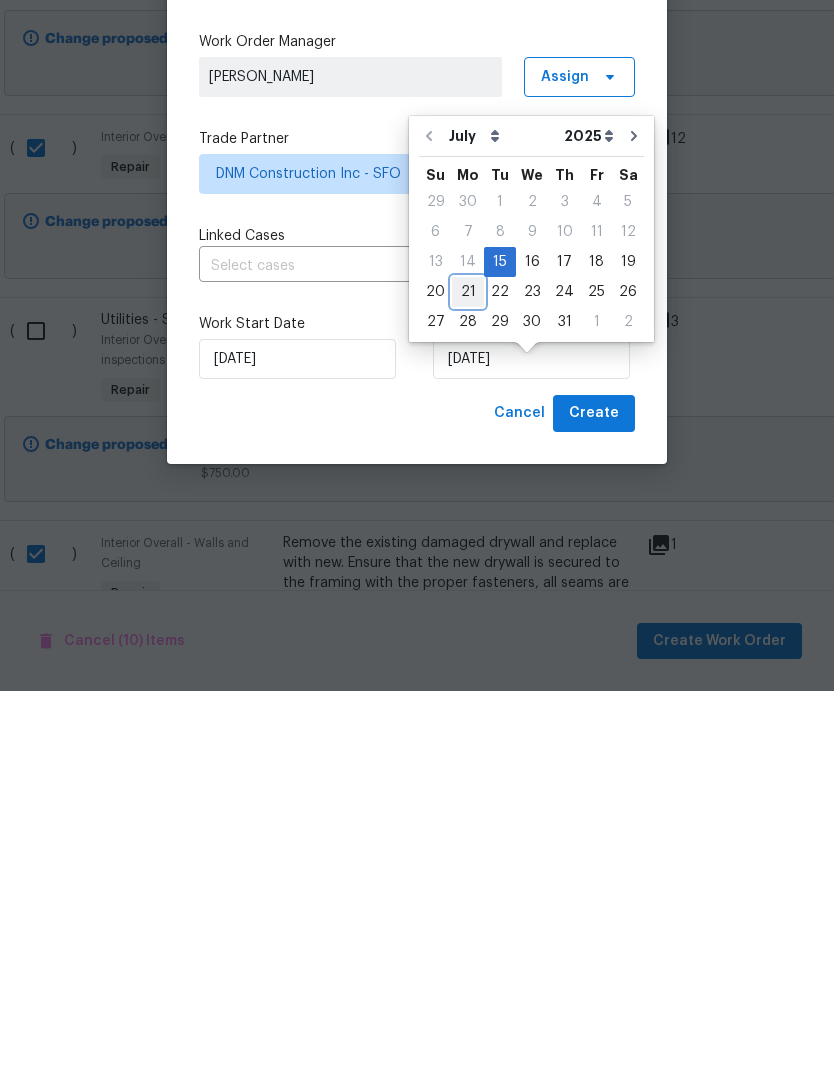 click on "21" at bounding box center (468, 676) 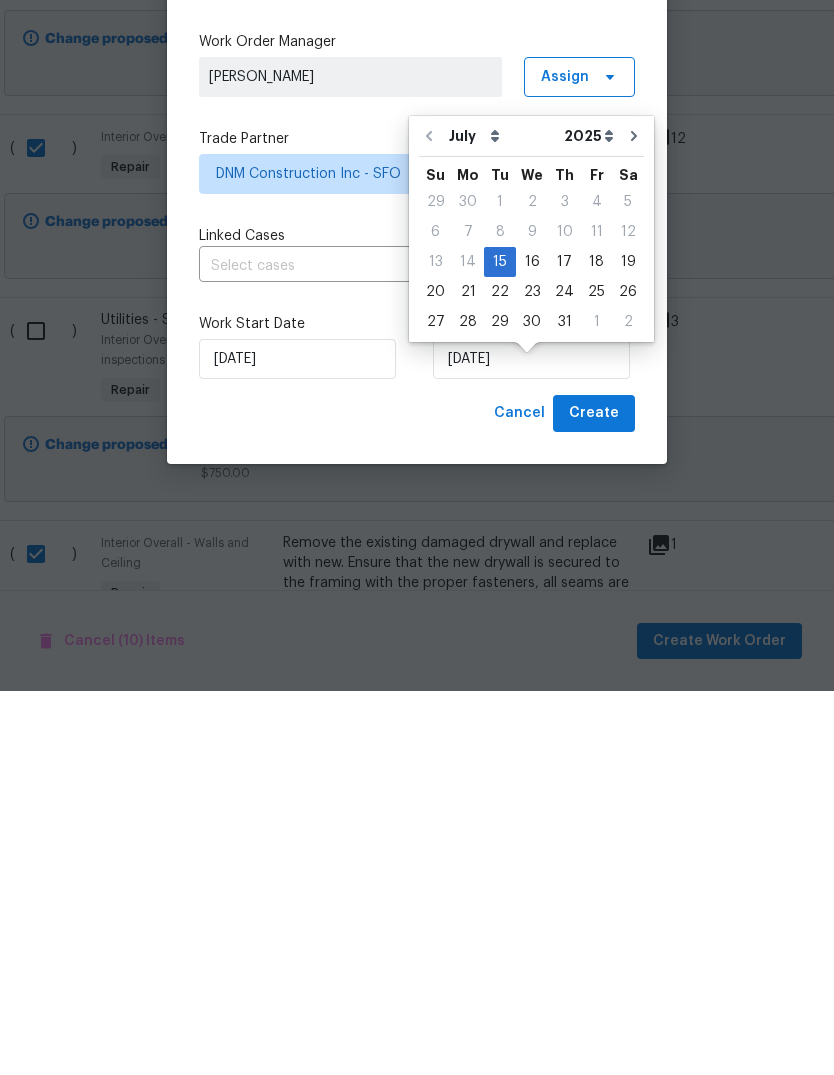 scroll, scrollTop: 75, scrollLeft: 0, axis: vertical 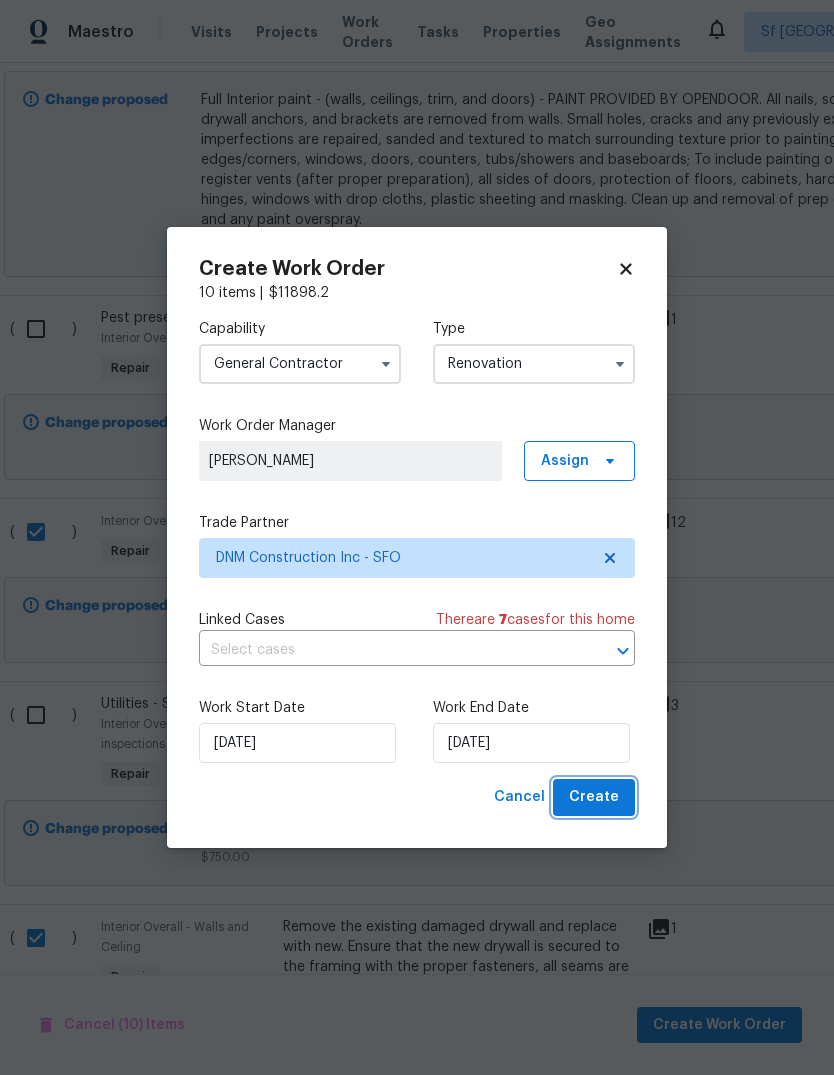click on "Create" at bounding box center [594, 797] 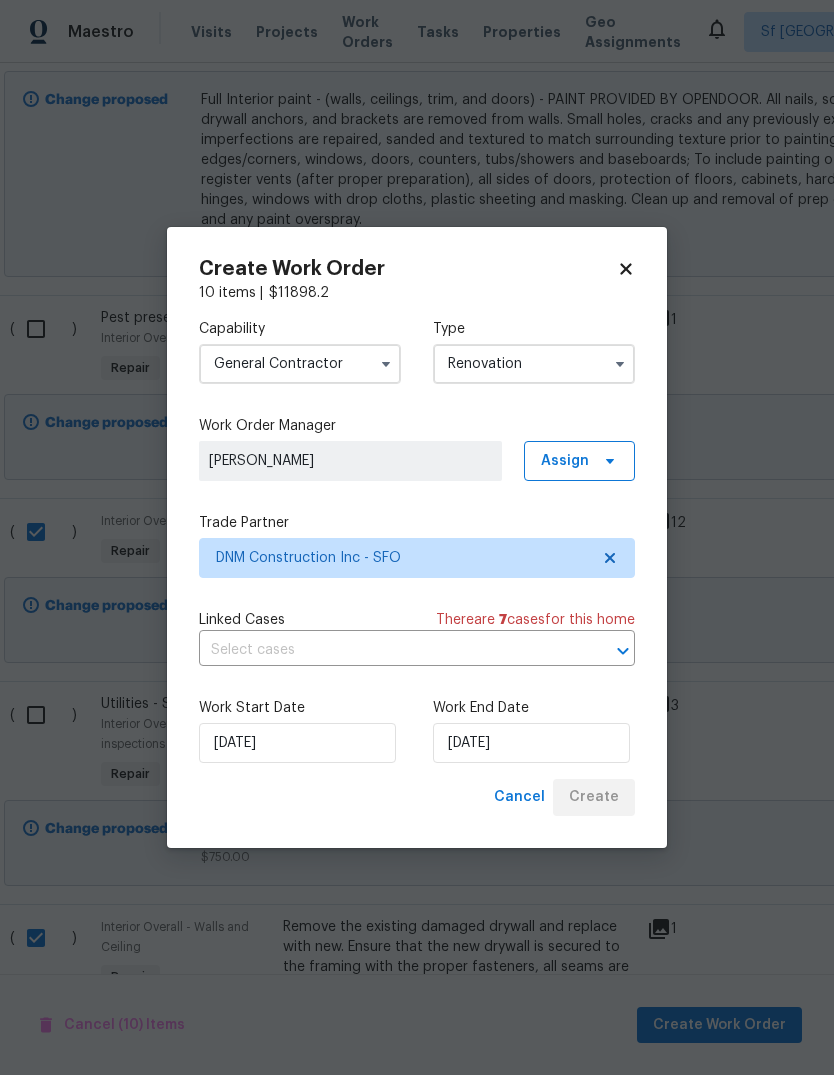 scroll, scrollTop: 0, scrollLeft: 15, axis: horizontal 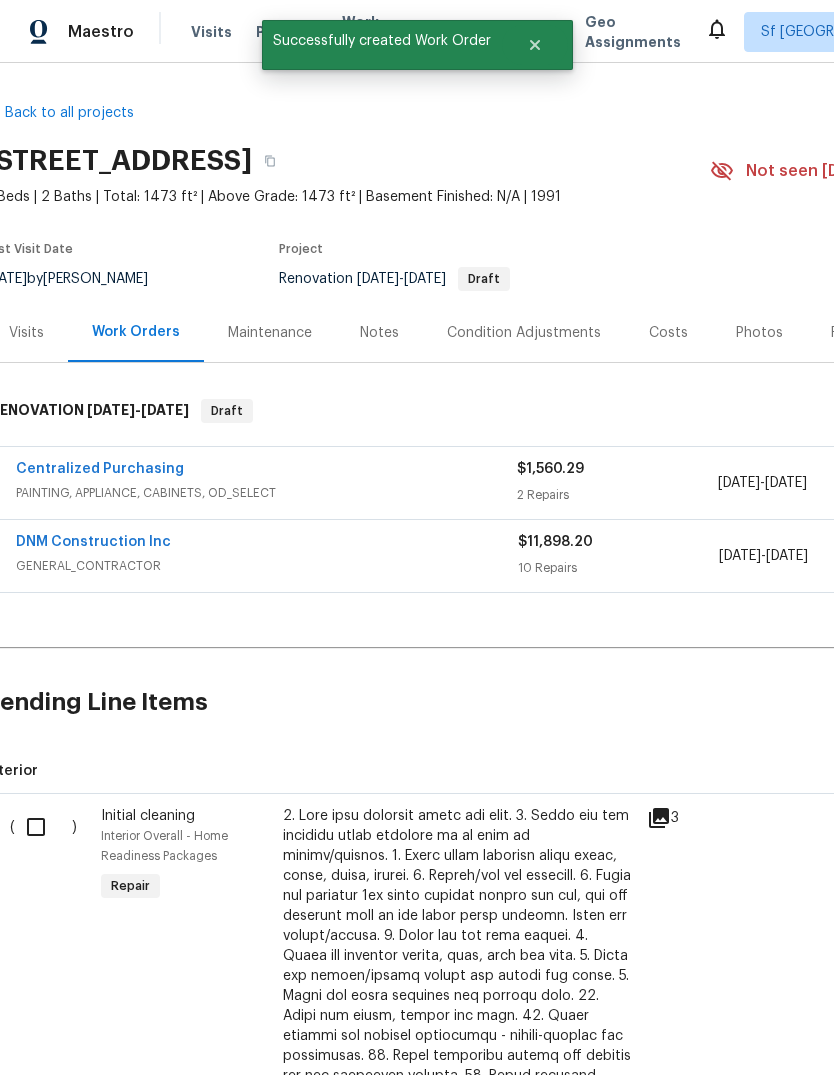 click at bounding box center [43, 827] 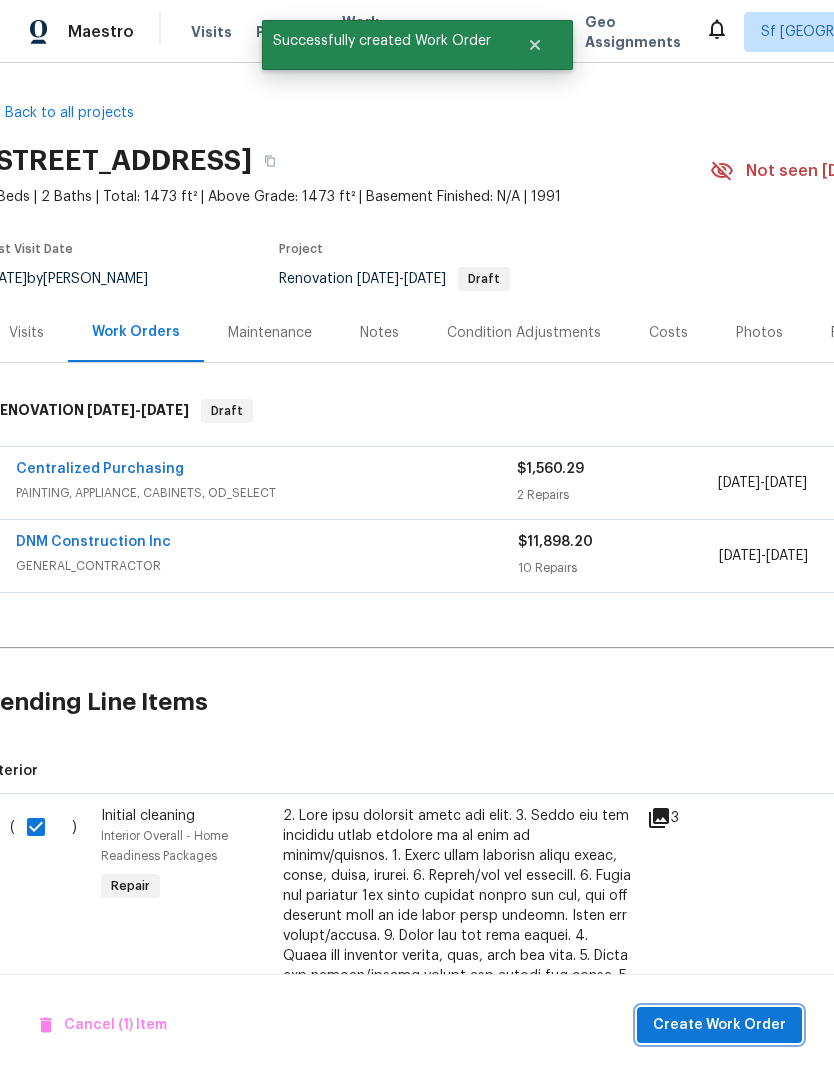 click on "Create Work Order" at bounding box center (719, 1025) 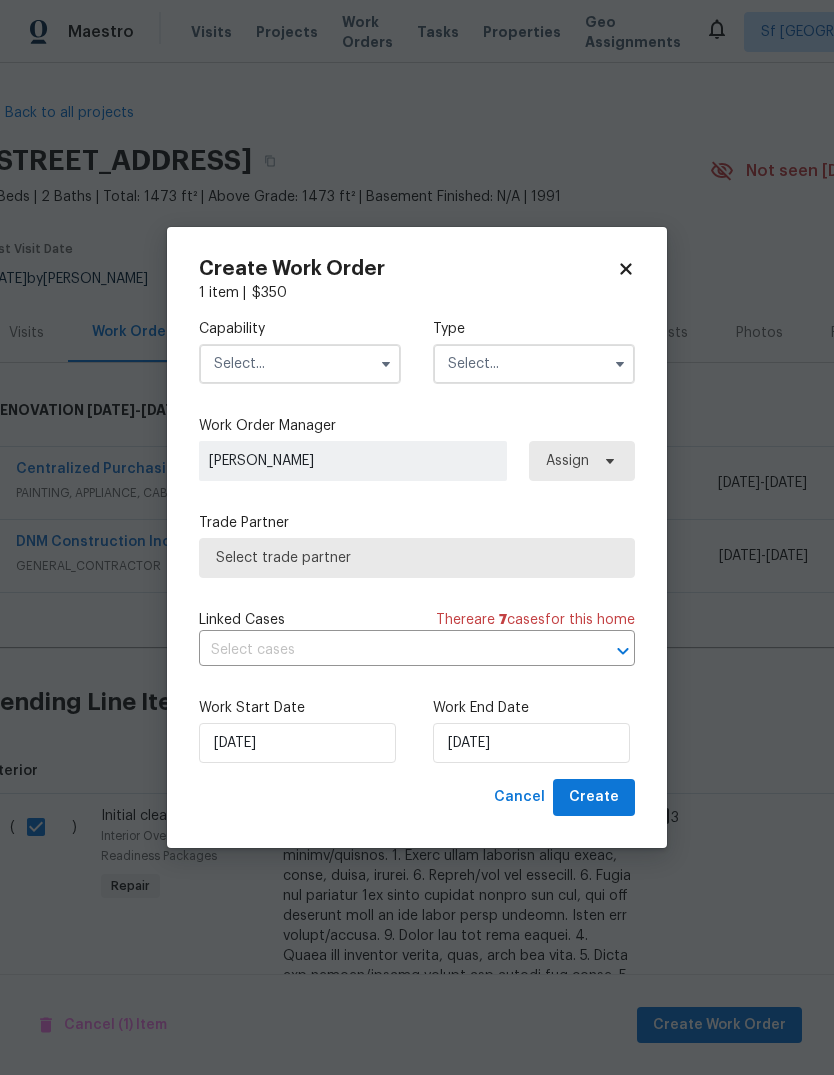 click at bounding box center [300, 364] 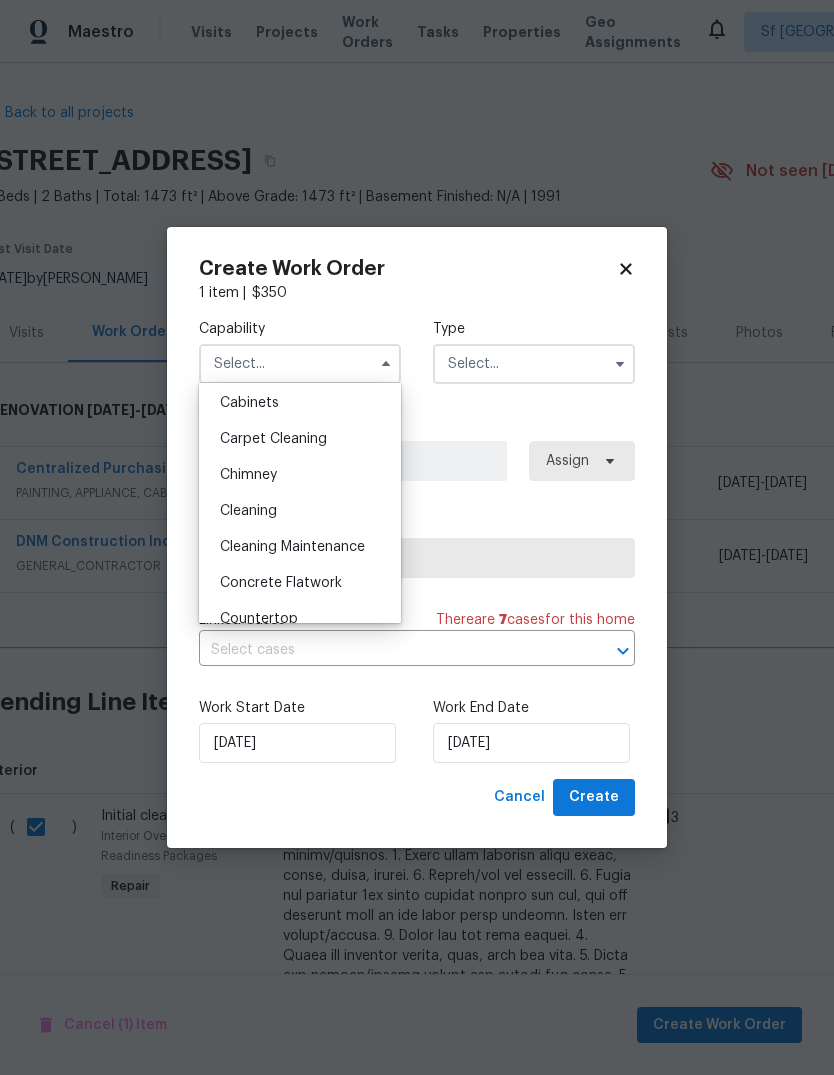 scroll, scrollTop: 207, scrollLeft: 0, axis: vertical 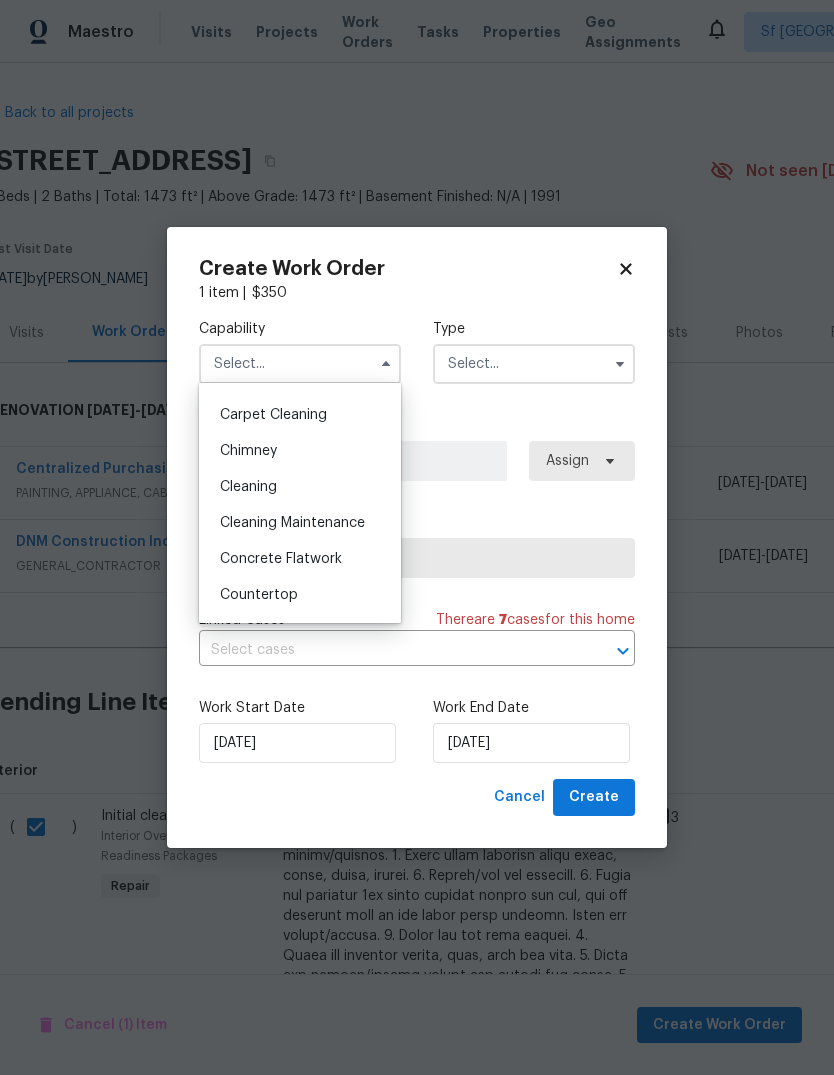 click on "Cleaning" at bounding box center [248, 487] 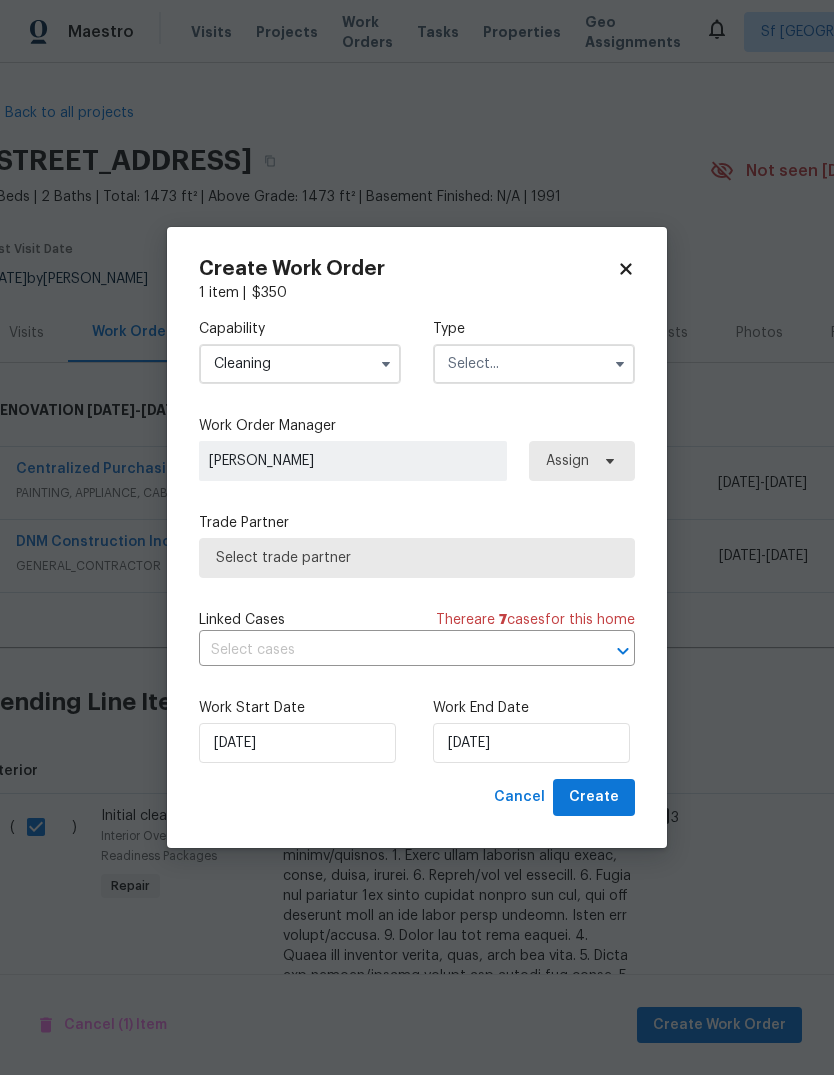 click at bounding box center (534, 364) 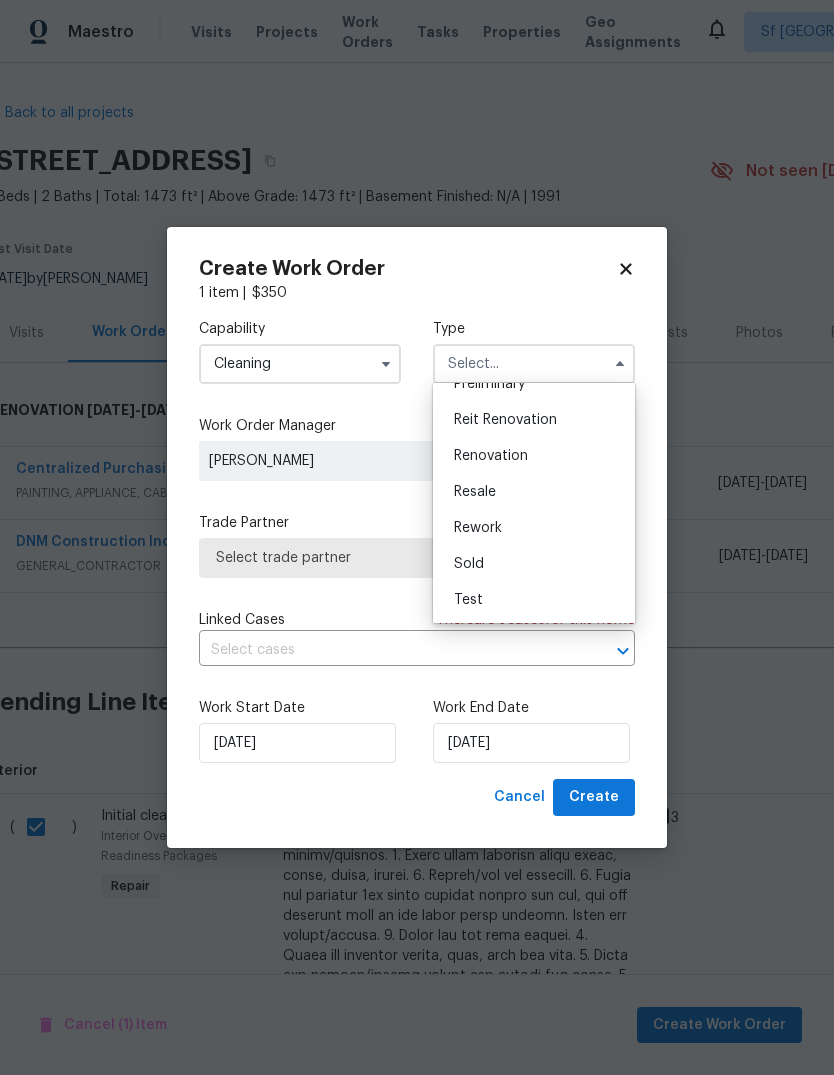 scroll, scrollTop: 454, scrollLeft: 0, axis: vertical 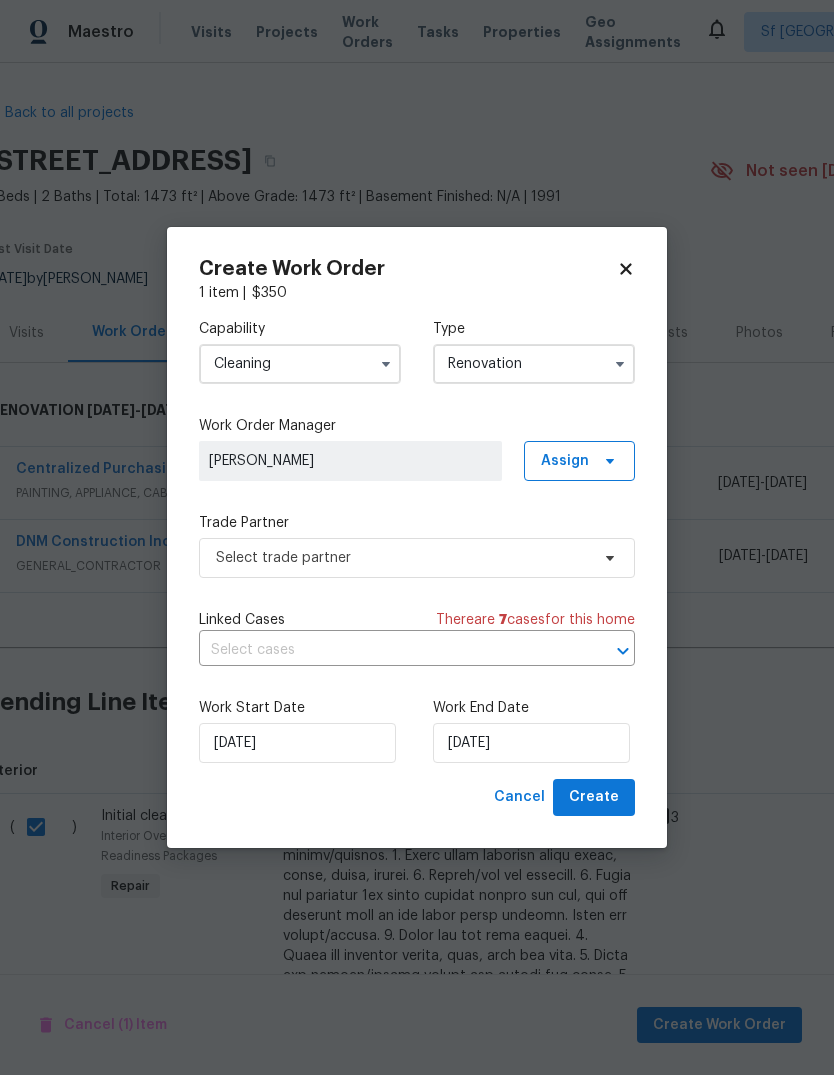 type on "Renovation" 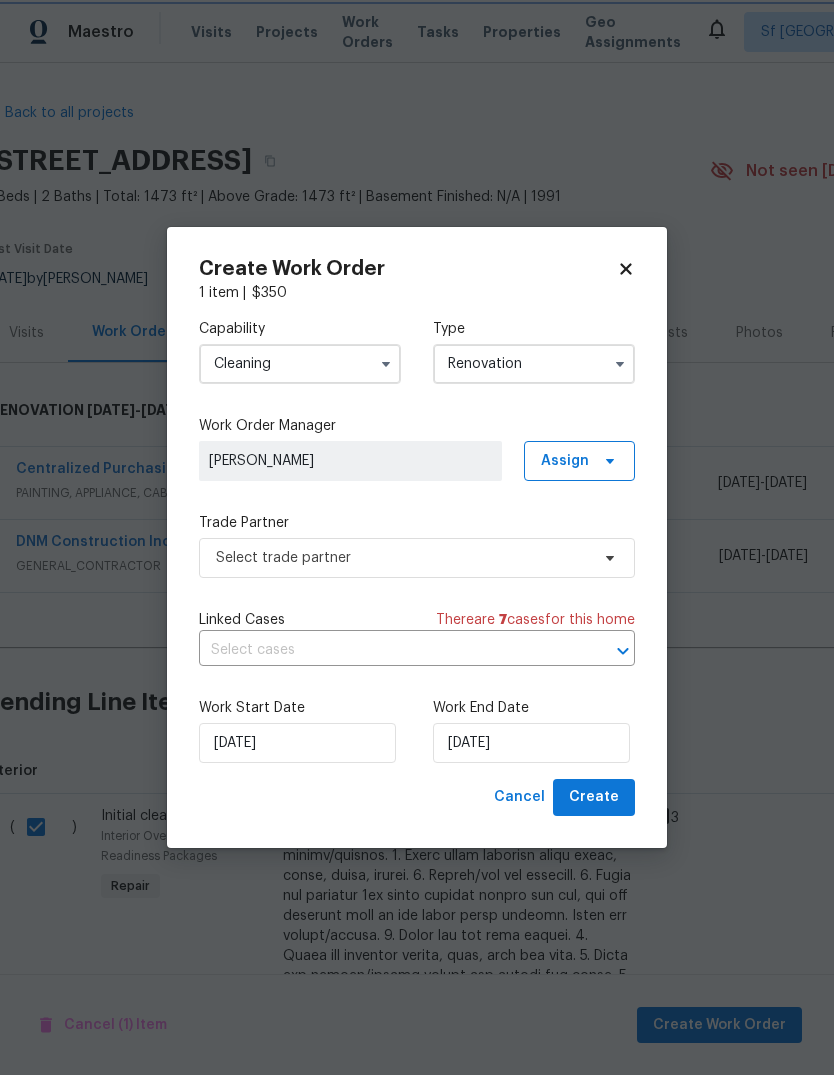scroll, scrollTop: 0, scrollLeft: 0, axis: both 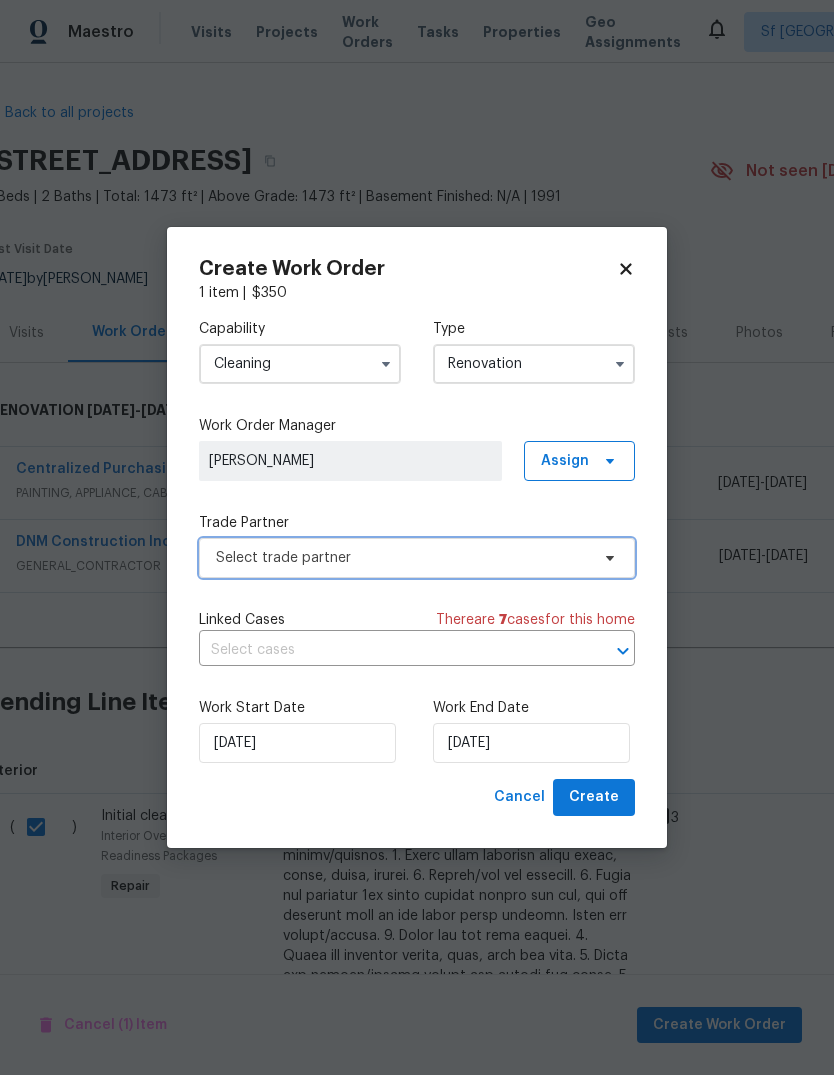 click on "Select trade partner" at bounding box center (402, 558) 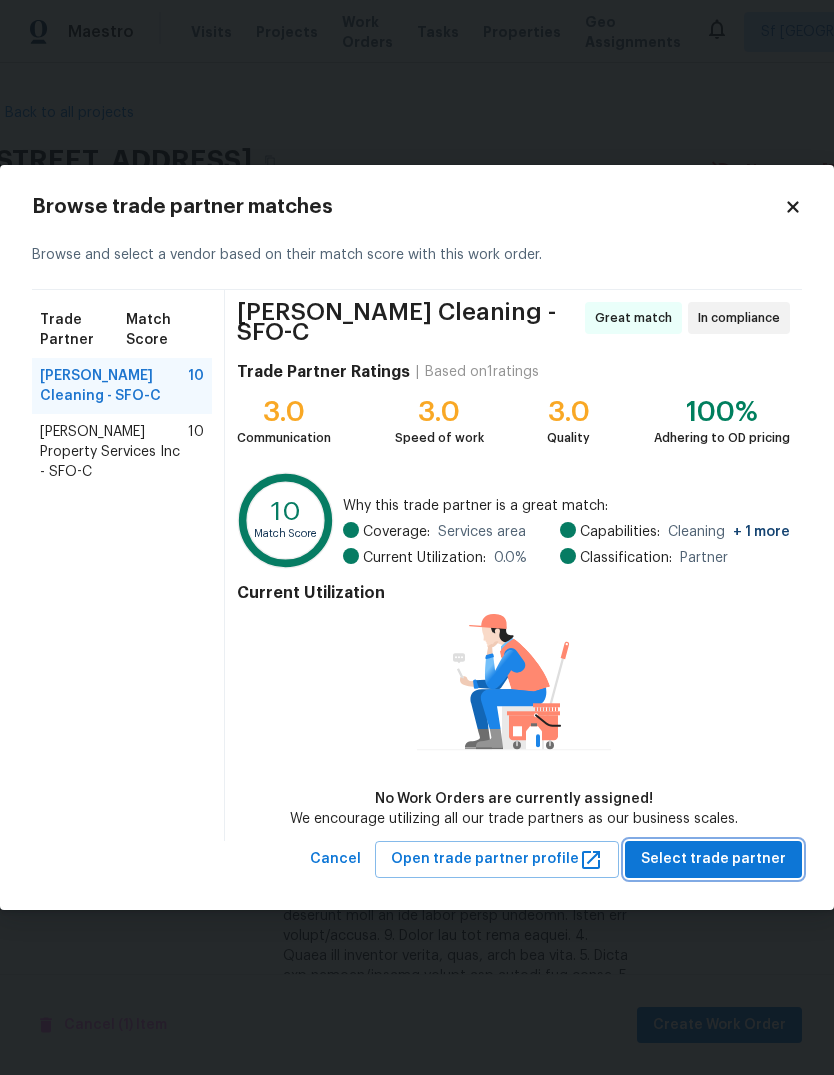 click on "Select trade partner" at bounding box center (713, 859) 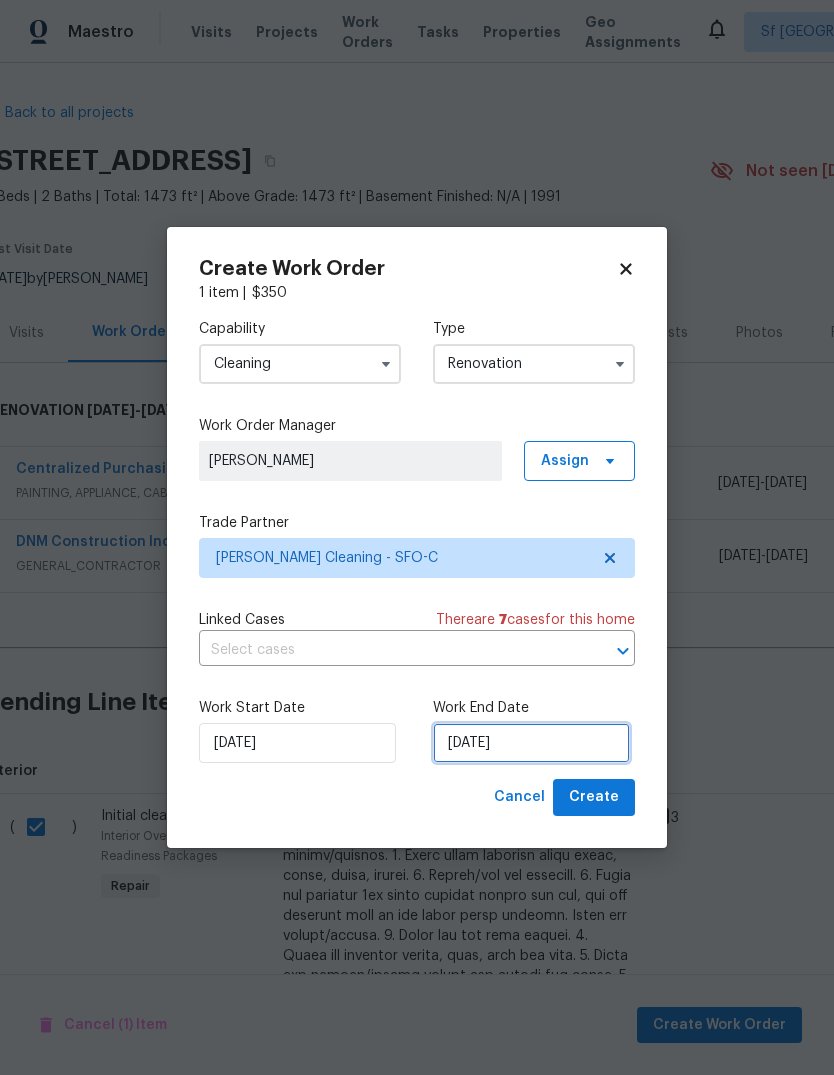click on "[DATE]" at bounding box center (531, 743) 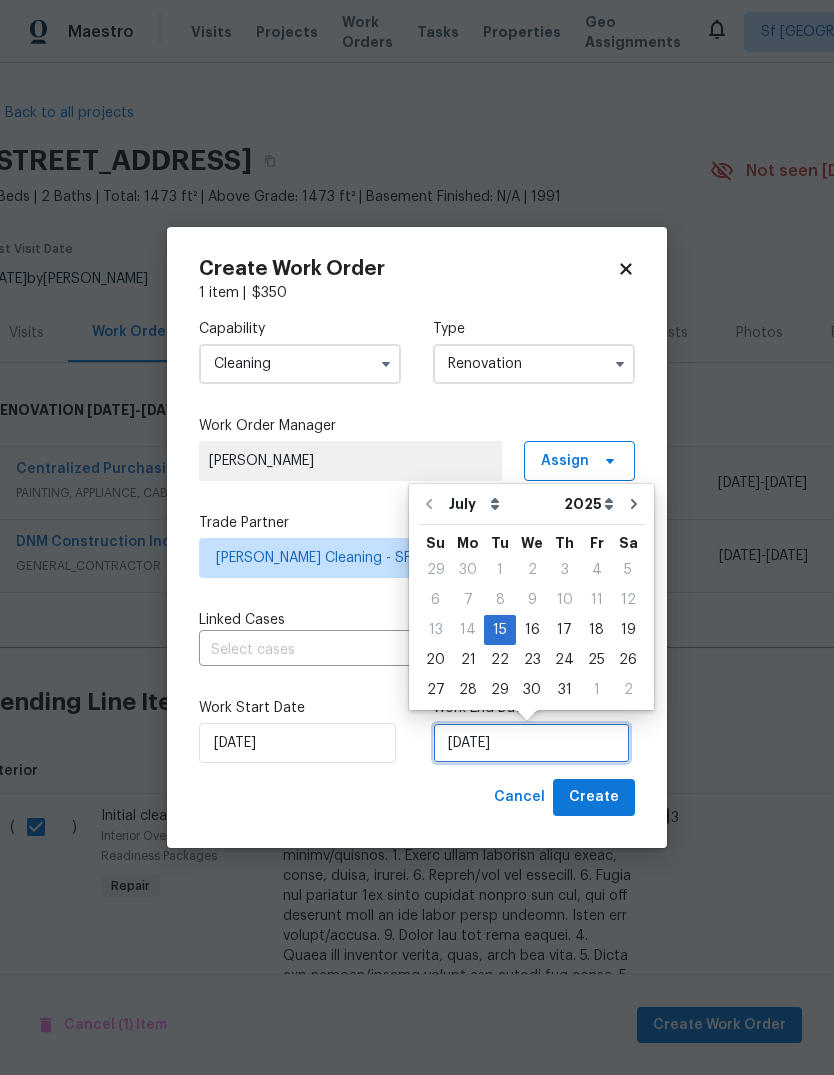 scroll, scrollTop: 15, scrollLeft: 0, axis: vertical 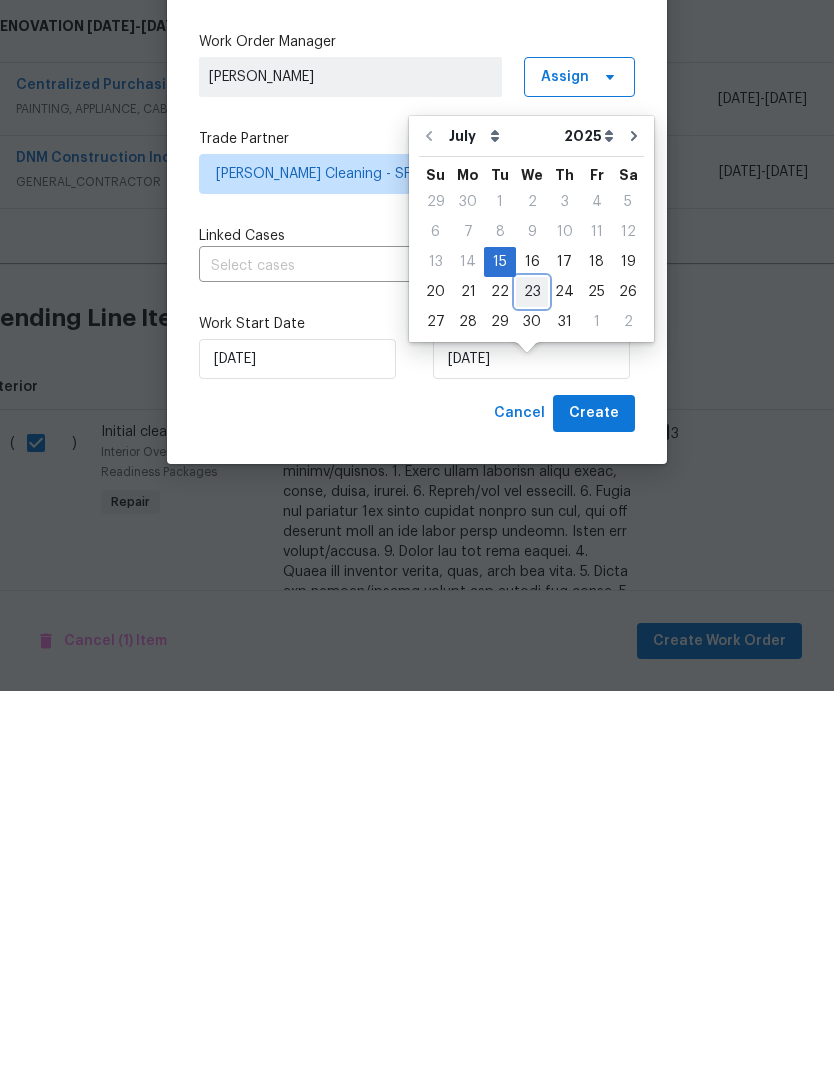 click on "23" at bounding box center [532, 676] 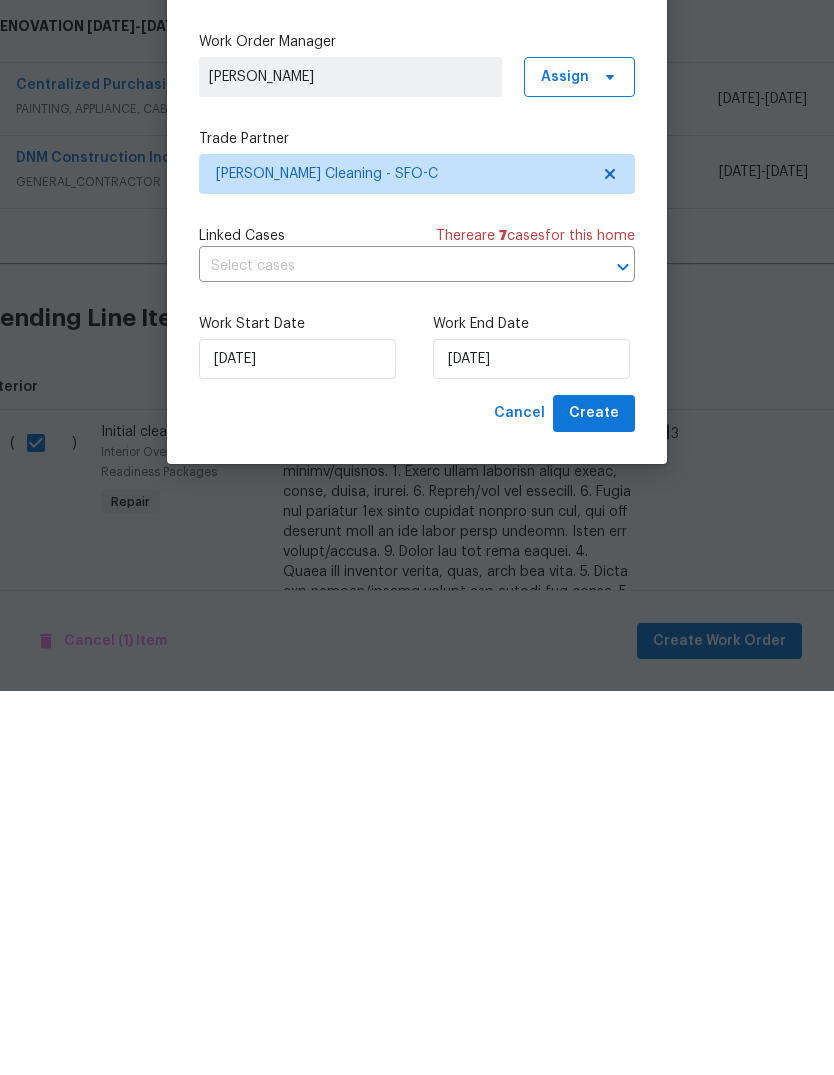scroll, scrollTop: 75, scrollLeft: 0, axis: vertical 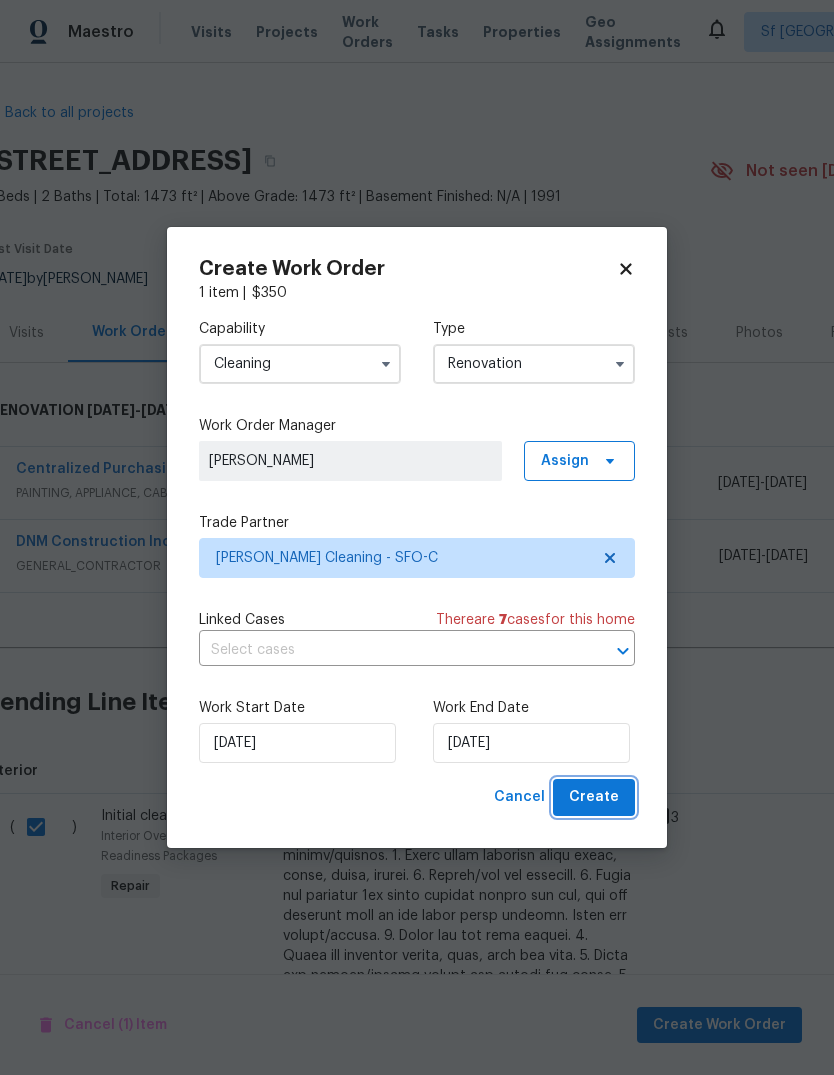 click on "Create" at bounding box center (594, 797) 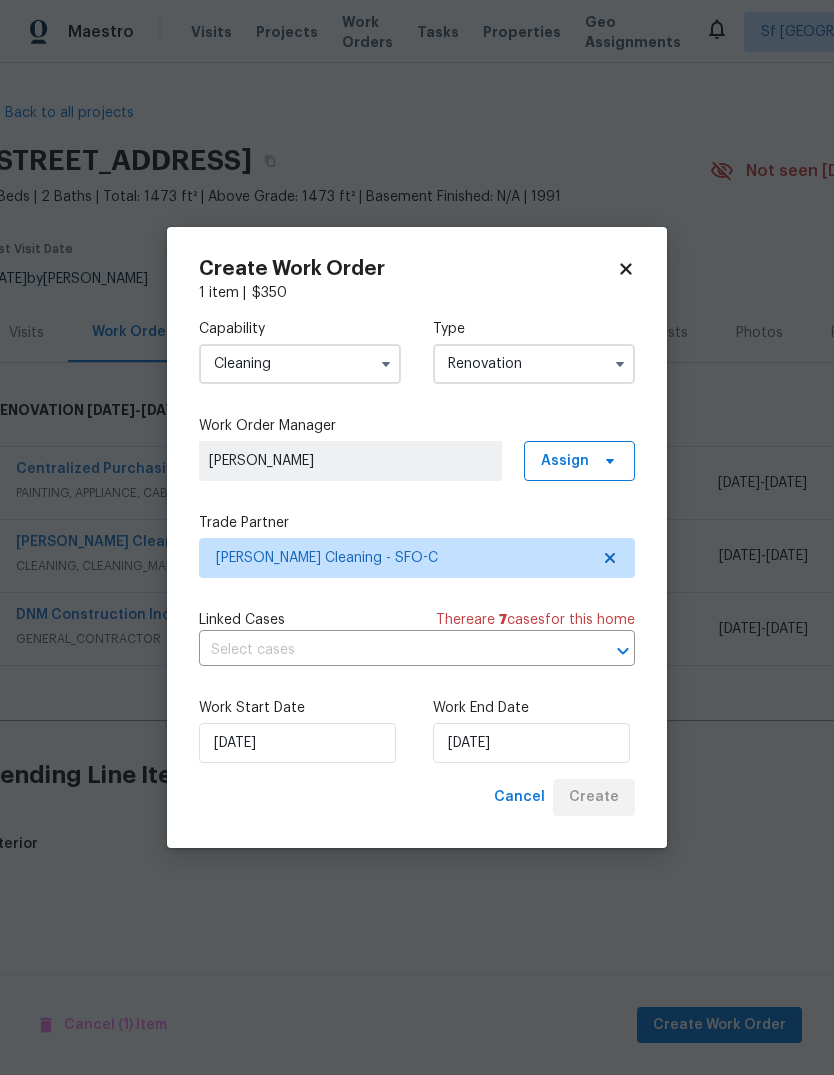 scroll, scrollTop: 0, scrollLeft: 0, axis: both 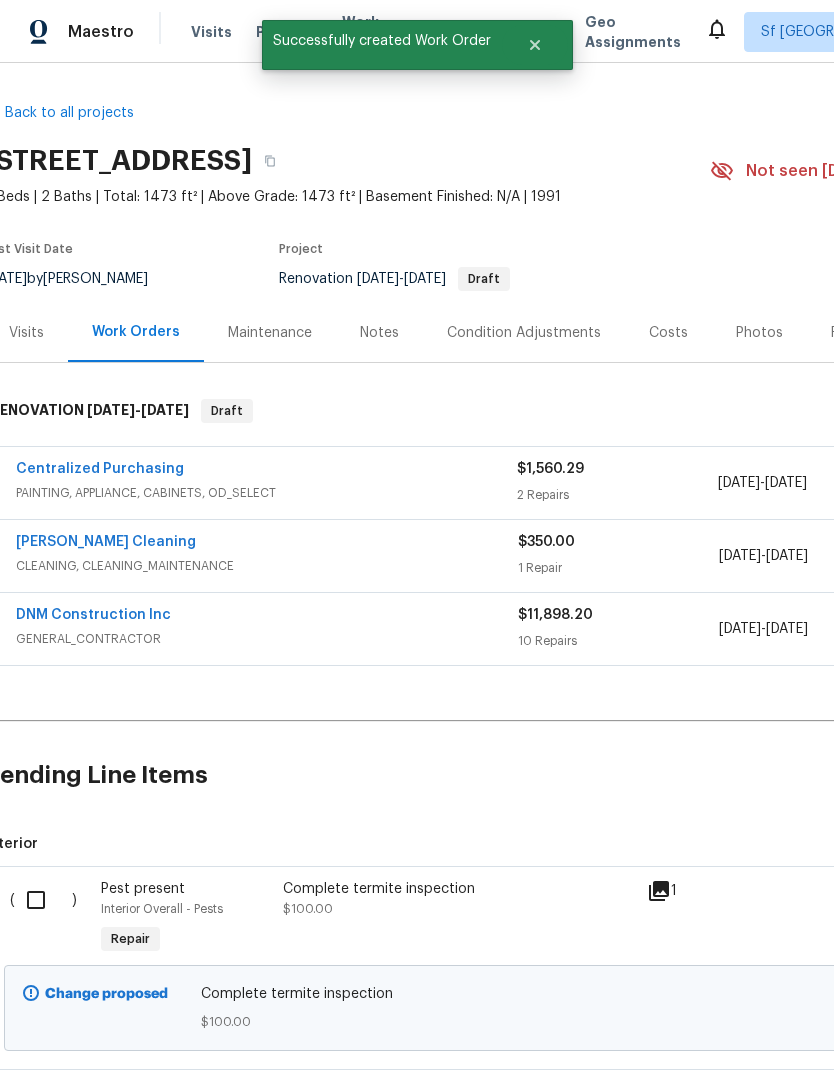 click at bounding box center (43, 900) 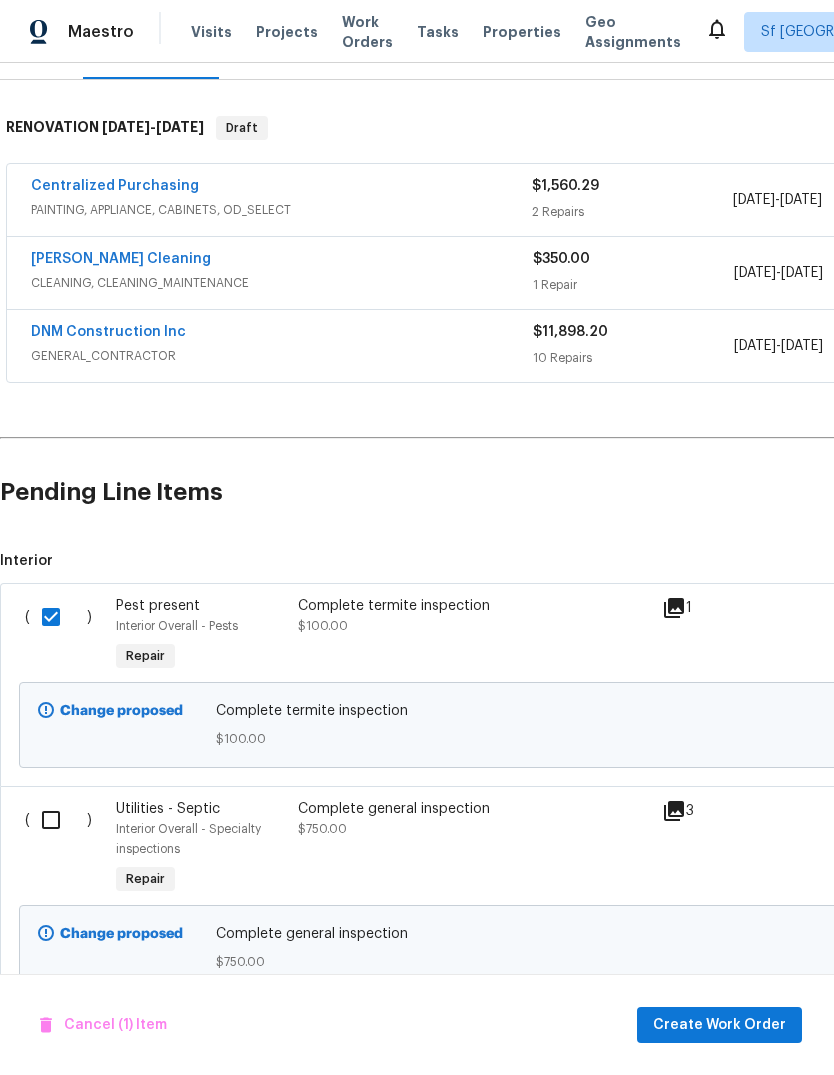 scroll, scrollTop: 281, scrollLeft: 0, axis: vertical 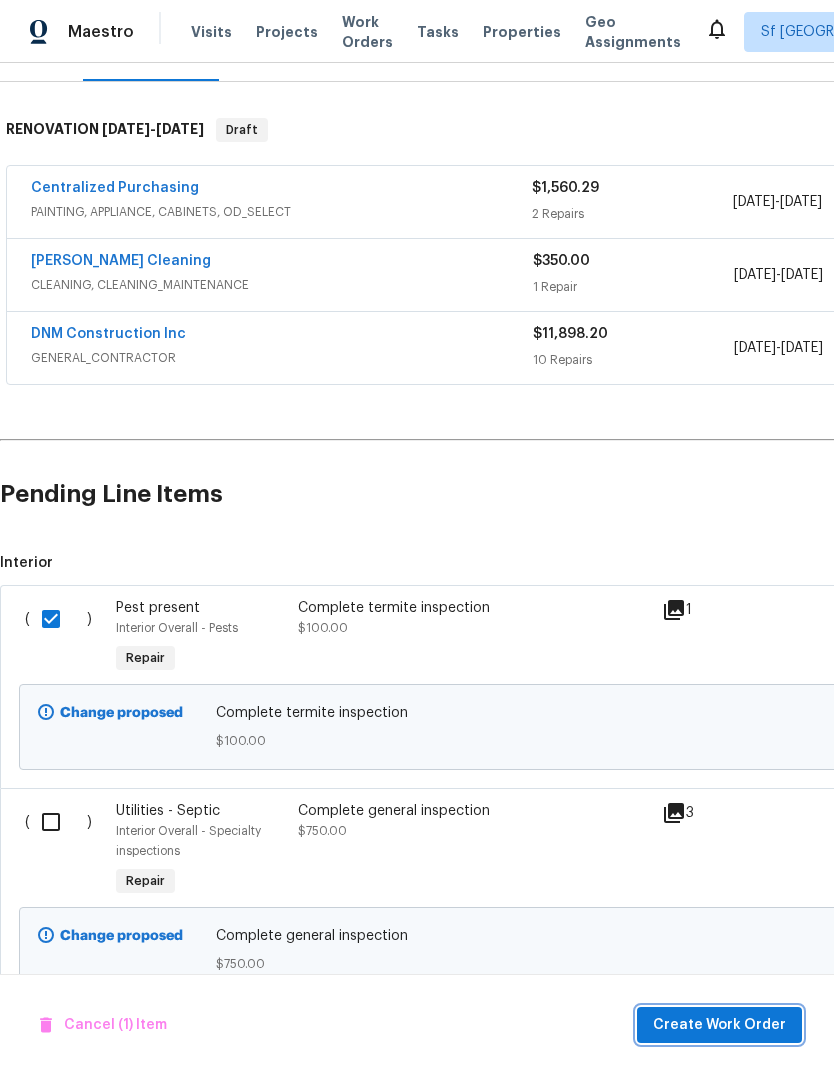 click on "Create Work Order" at bounding box center [719, 1025] 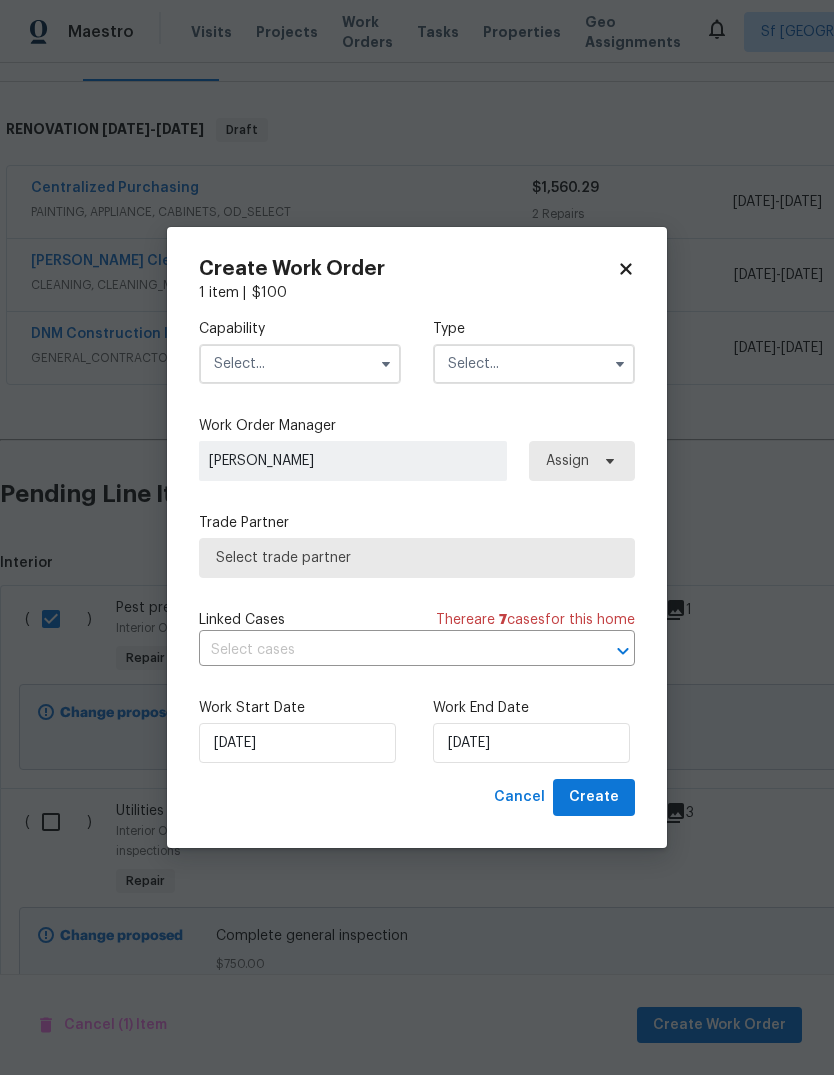 click at bounding box center [300, 364] 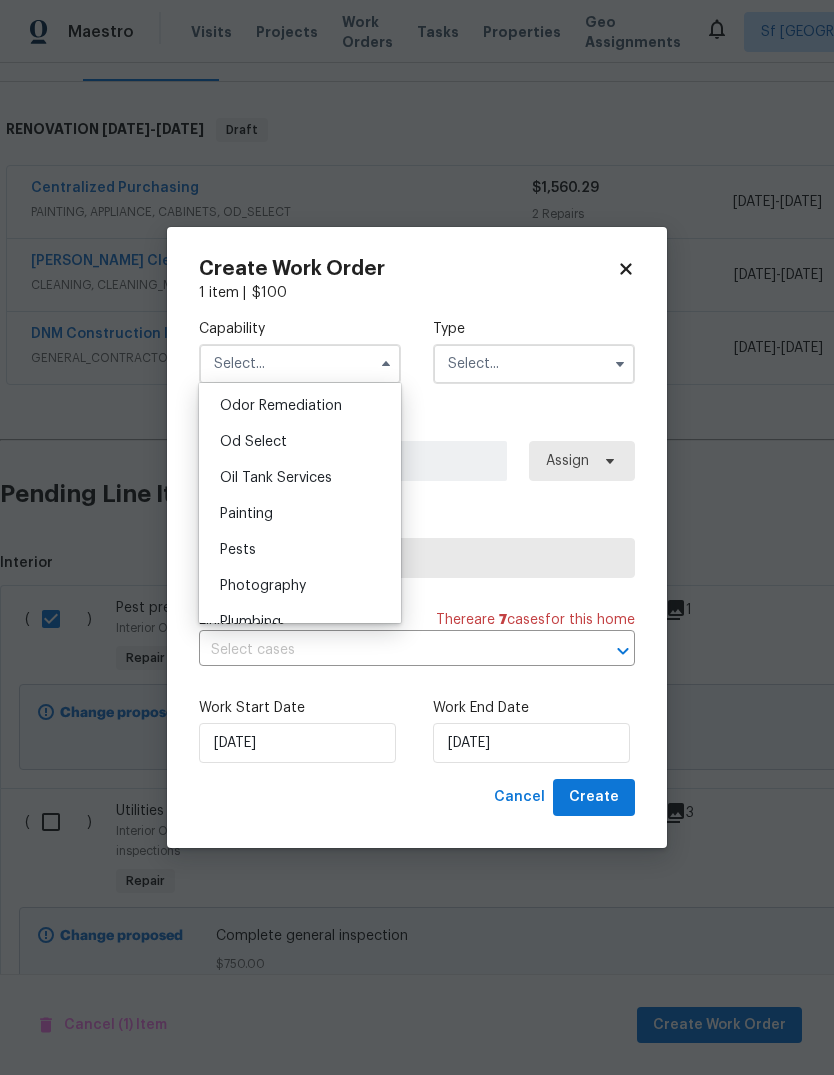 scroll, scrollTop: 1582, scrollLeft: 0, axis: vertical 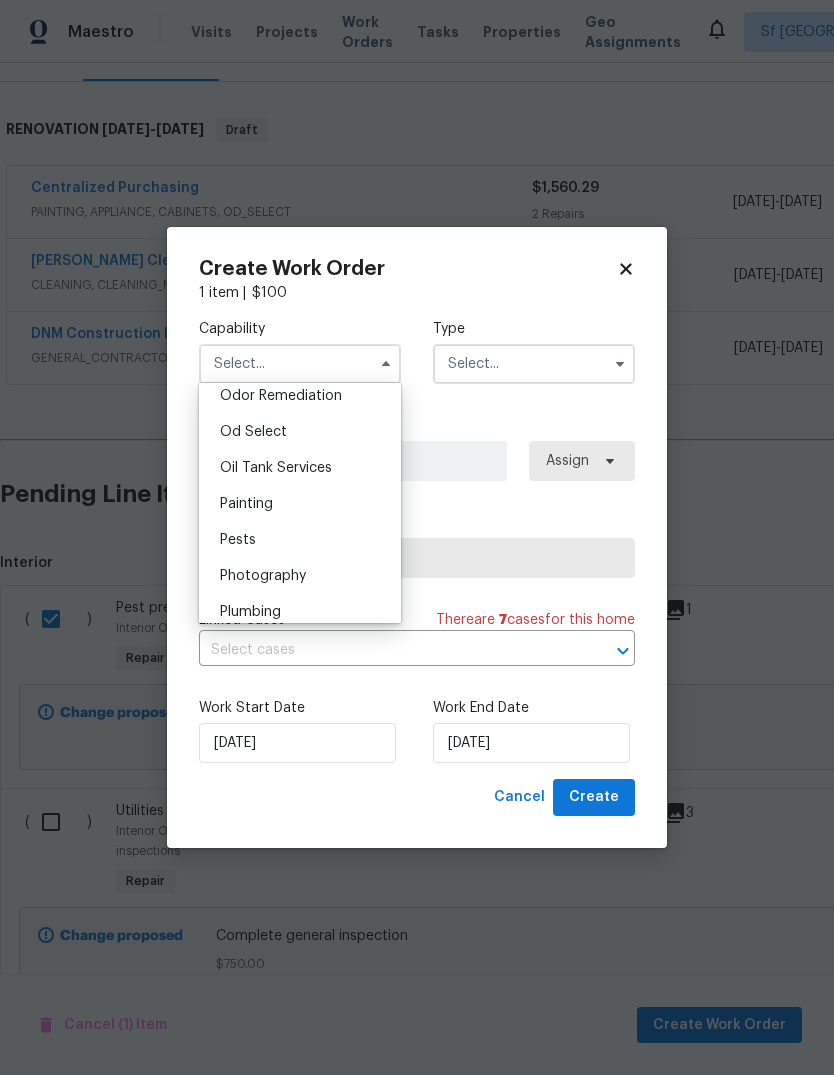 click on "Pests" at bounding box center (300, 540) 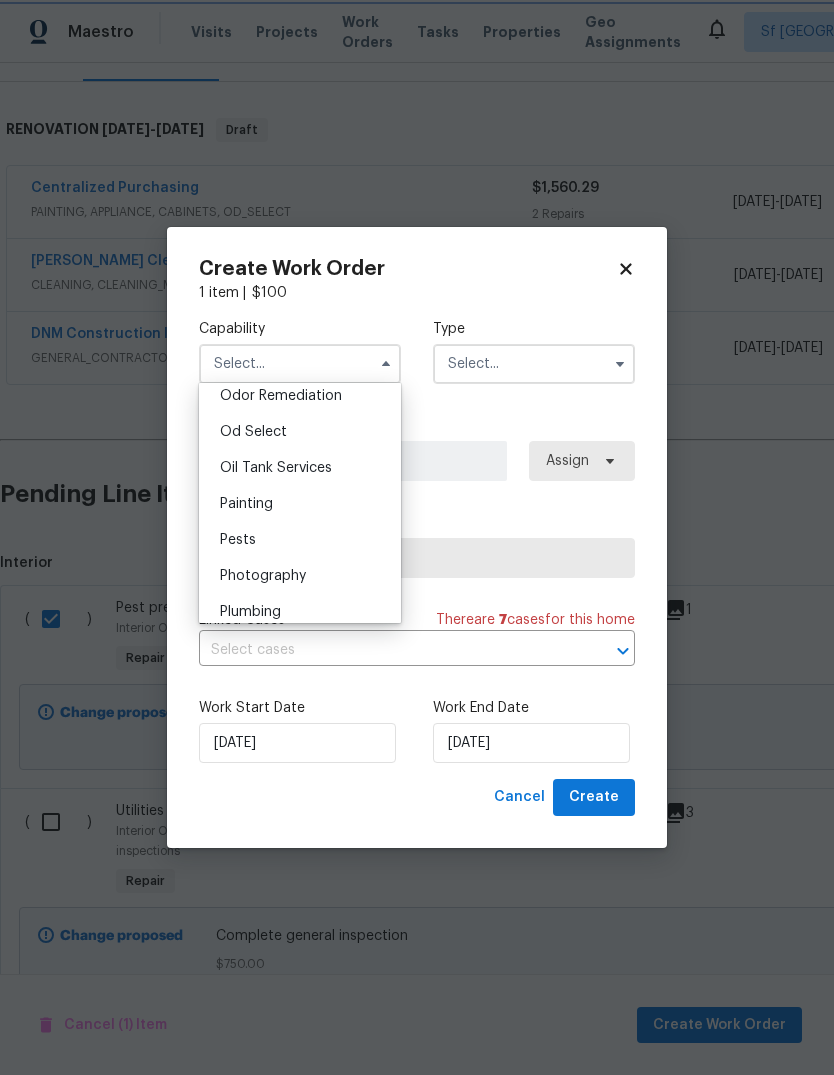 type on "Pests" 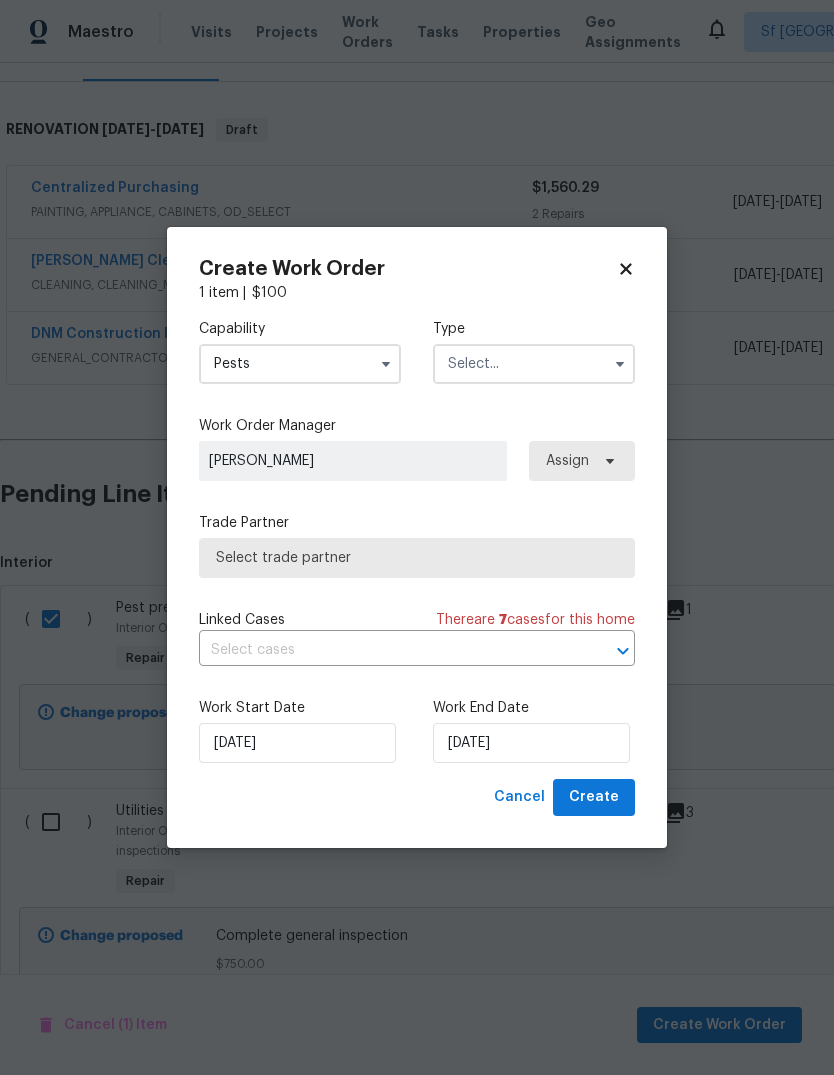 click at bounding box center [534, 364] 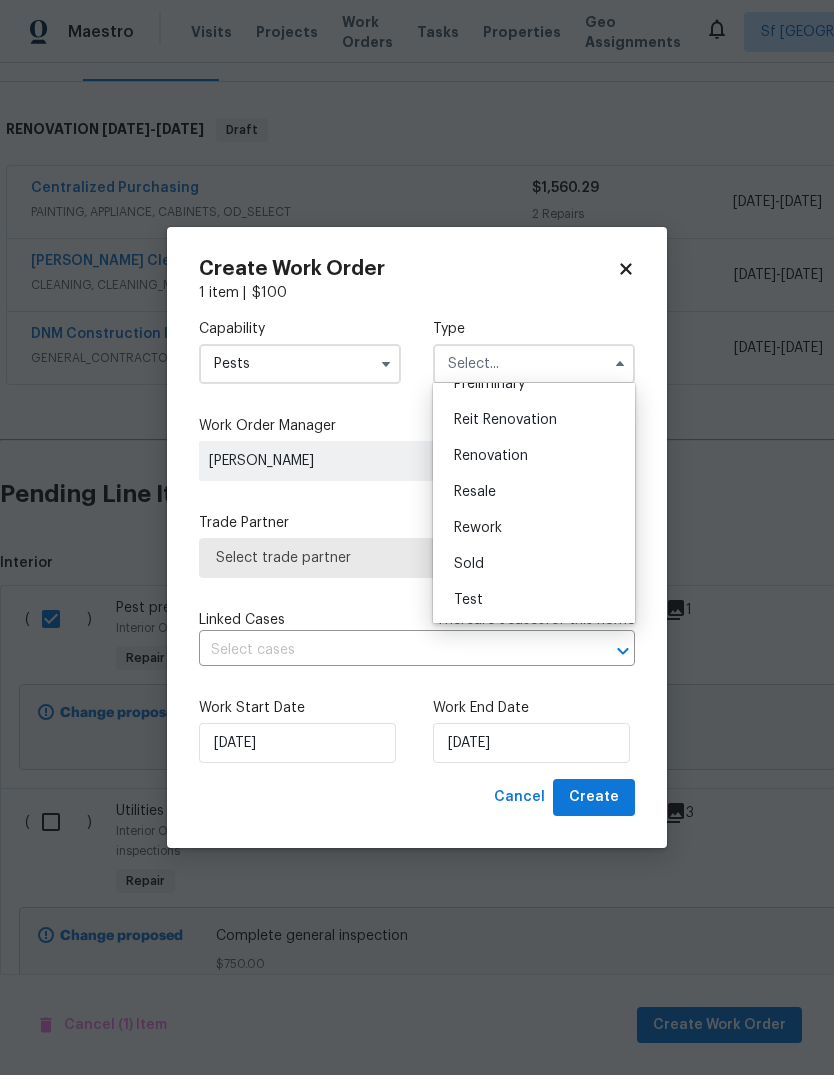 scroll, scrollTop: 454, scrollLeft: 0, axis: vertical 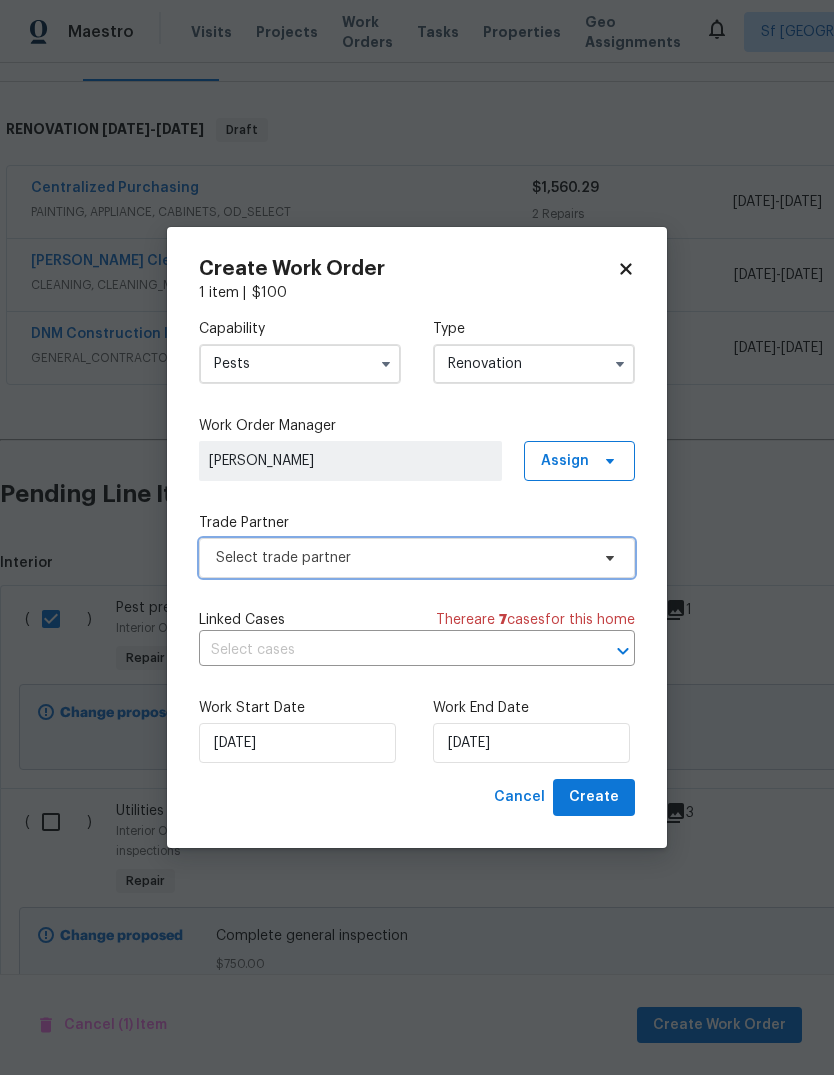 click on "Select trade partner" at bounding box center (402, 558) 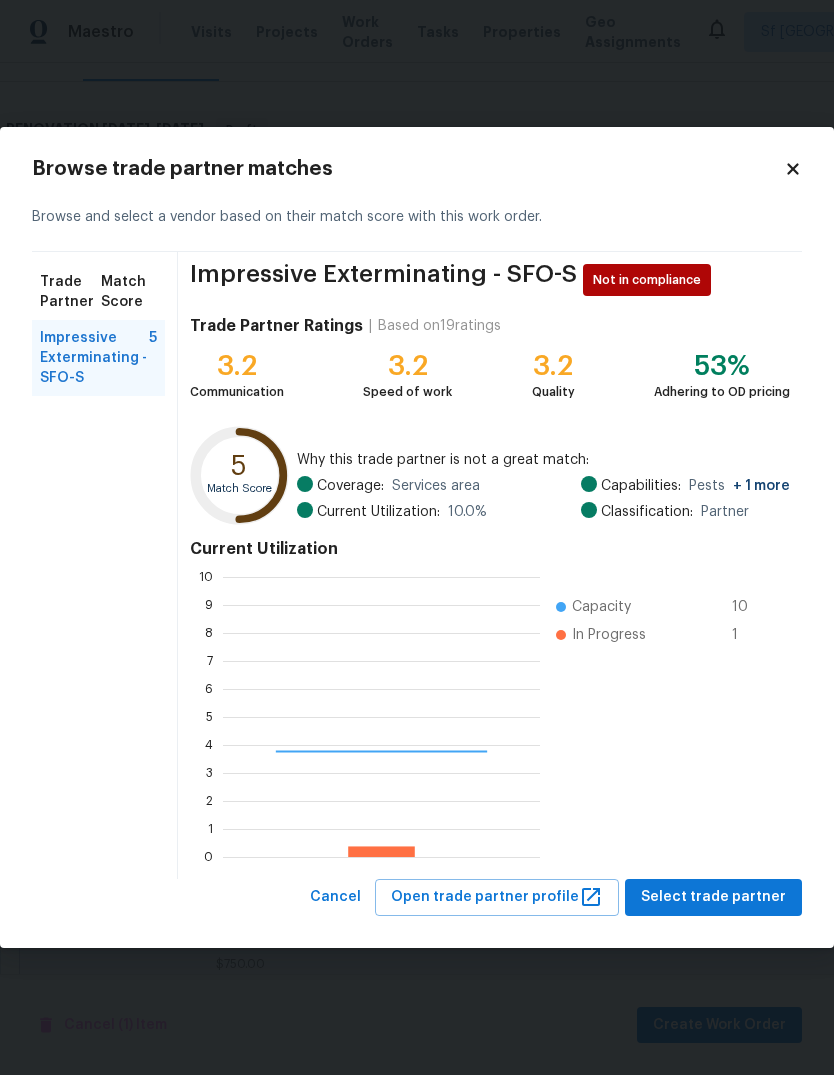 scroll, scrollTop: 2, scrollLeft: 2, axis: both 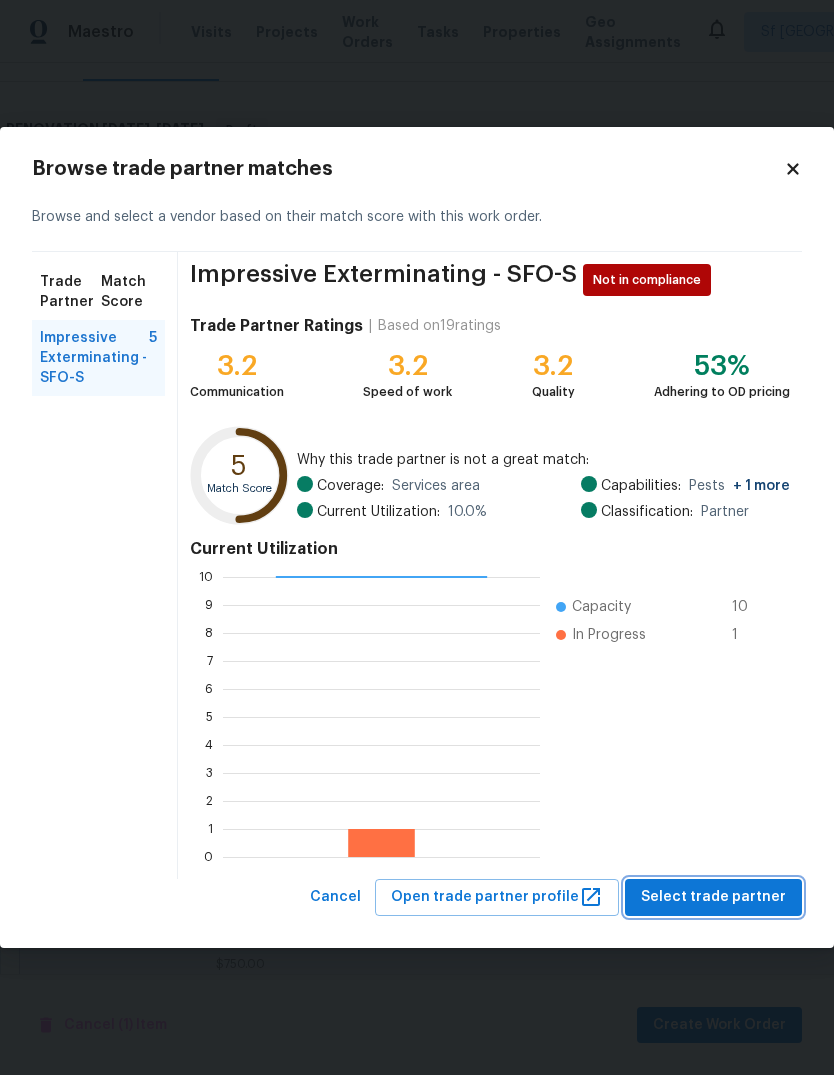 click on "Select trade partner" at bounding box center [713, 897] 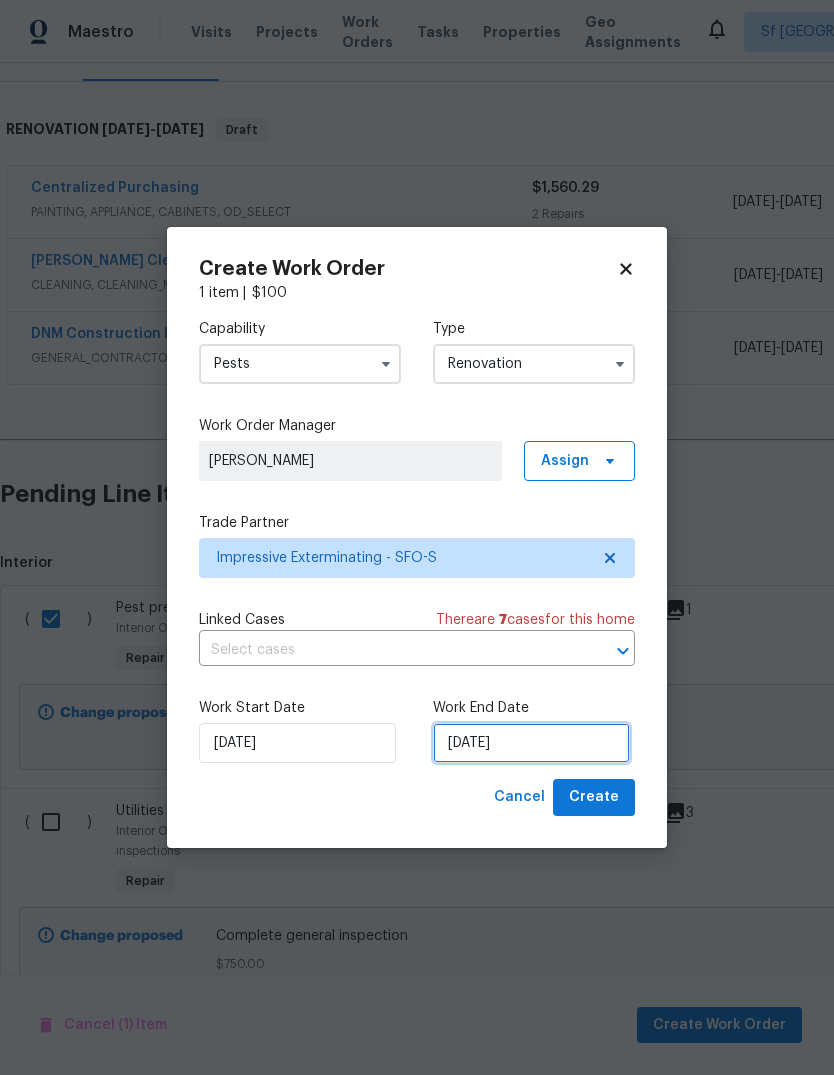 click on "[DATE]" at bounding box center (531, 743) 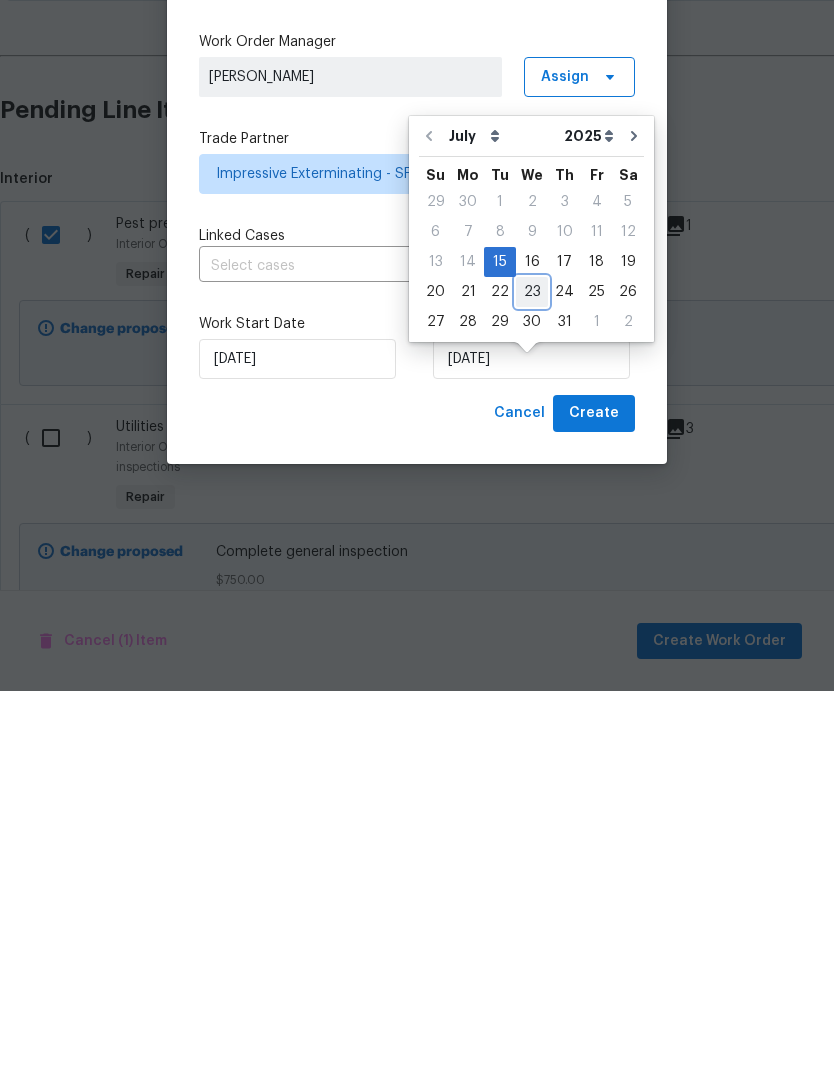 click on "23" at bounding box center [532, 676] 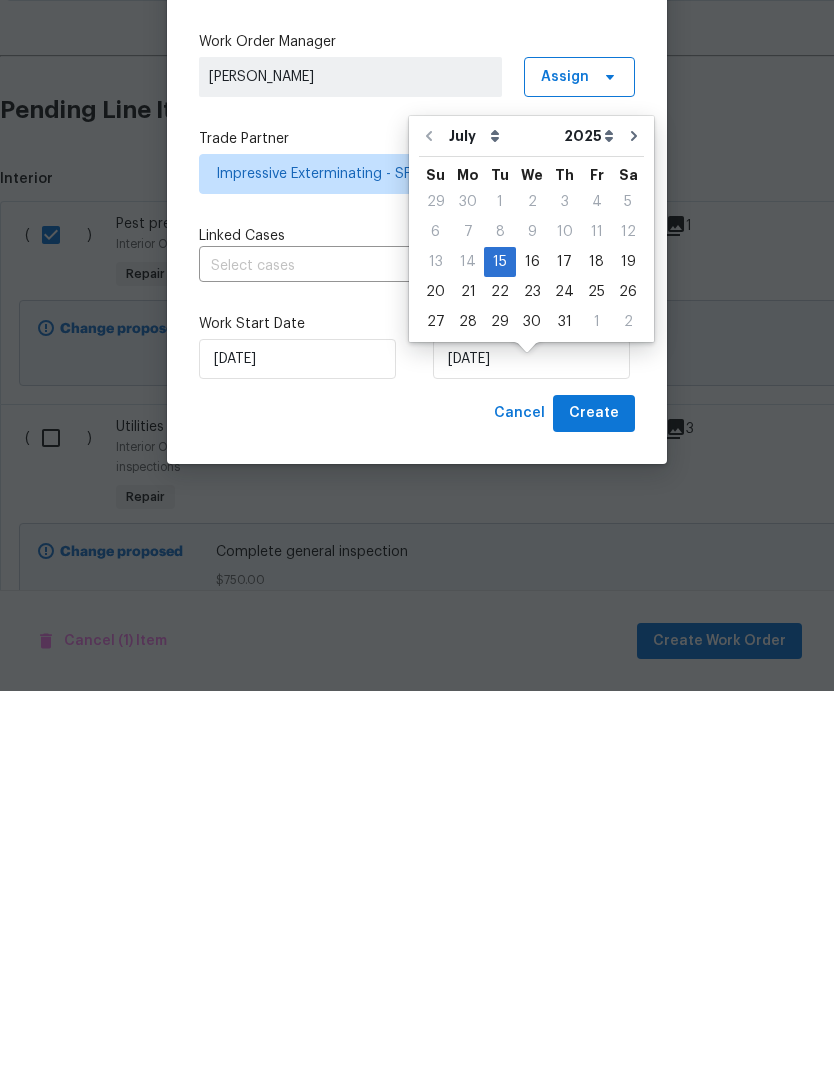 scroll, scrollTop: 75, scrollLeft: 0, axis: vertical 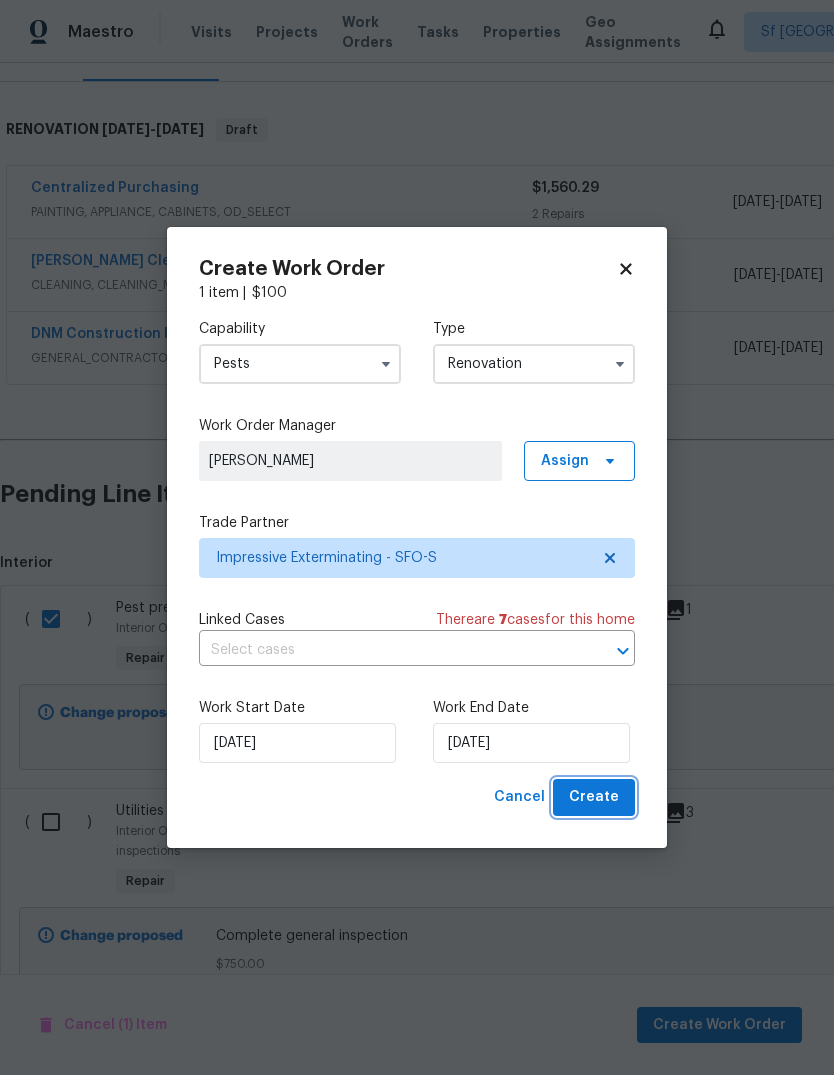 click on "Create" at bounding box center [594, 797] 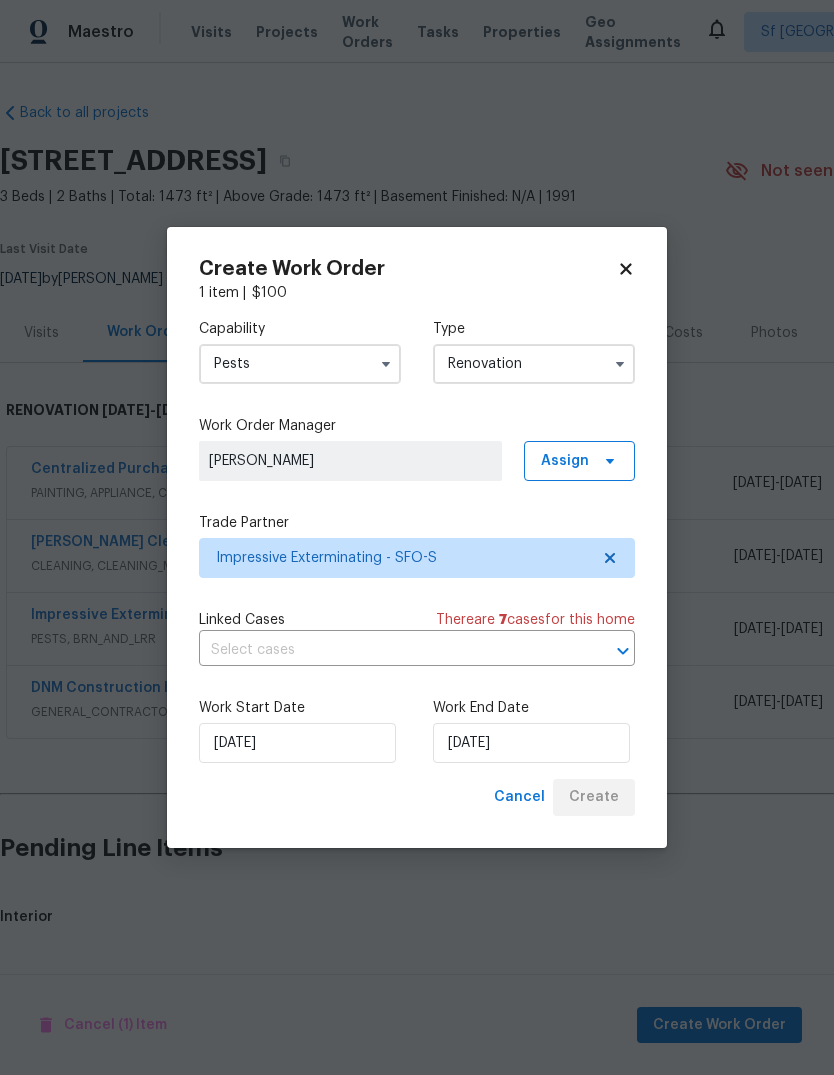 scroll, scrollTop: 0, scrollLeft: 0, axis: both 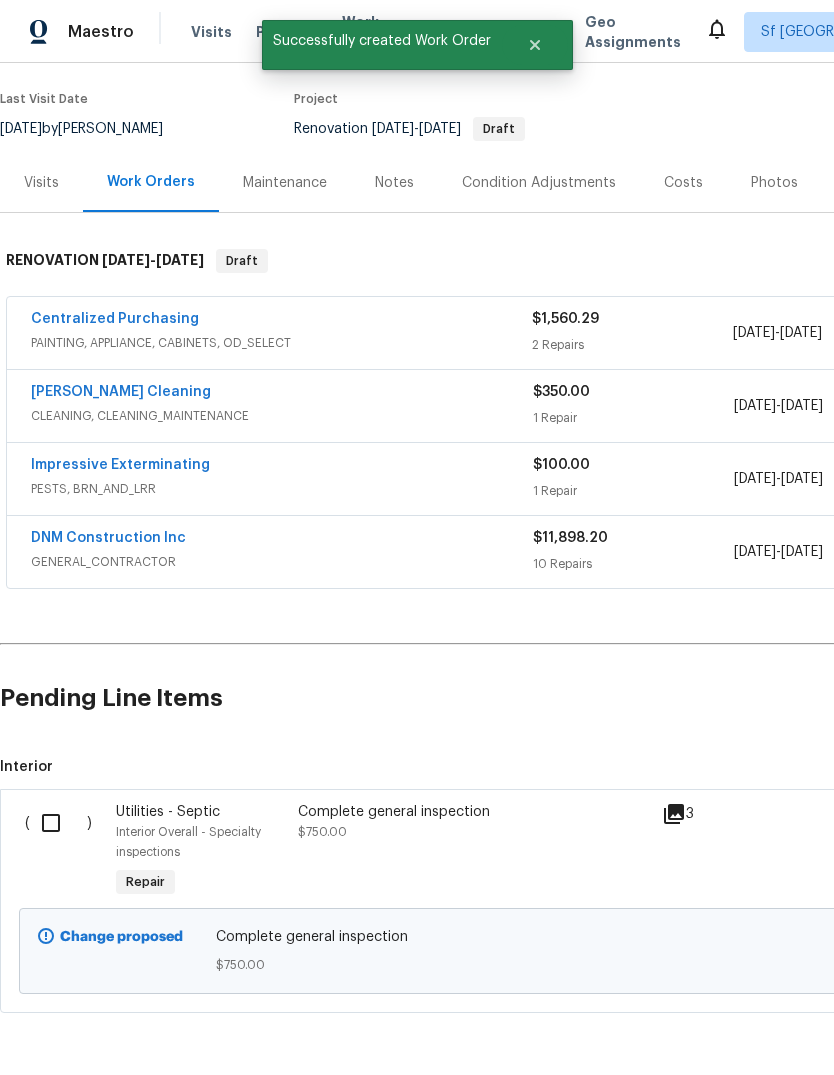 click at bounding box center [58, 823] 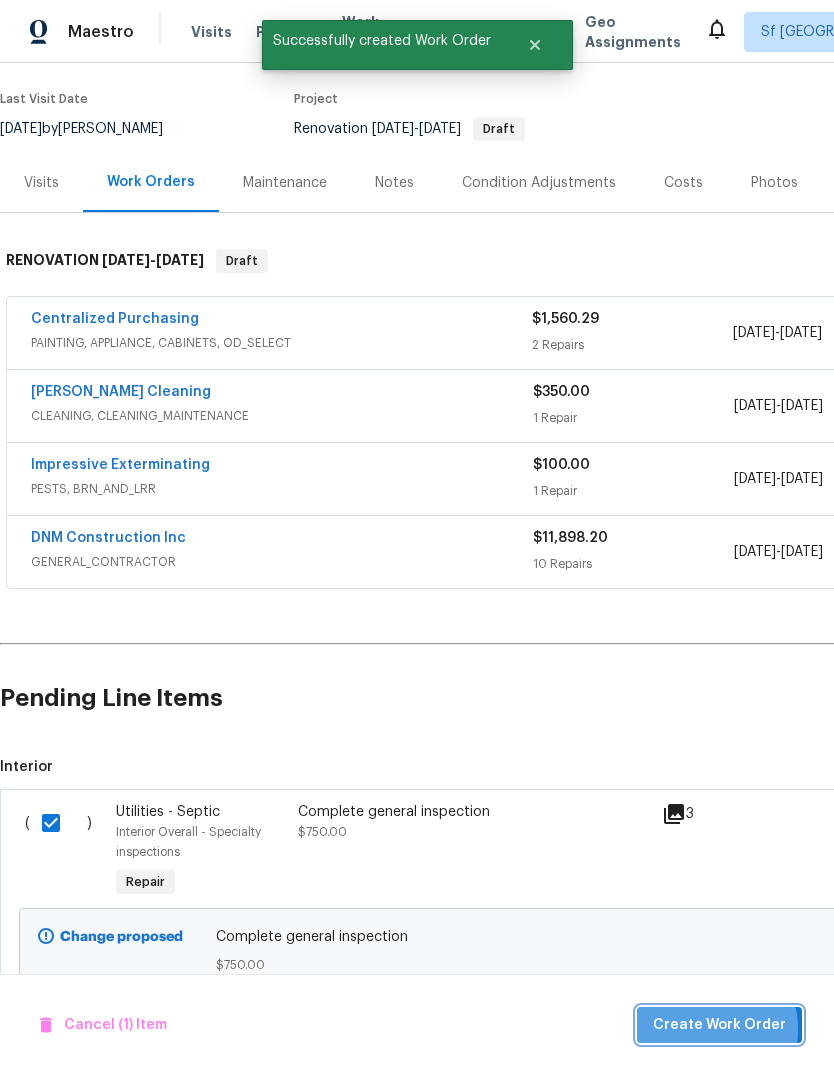 click on "Create Work Order" at bounding box center [719, 1025] 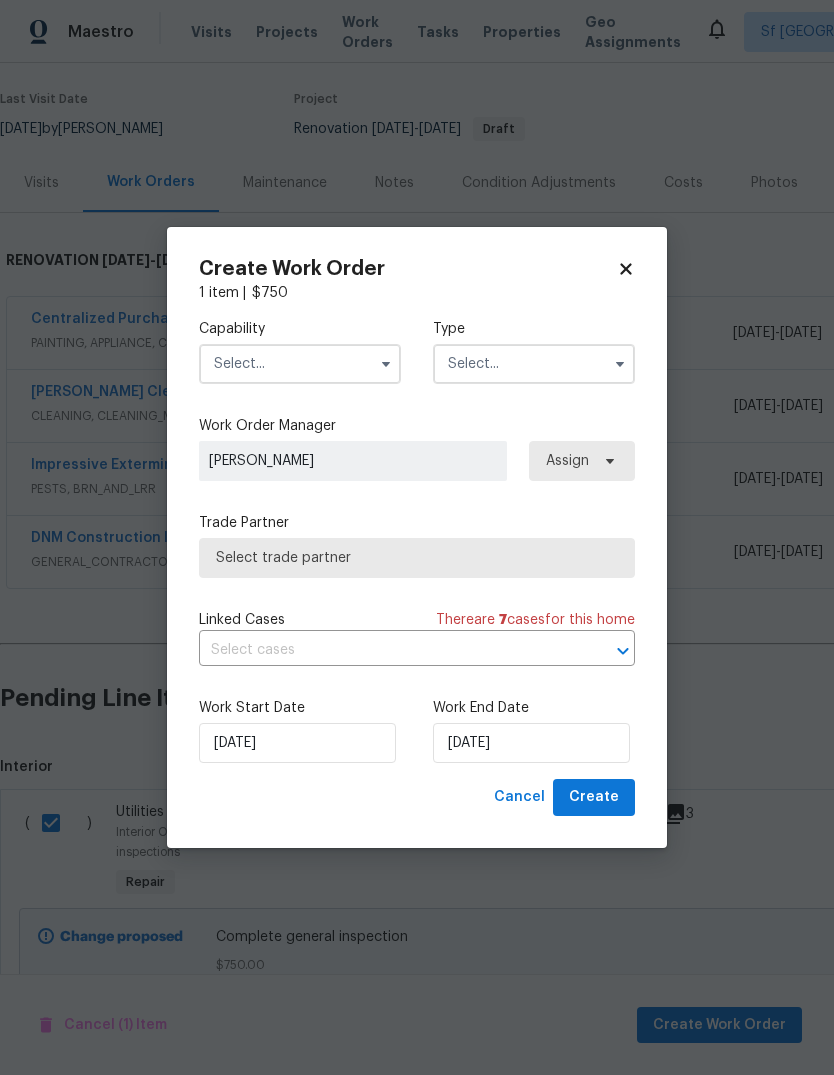 click at bounding box center (300, 364) 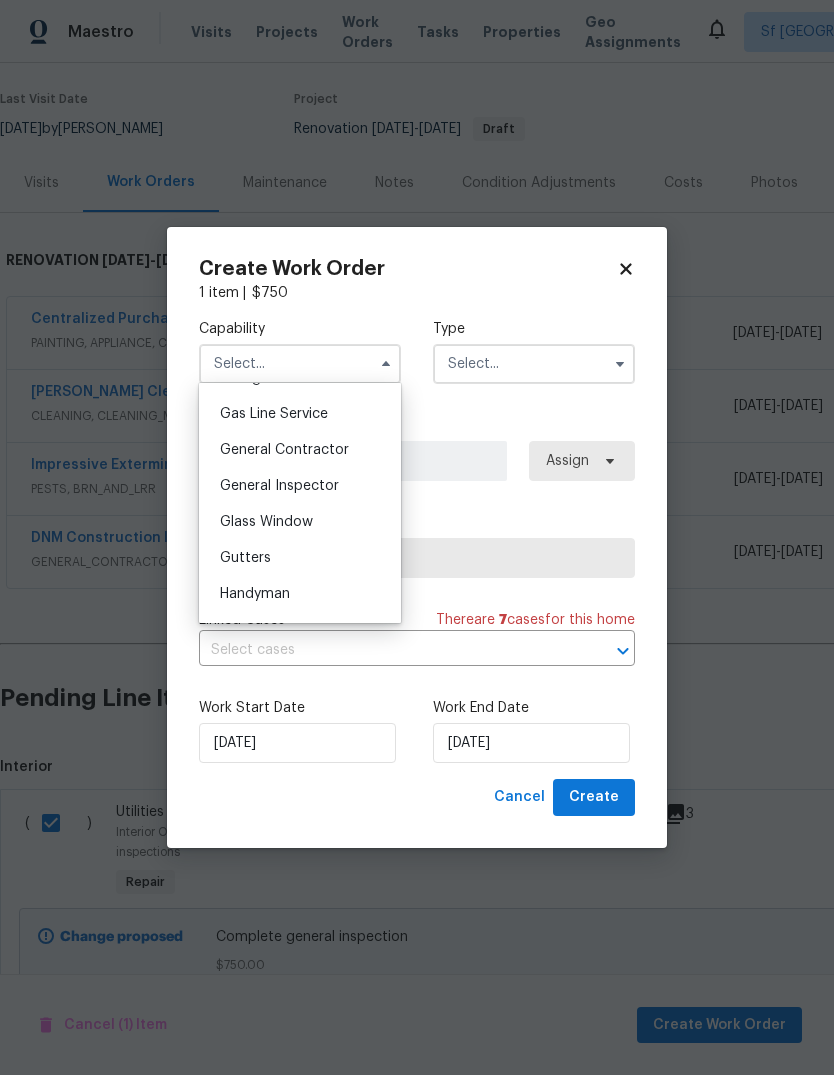 scroll, scrollTop: 863, scrollLeft: 0, axis: vertical 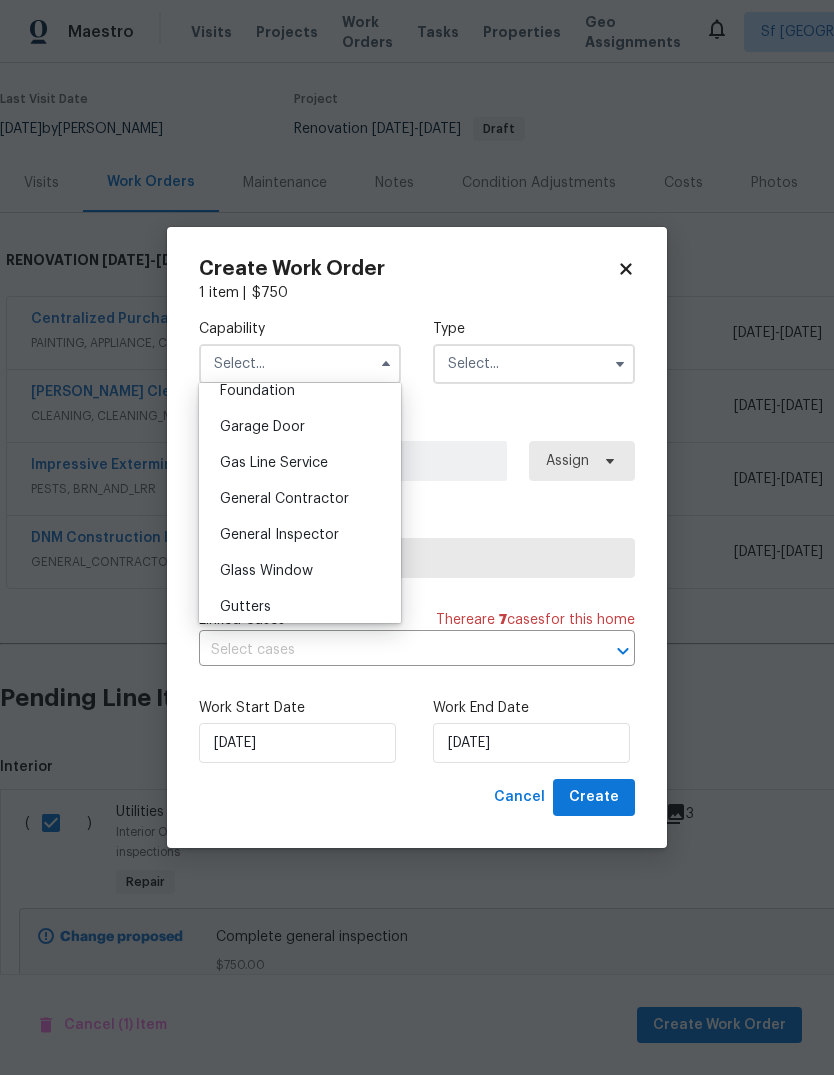 click on "General Inspector" at bounding box center [279, 535] 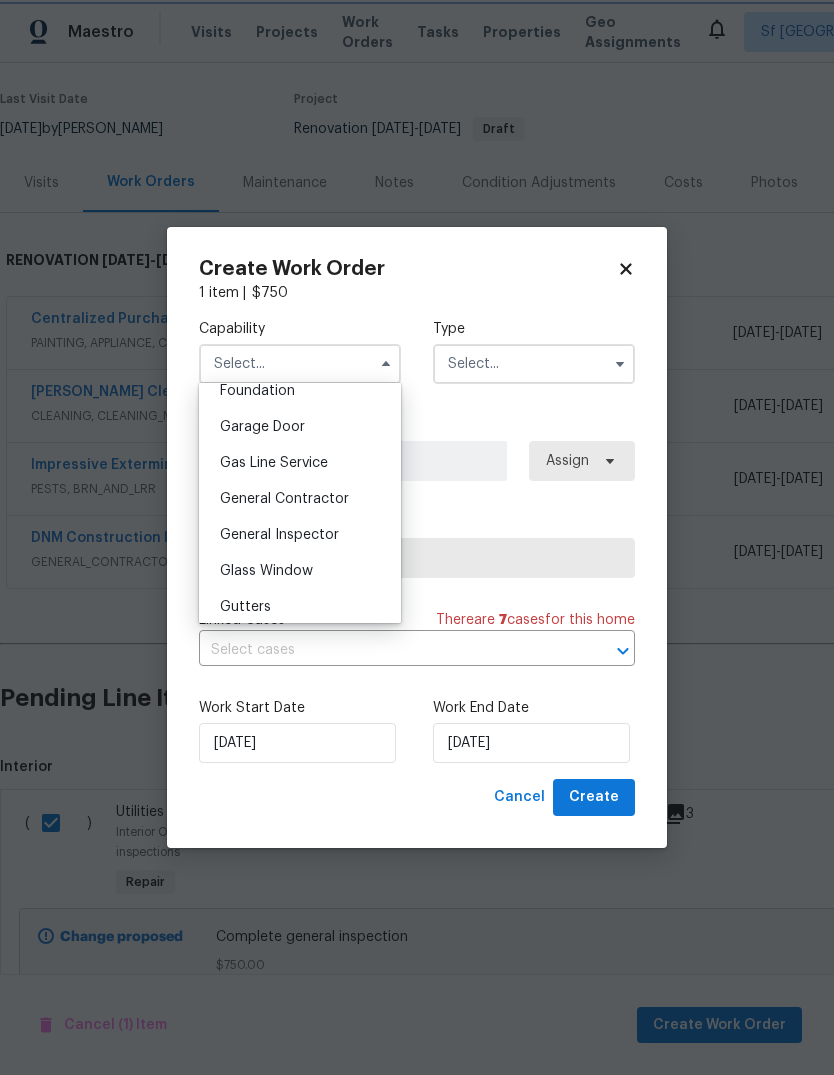 type on "General Inspector" 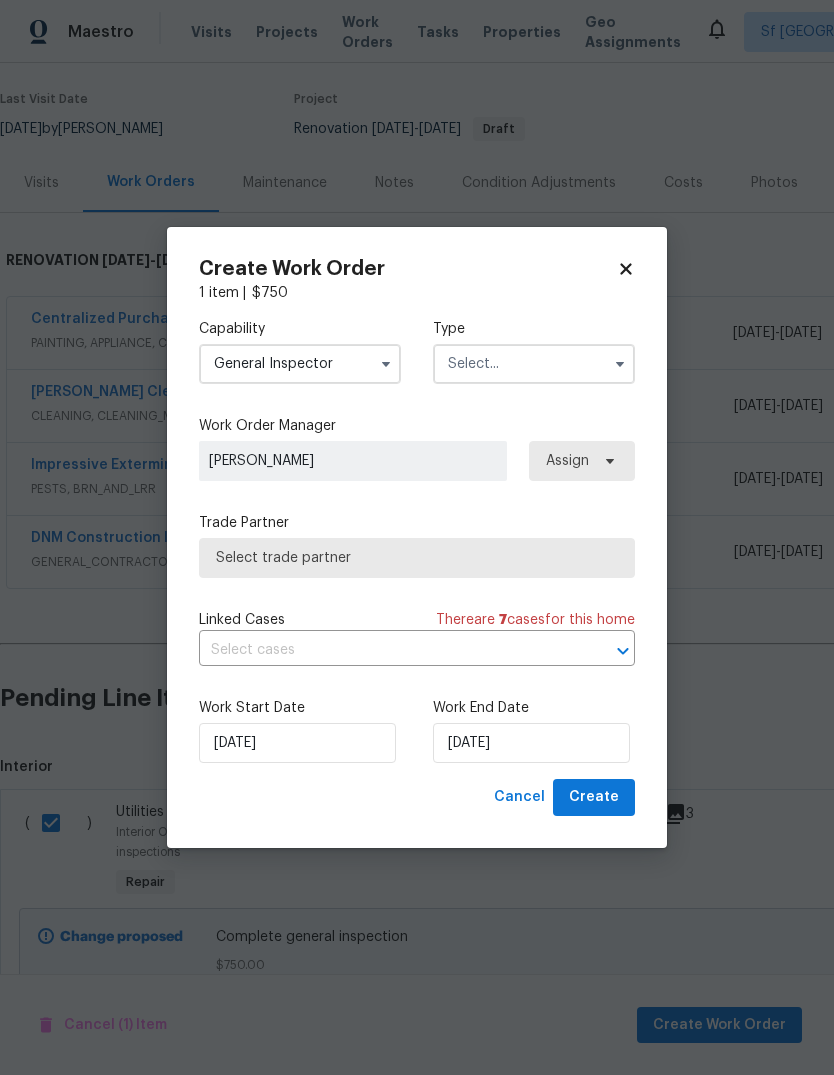 click at bounding box center (534, 364) 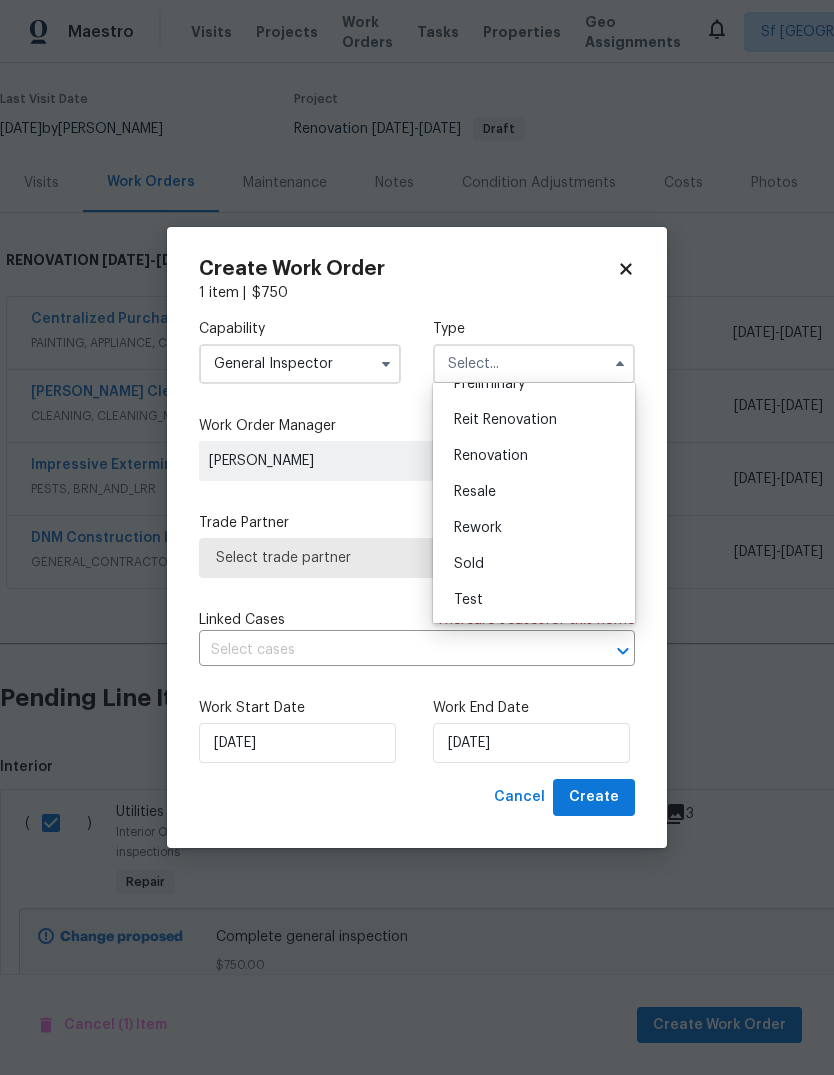scroll, scrollTop: 454, scrollLeft: 0, axis: vertical 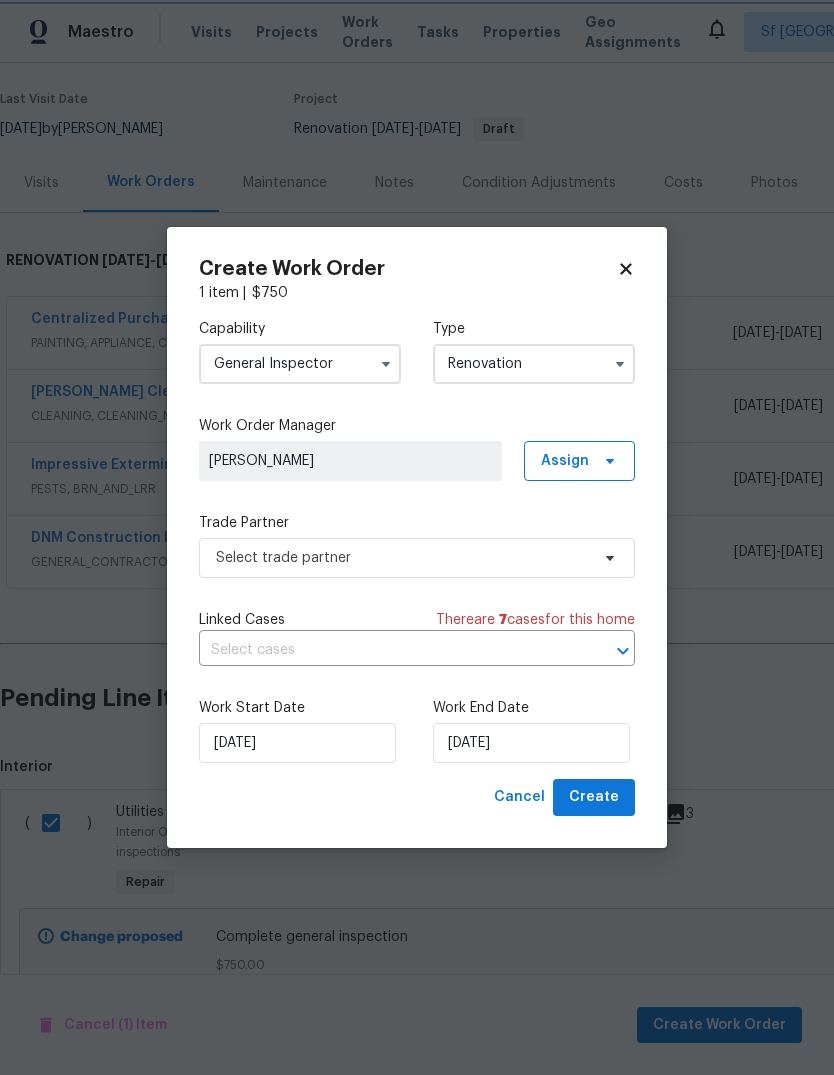 type on "Renovation" 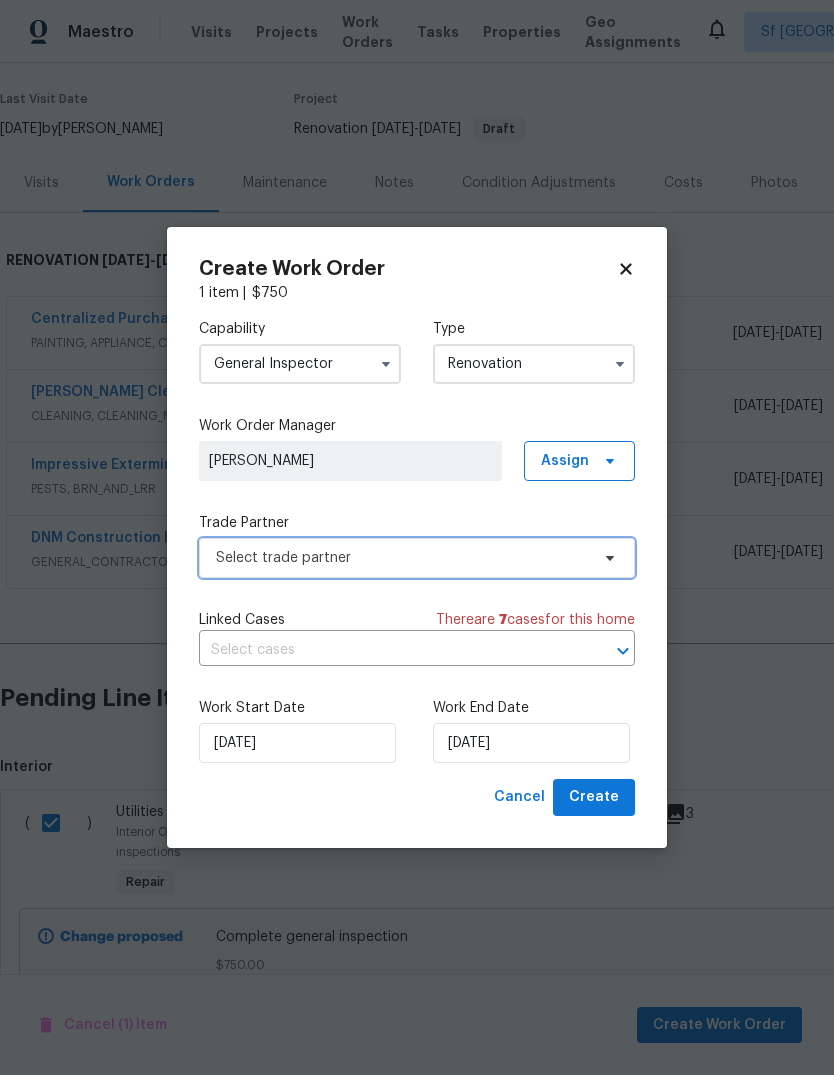 click on "Select trade partner" at bounding box center [402, 558] 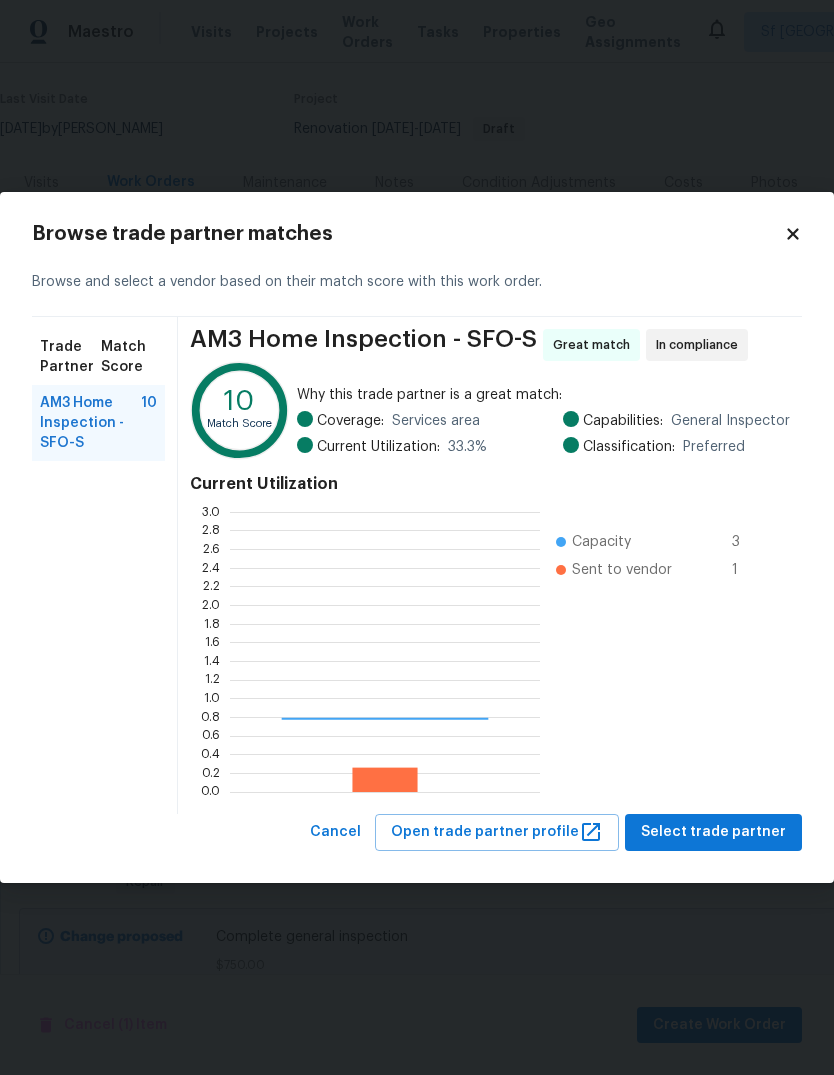 scroll, scrollTop: 2, scrollLeft: 2, axis: both 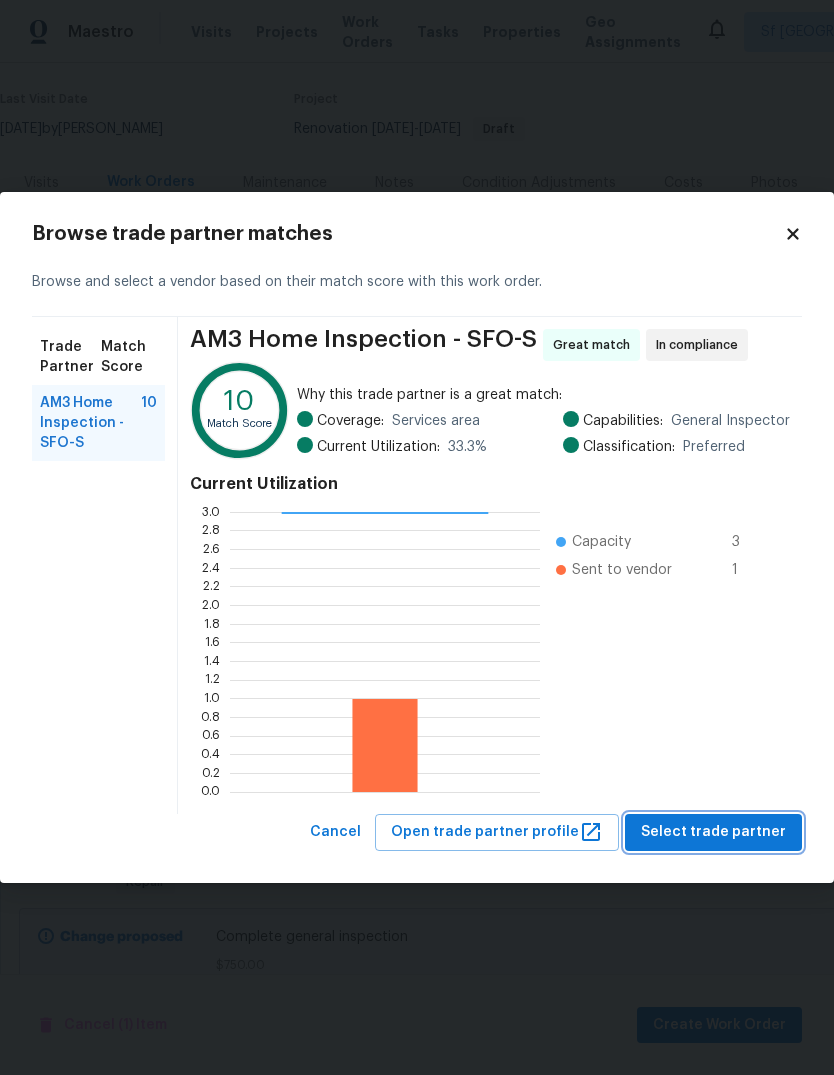 click on "Select trade partner" at bounding box center (713, 832) 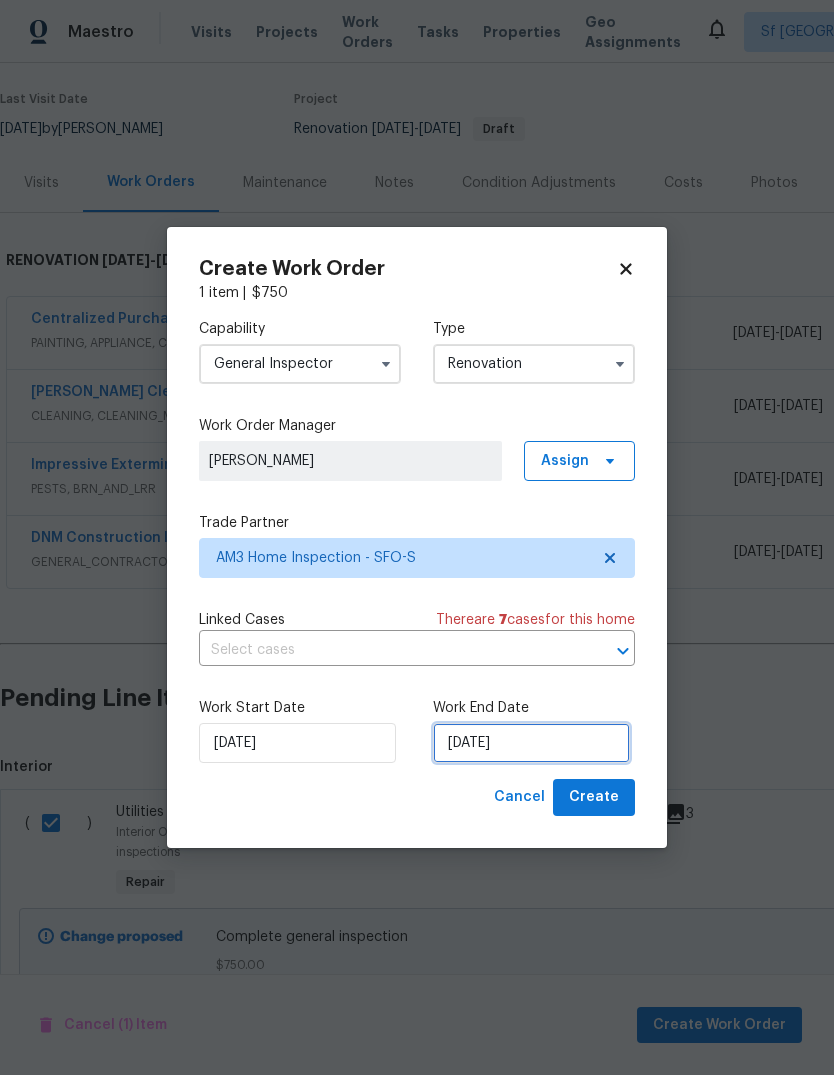 click on "[DATE]" at bounding box center (531, 743) 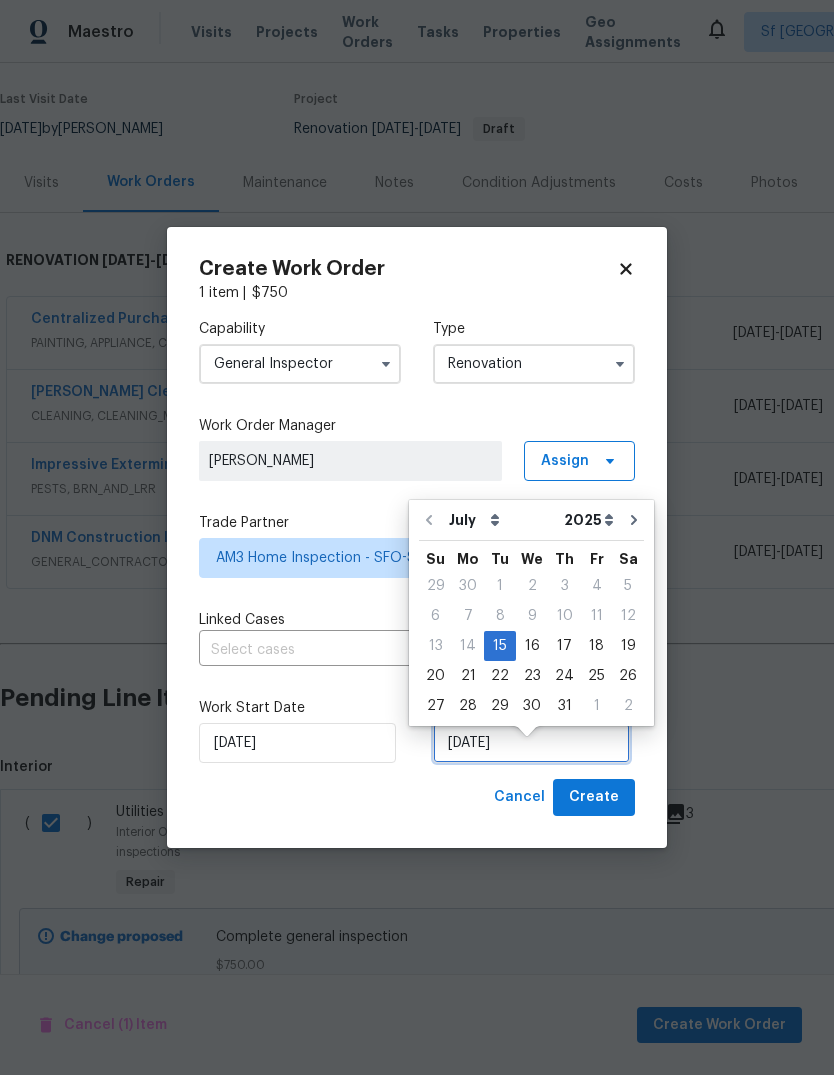 scroll, scrollTop: 15, scrollLeft: 0, axis: vertical 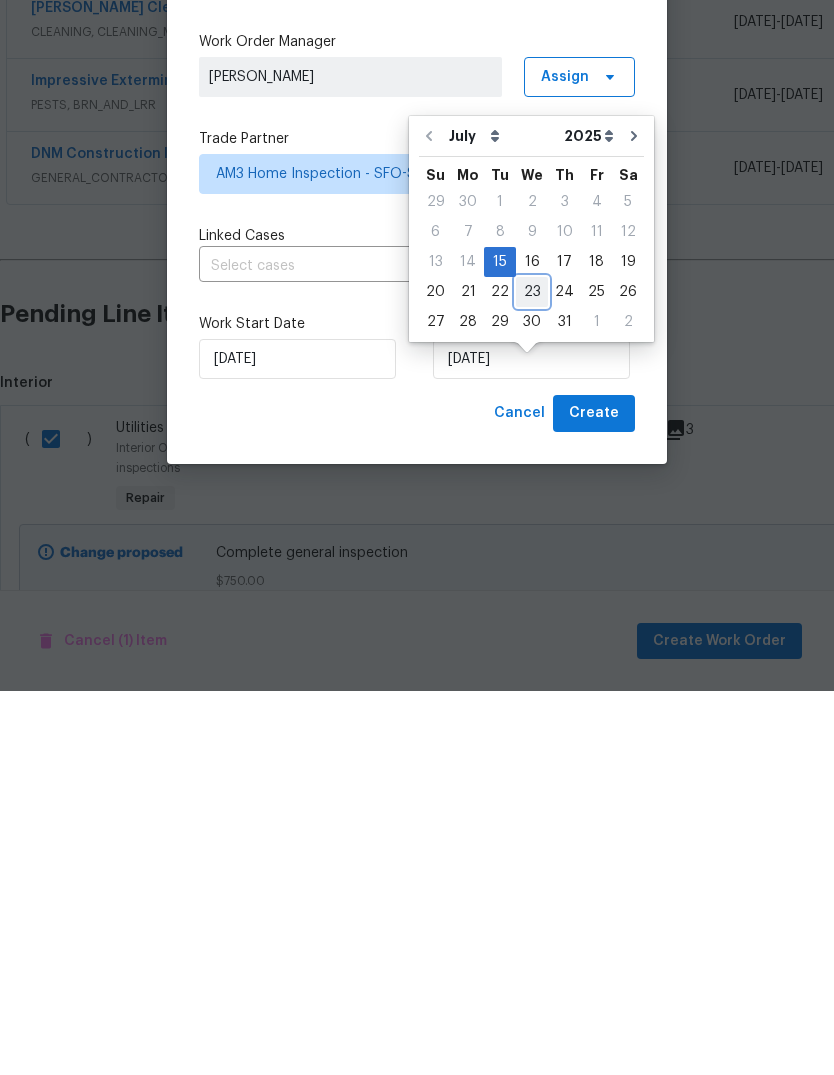 click on "23" at bounding box center (532, 676) 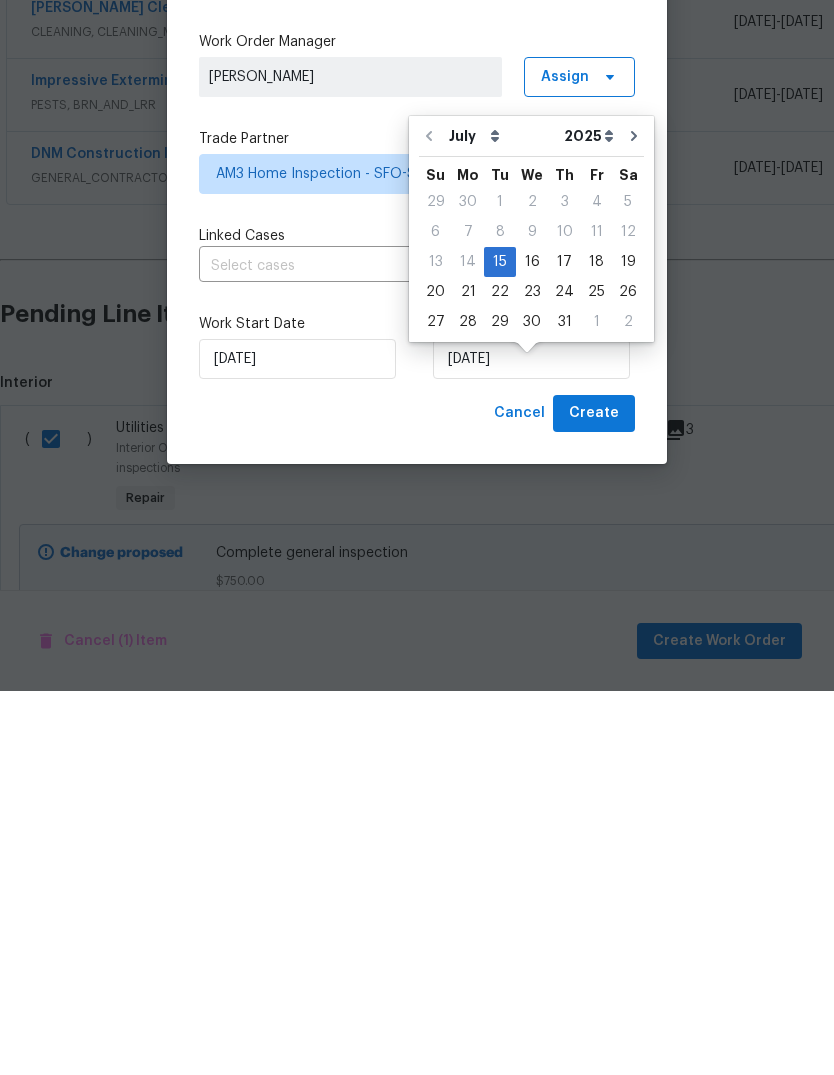 type on "[DATE]" 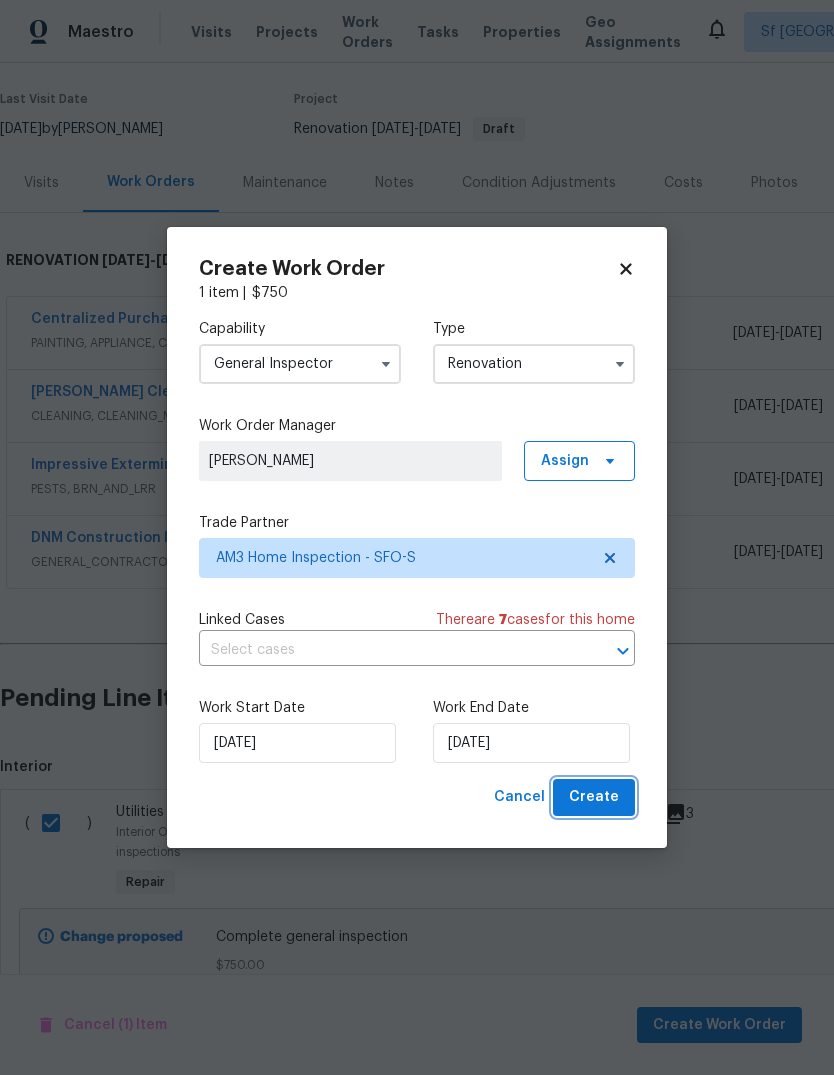 click on "Create" at bounding box center (594, 797) 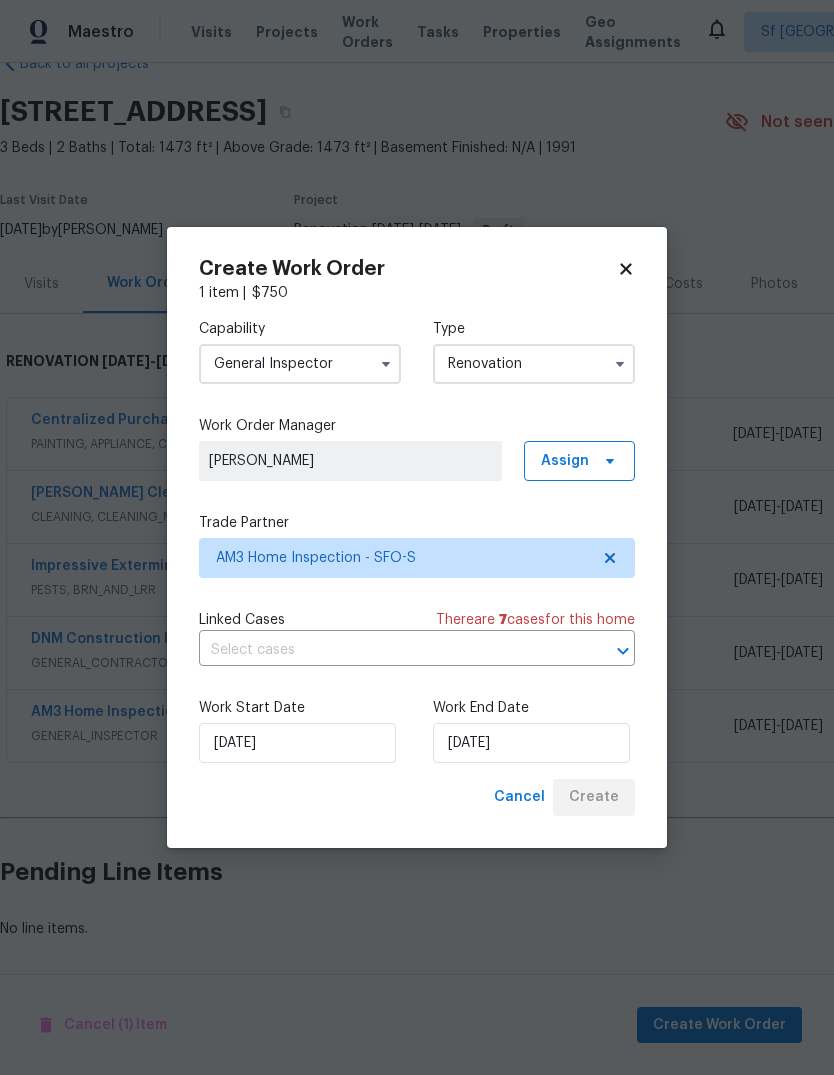 scroll, scrollTop: 48, scrollLeft: 0, axis: vertical 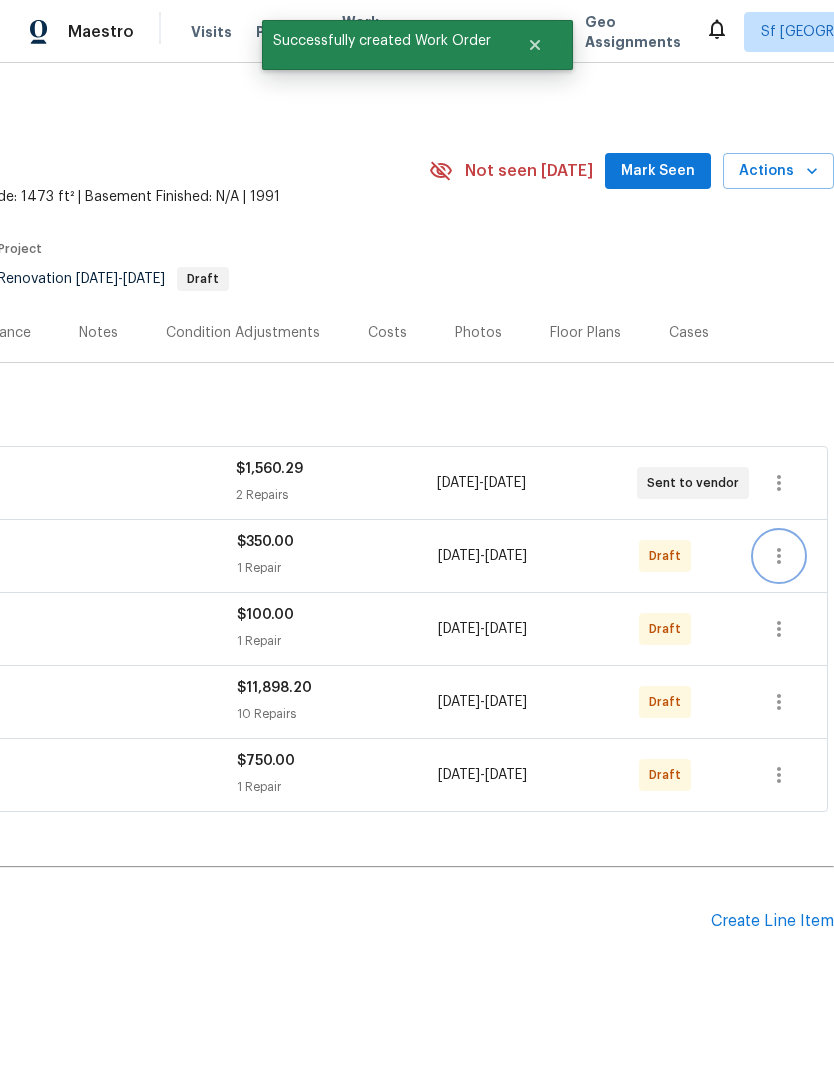 click 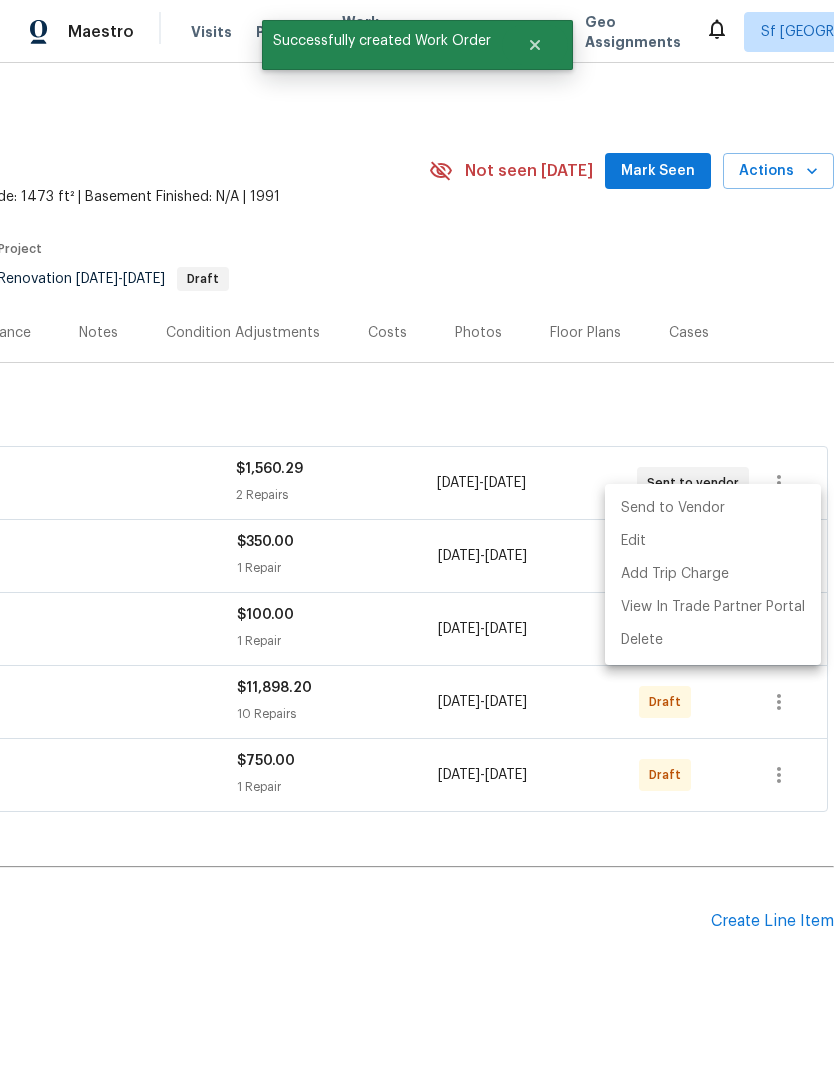 click on "Send to Vendor" at bounding box center (713, 508) 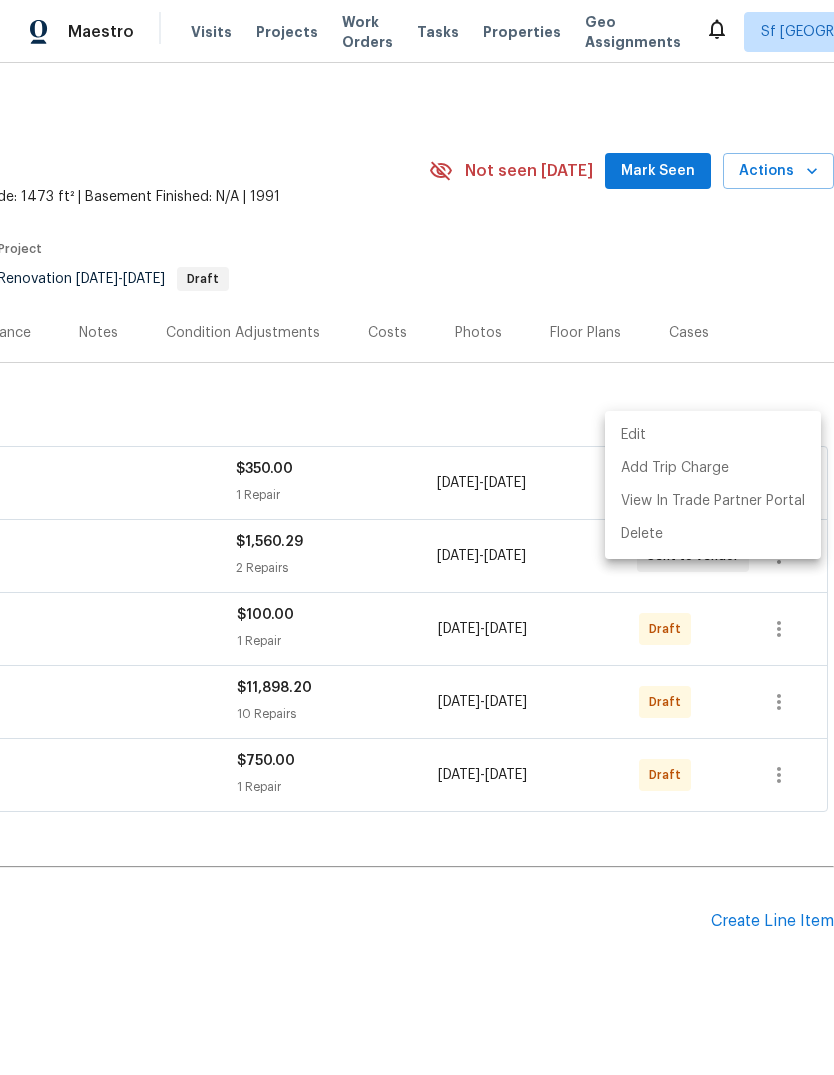 click at bounding box center [417, 537] 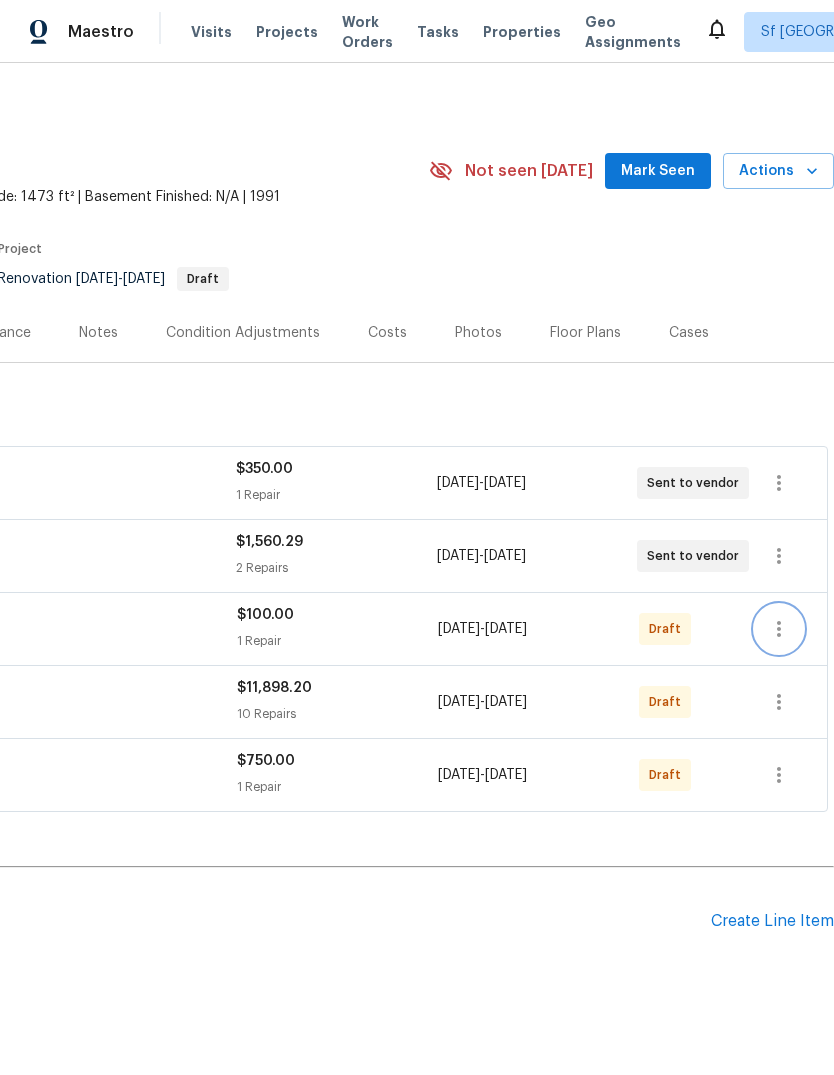 click 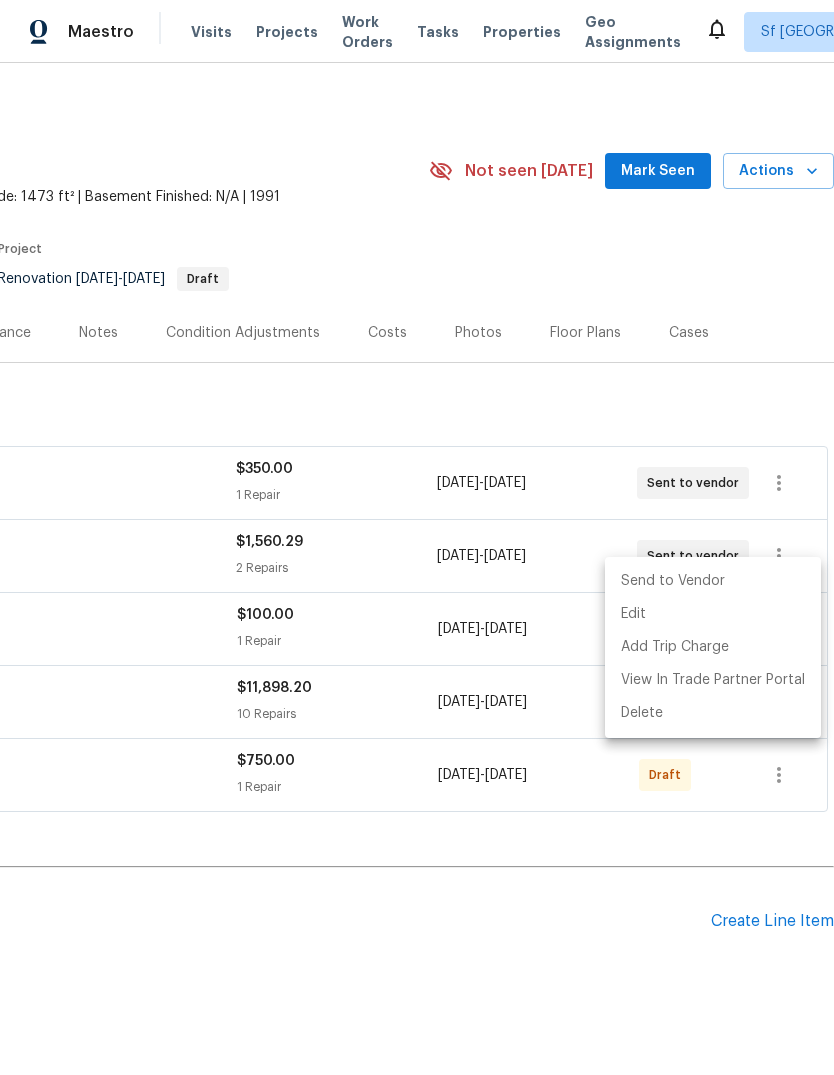 click on "Send to Vendor" at bounding box center [713, 581] 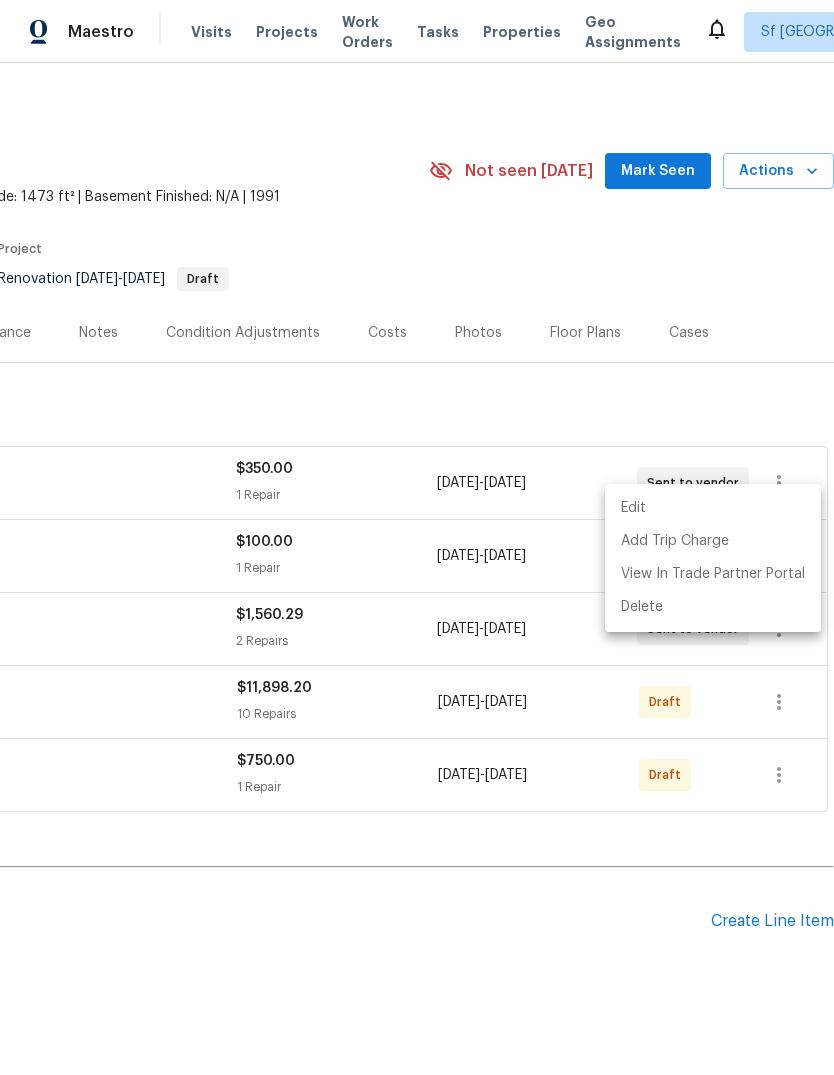 click at bounding box center (417, 537) 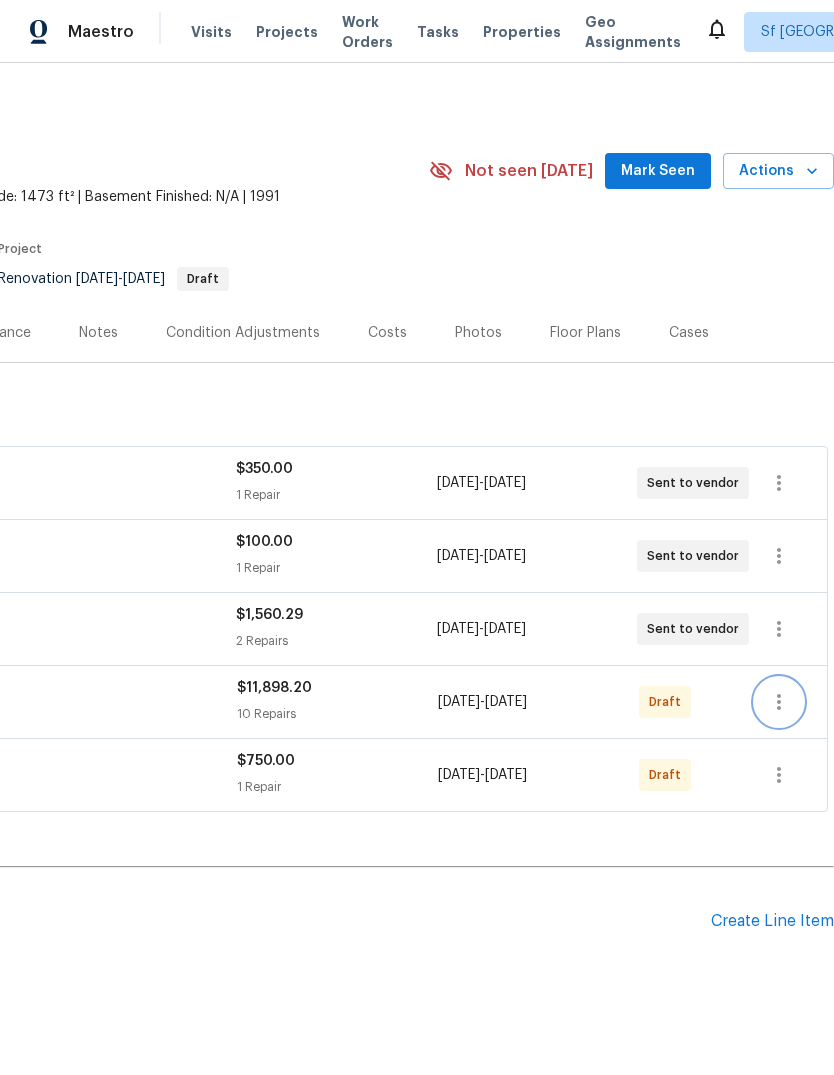 click 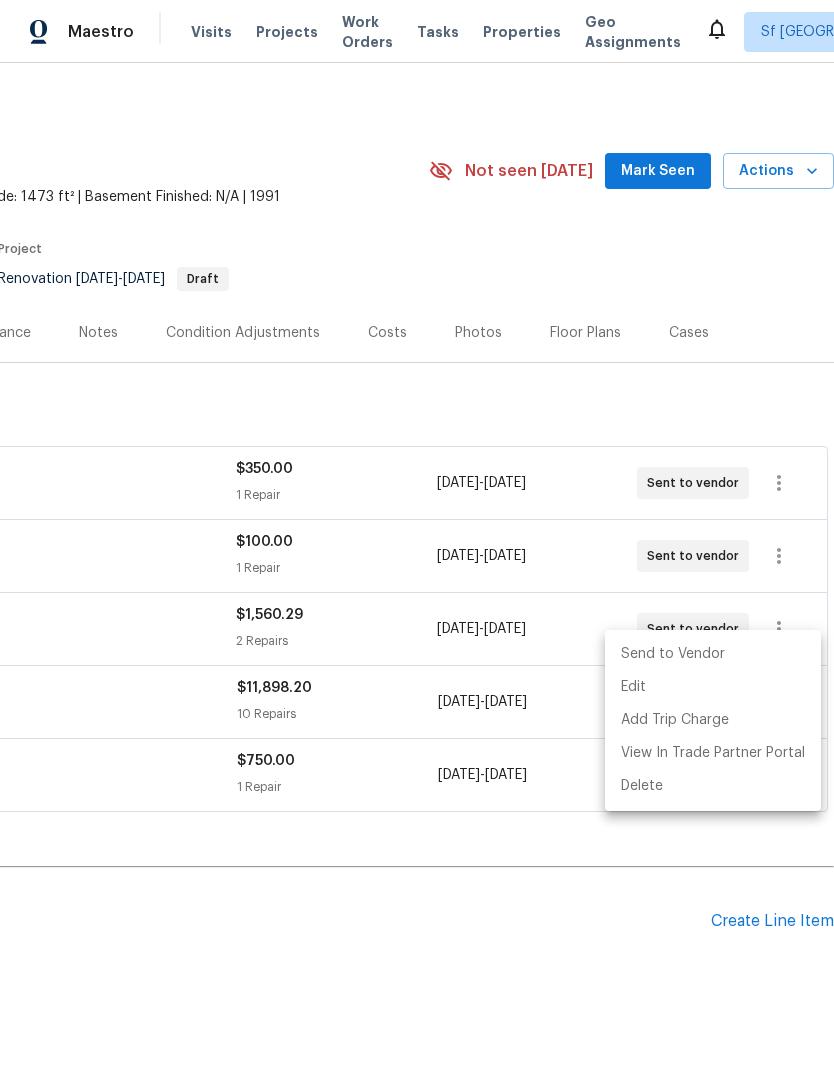 click on "Send to Vendor" at bounding box center [713, 654] 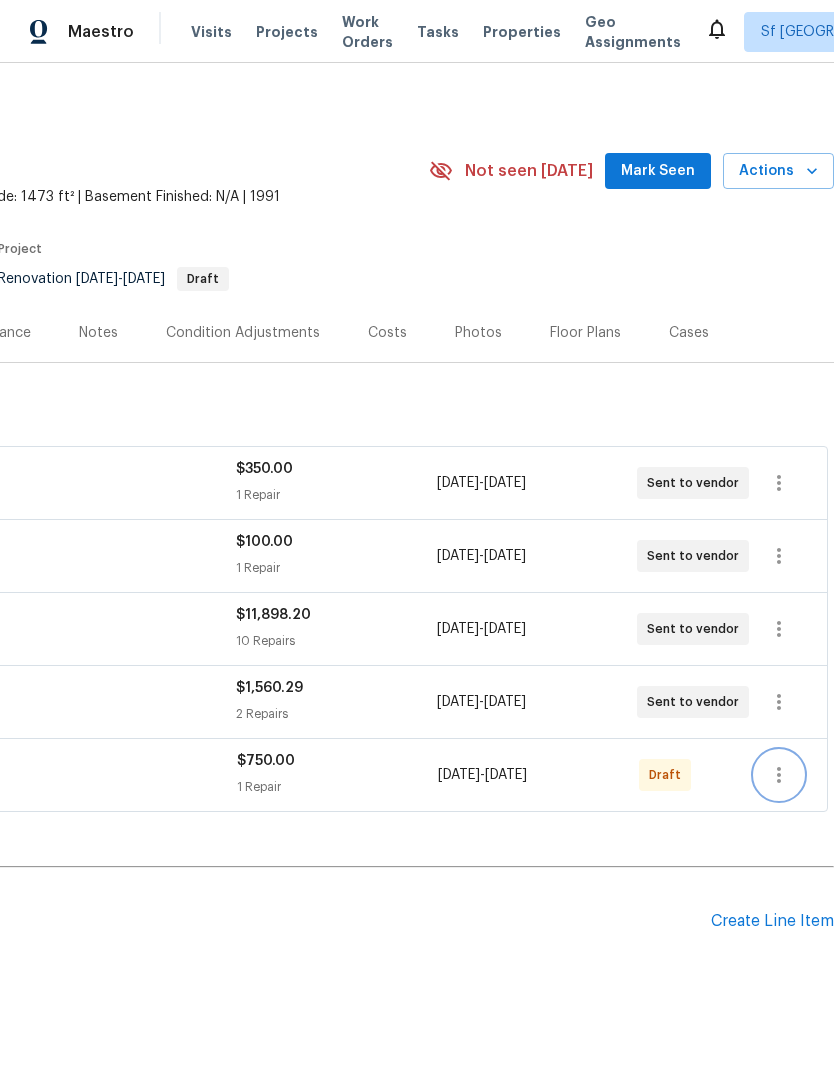 click 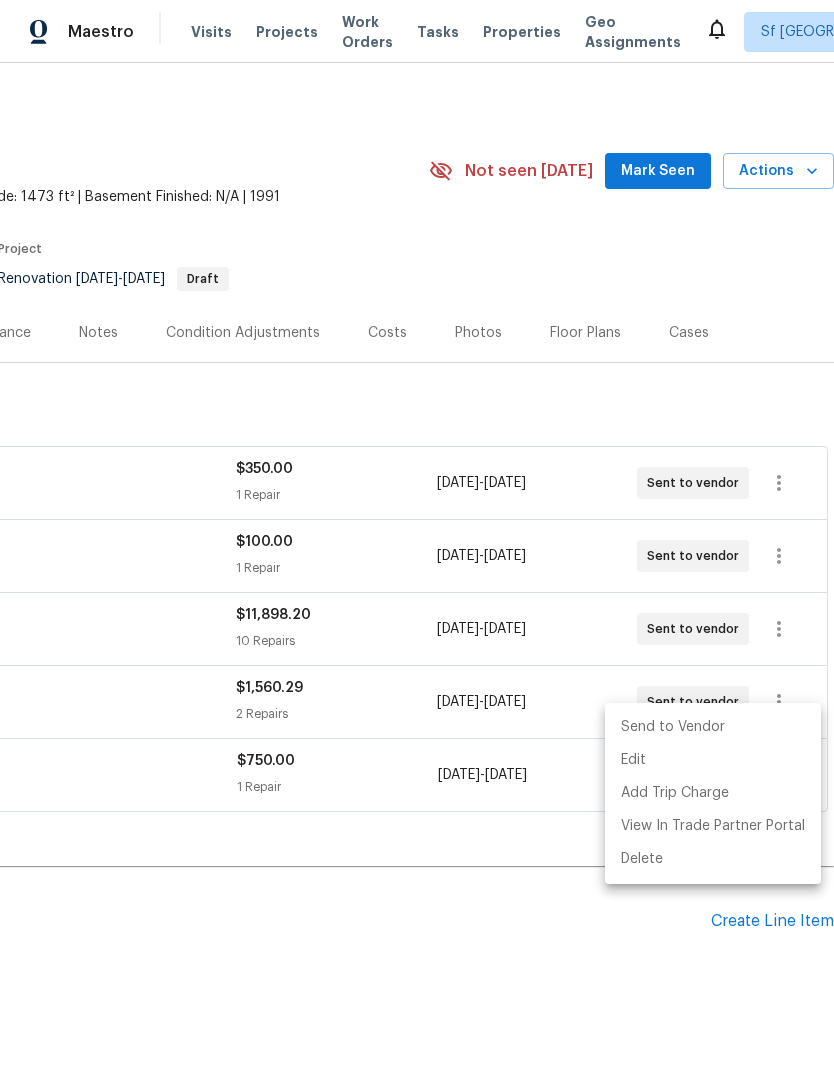 click on "Send to Vendor" at bounding box center (713, 727) 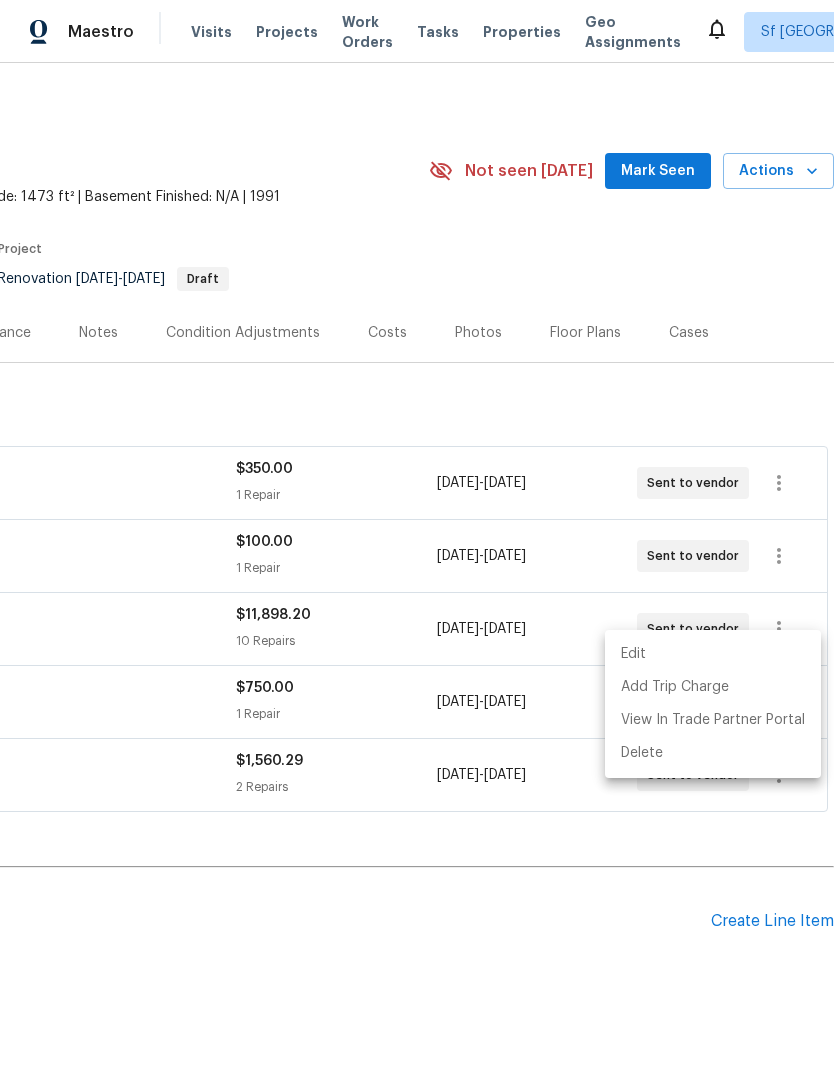 click at bounding box center (417, 537) 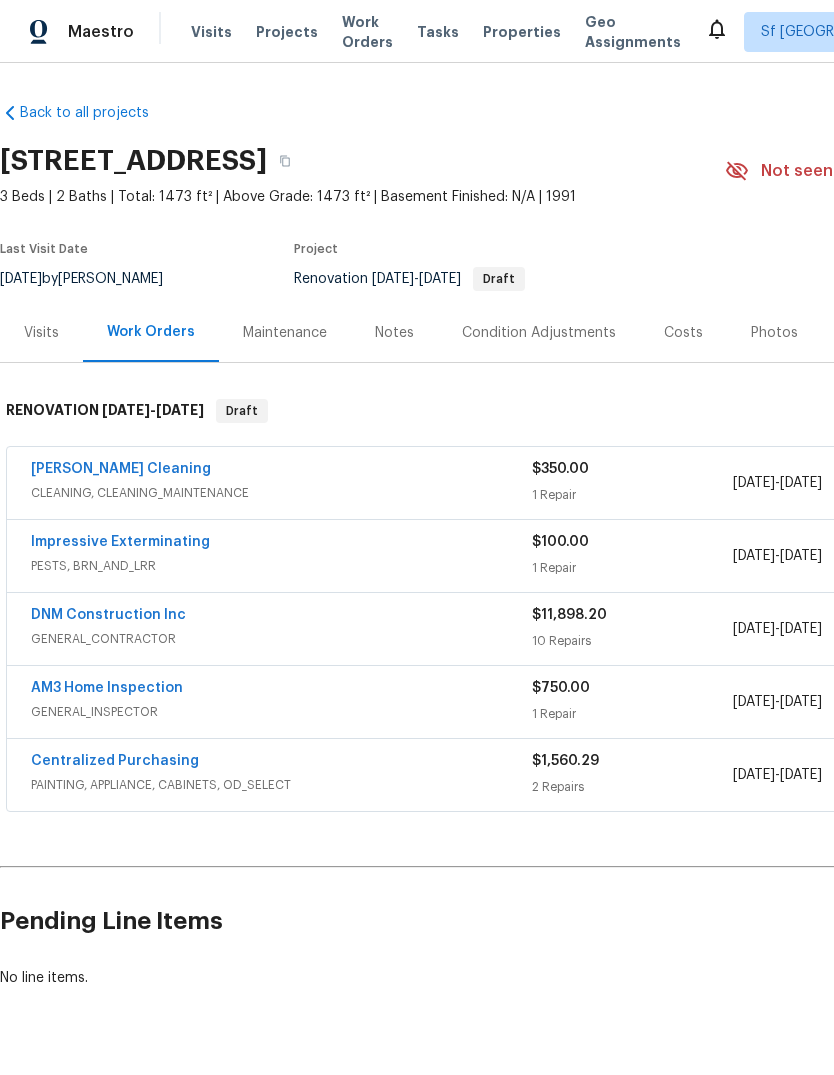 scroll, scrollTop: 0, scrollLeft: 0, axis: both 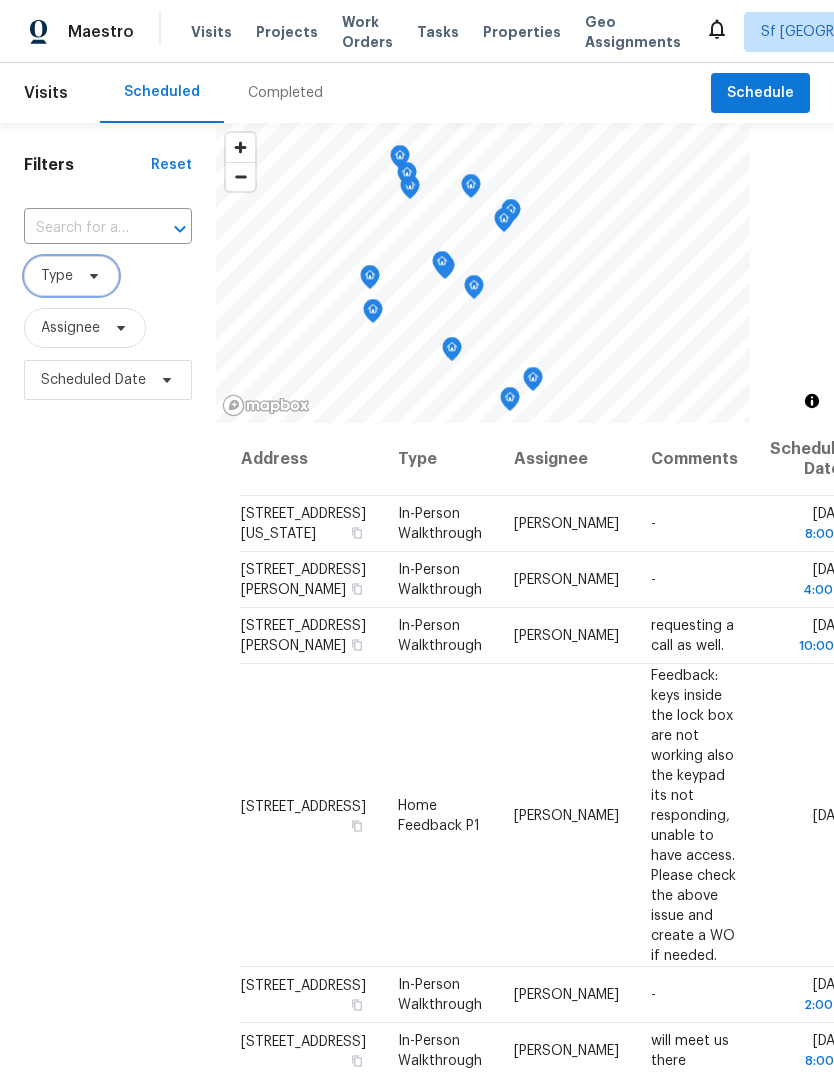 click 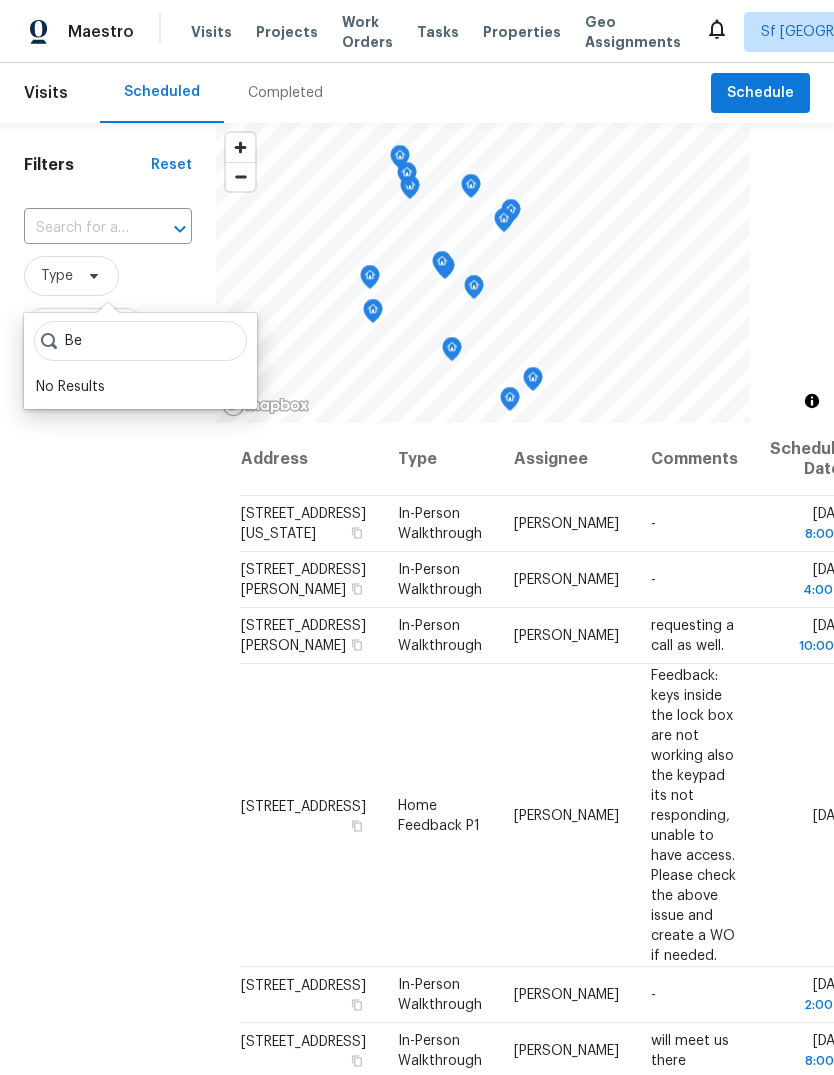 type on "B" 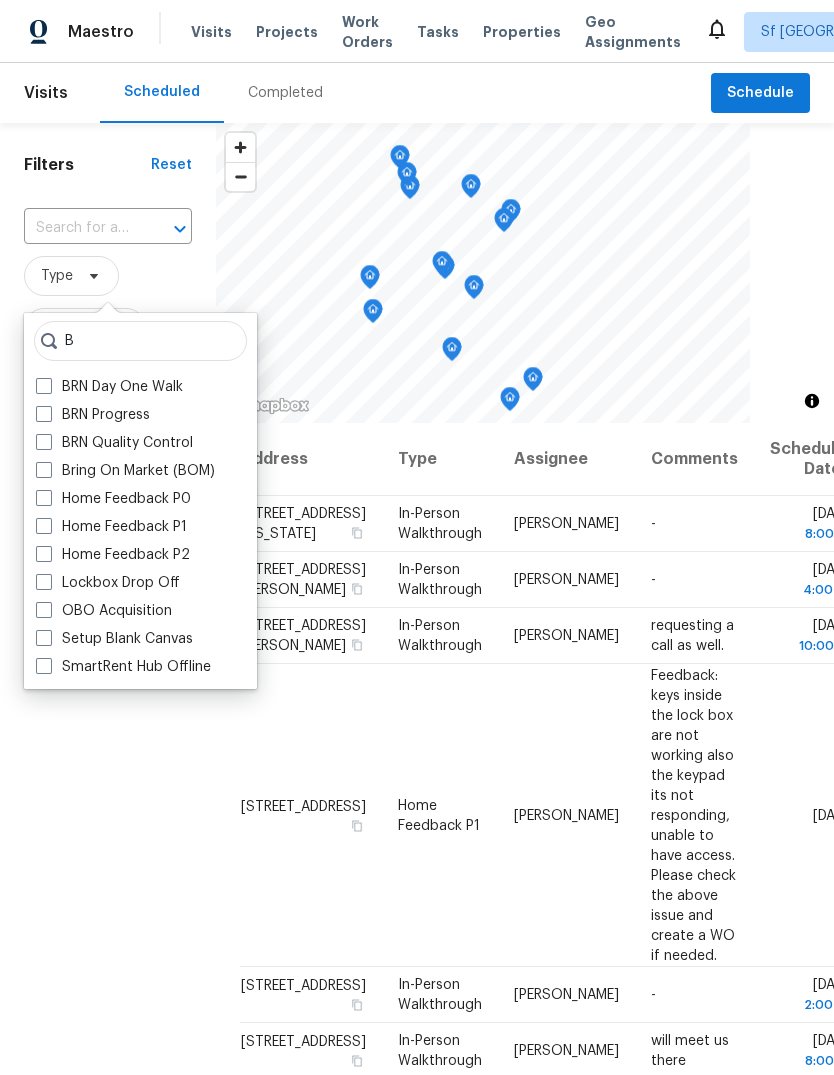type 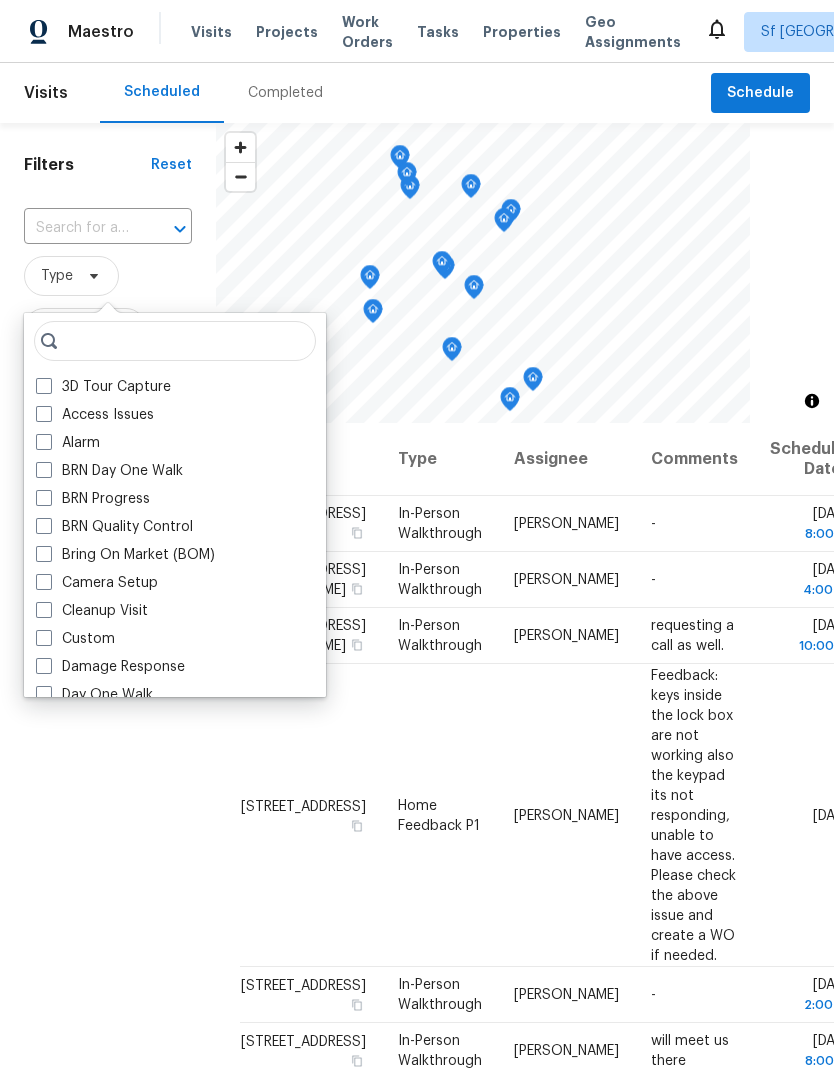 scroll, scrollTop: 0, scrollLeft: 0, axis: both 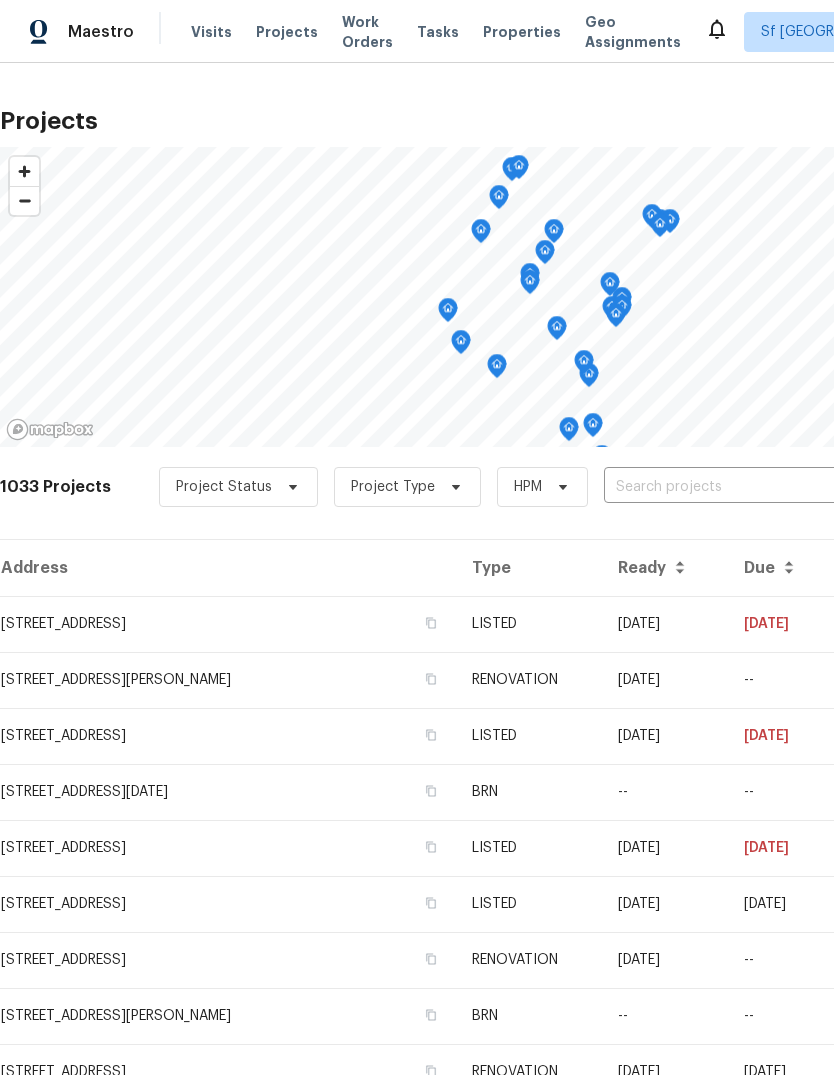 click at bounding box center [718, 487] 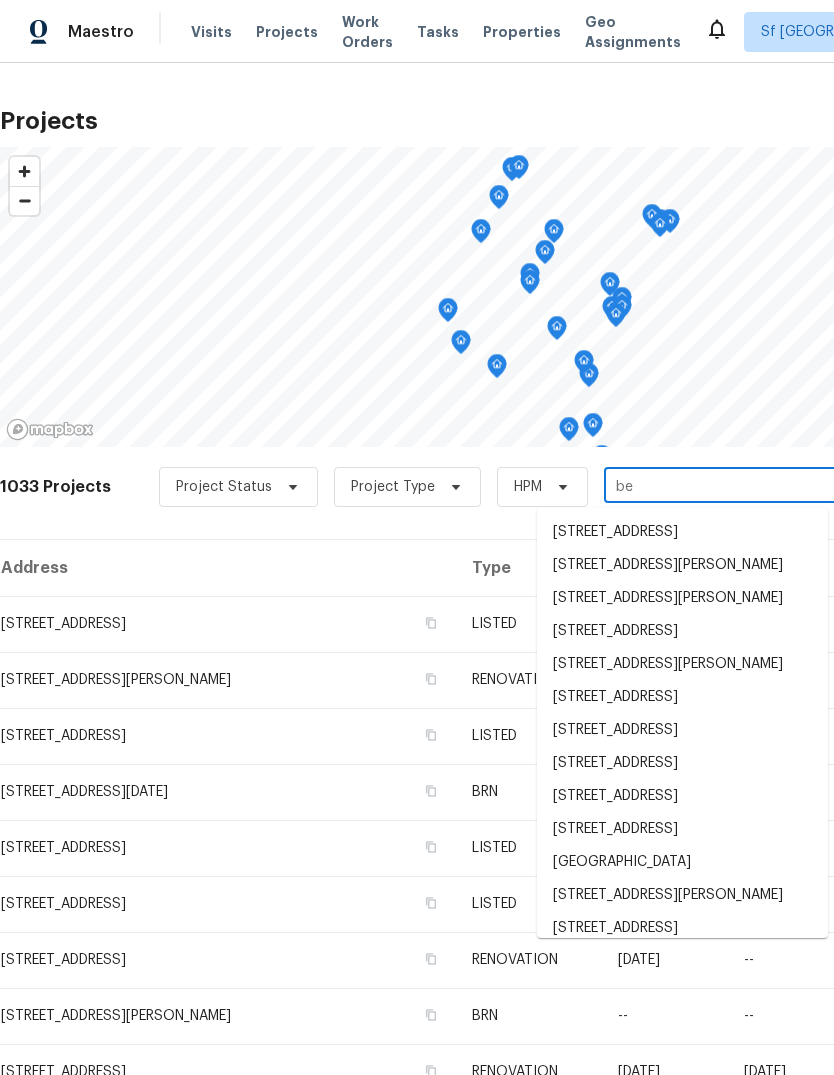 type on "bel" 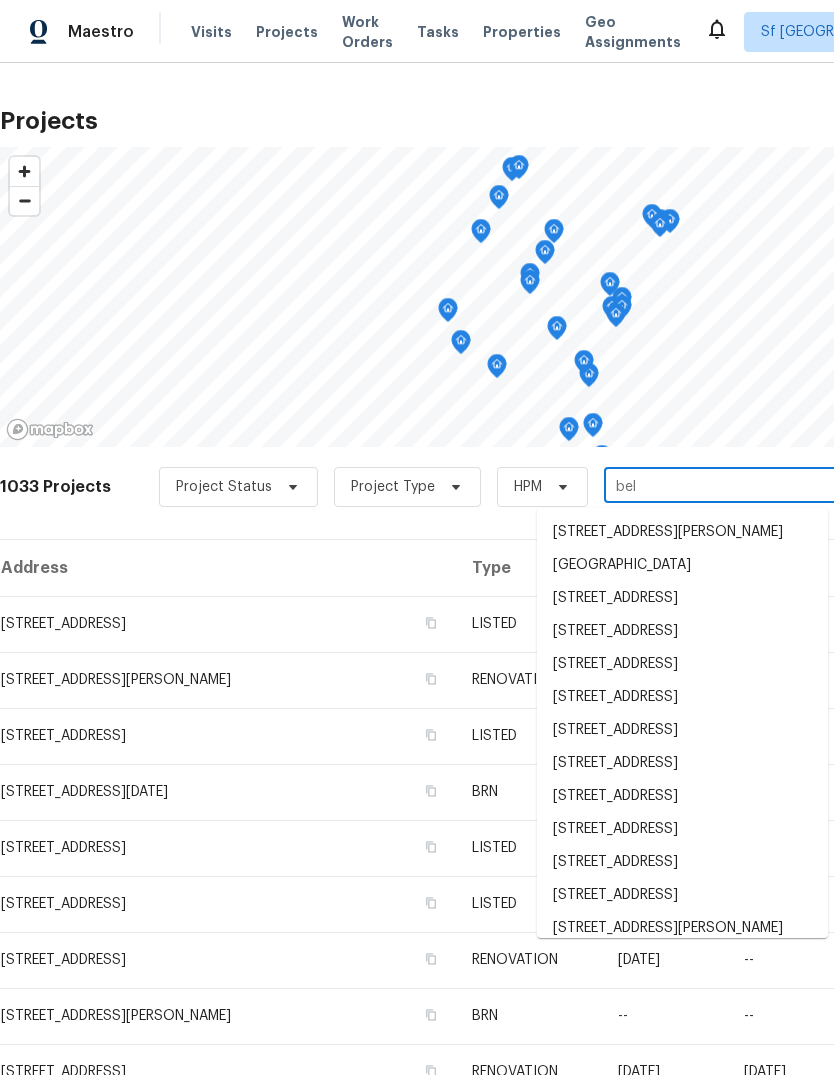 click on "[STREET_ADDRESS]" at bounding box center [682, 598] 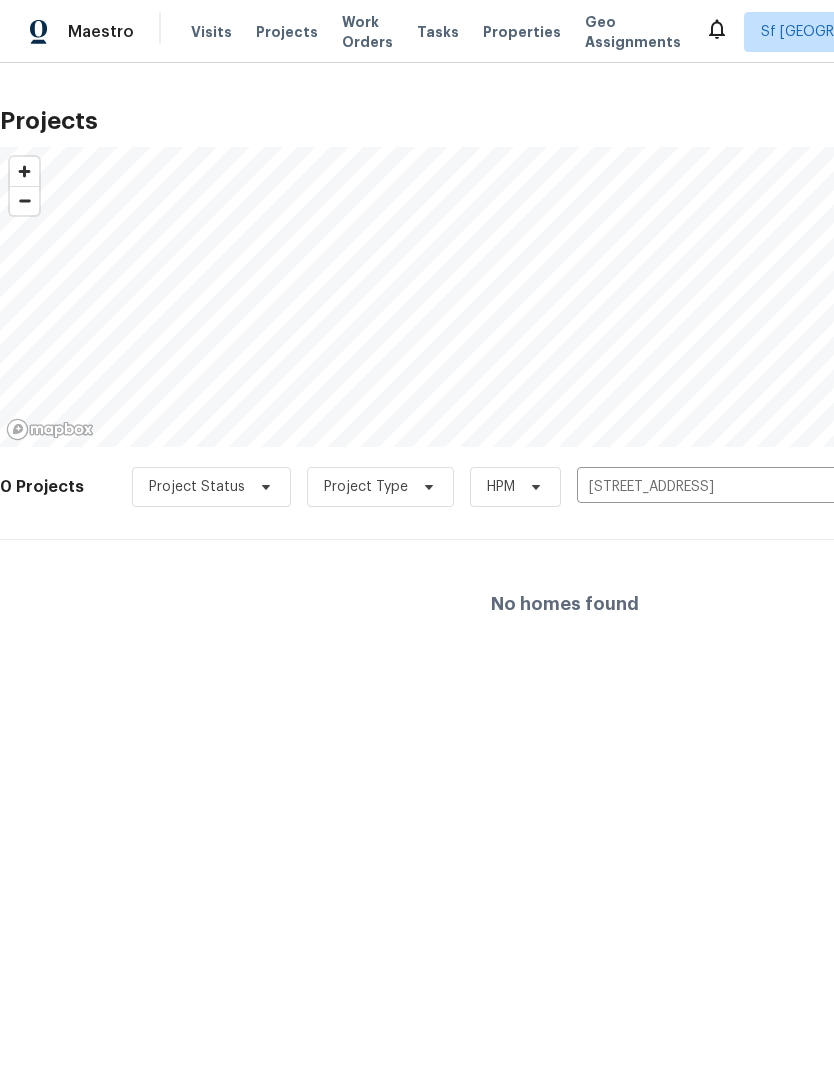 click on "[STREET_ADDRESS]" at bounding box center [691, 487] 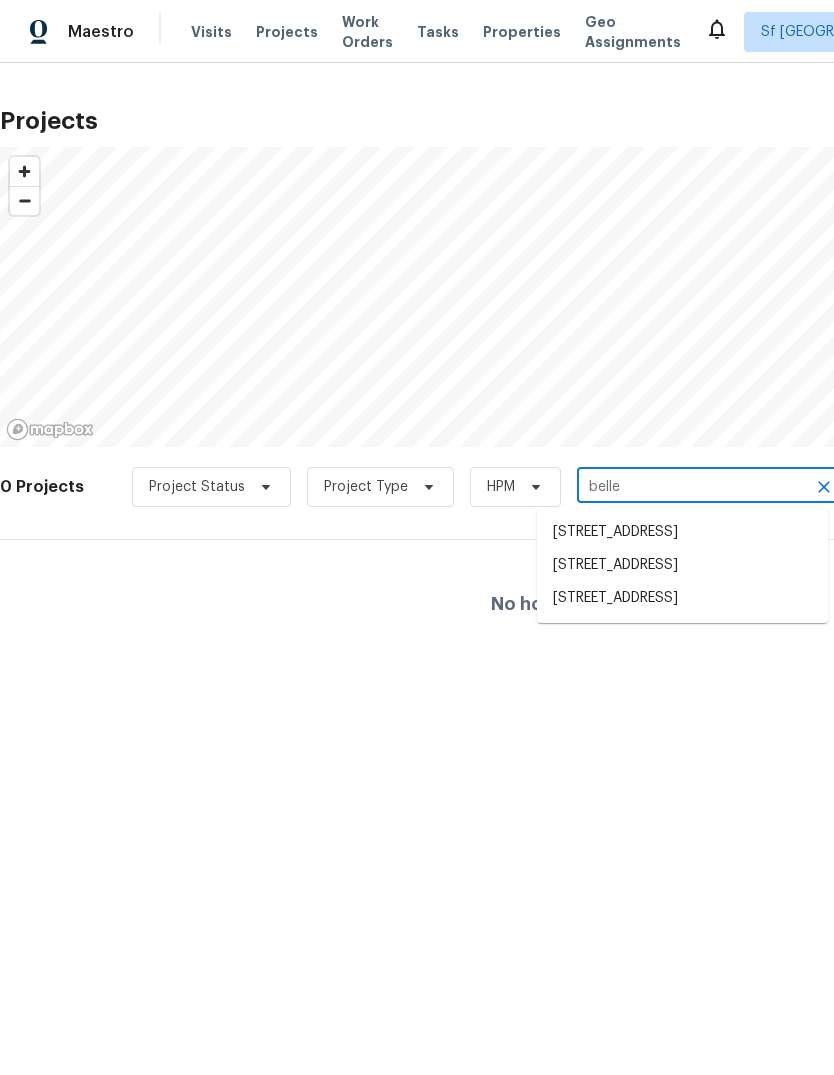 type on "bellez" 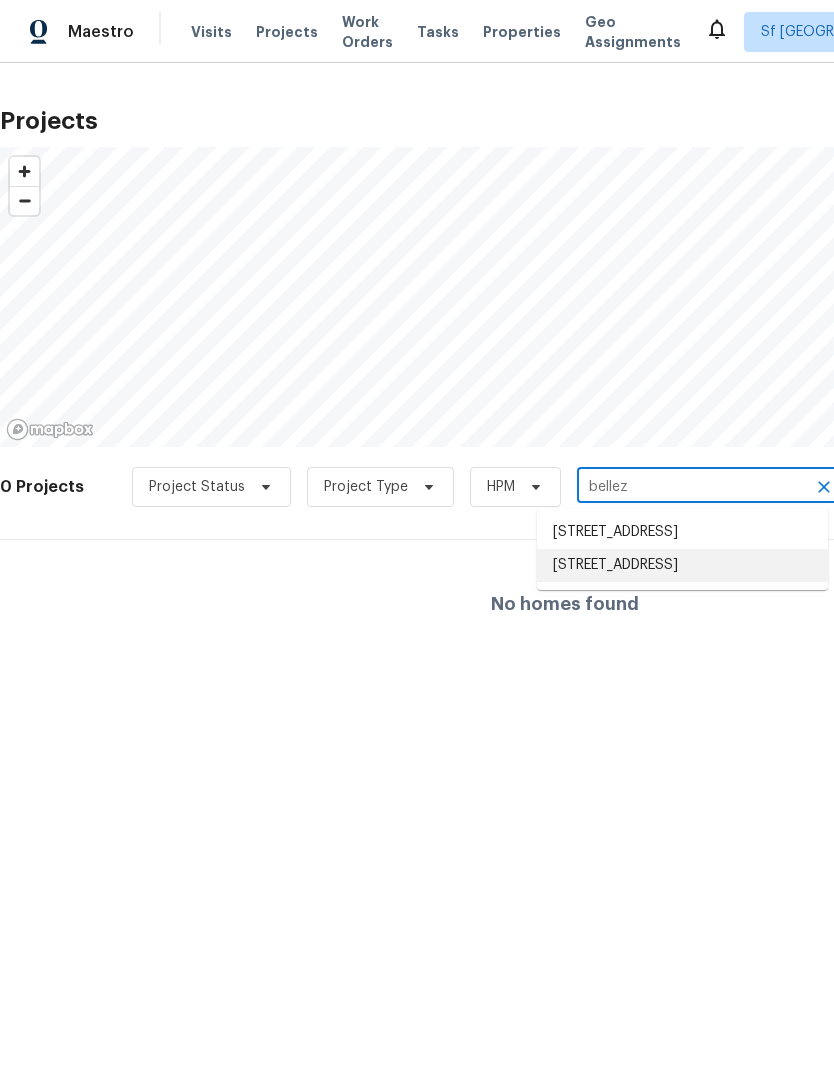 click on "[STREET_ADDRESS]" at bounding box center [682, 565] 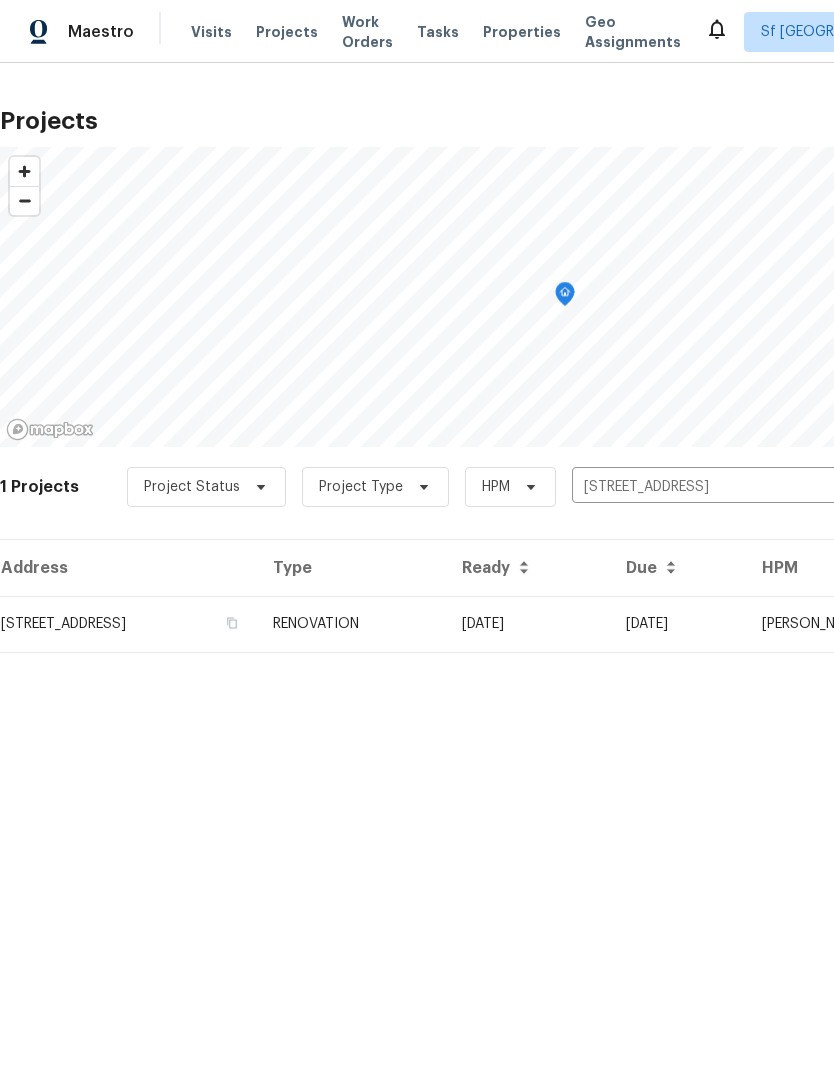 click on "[STREET_ADDRESS]" at bounding box center (128, 624) 